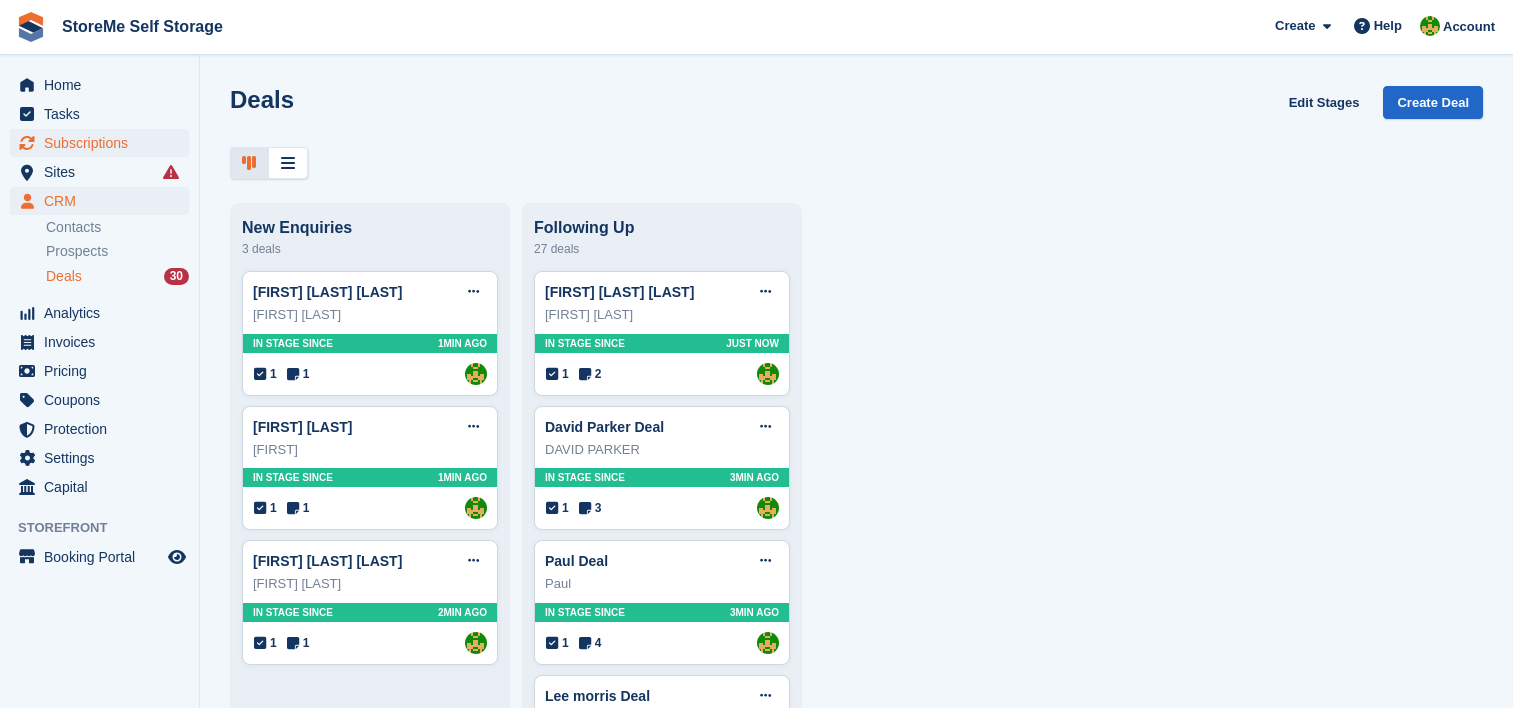 scroll, scrollTop: 0, scrollLeft: 0, axis: both 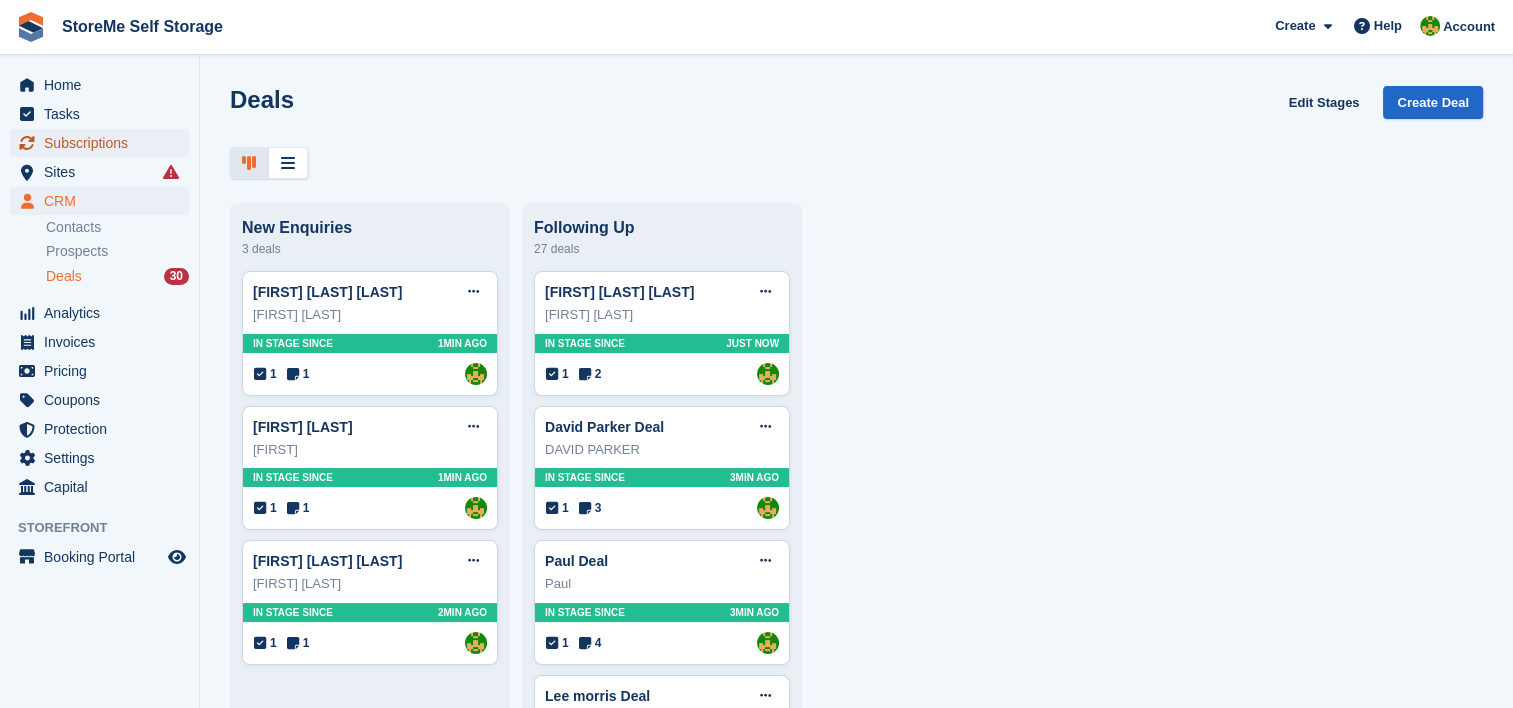 click on "Subscriptions" at bounding box center (104, 143) 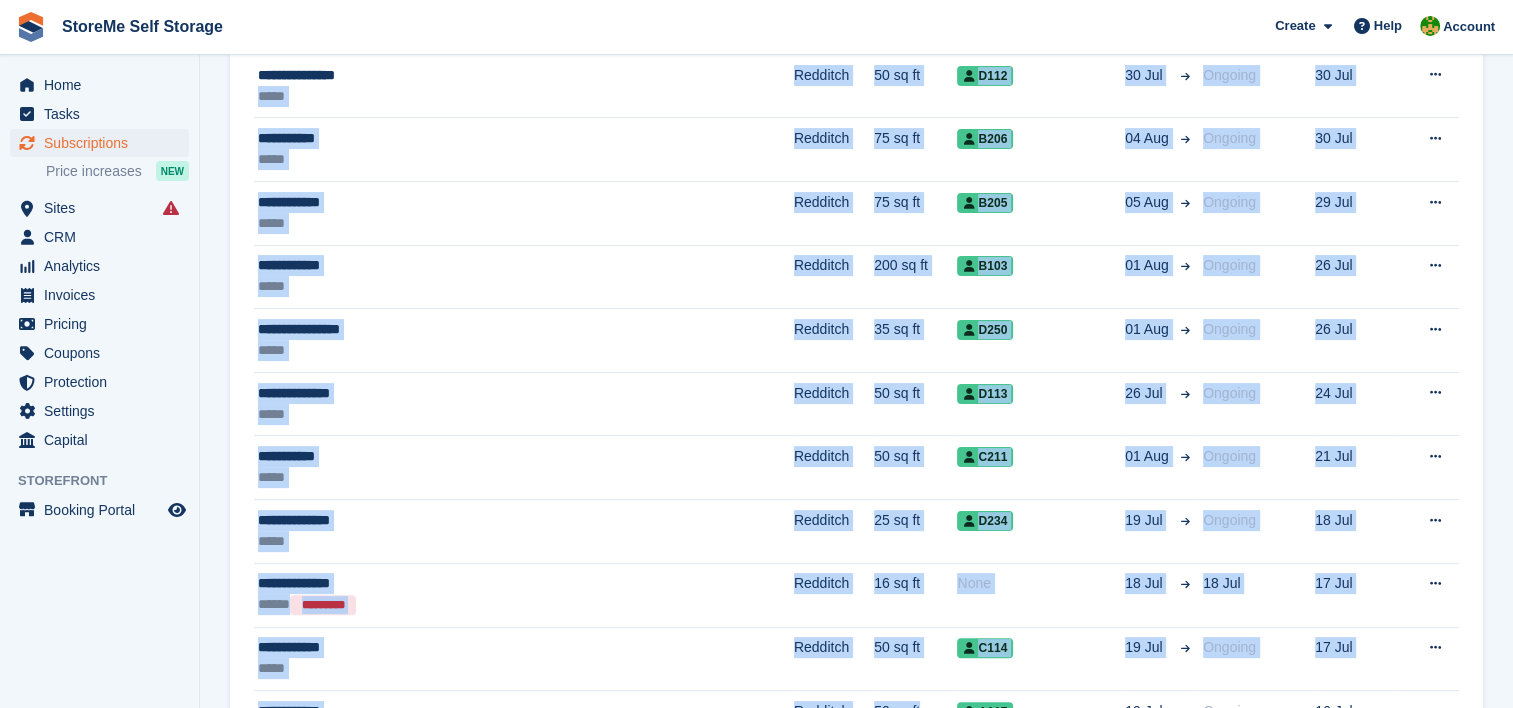 drag, startPoint x: 723, startPoint y: 759, endPoint x: 702, endPoint y: 656, distance: 105.11898 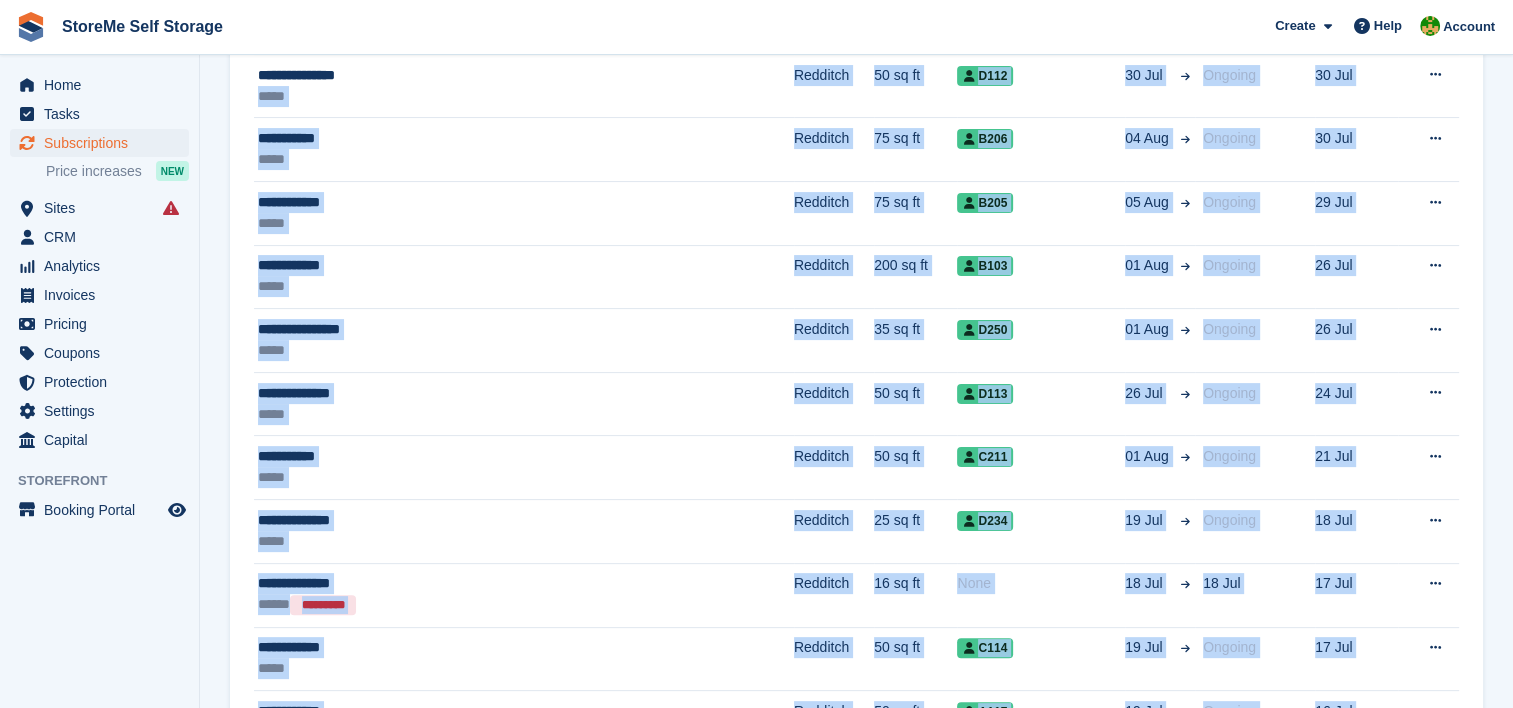 scroll, scrollTop: 600, scrollLeft: 0, axis: vertical 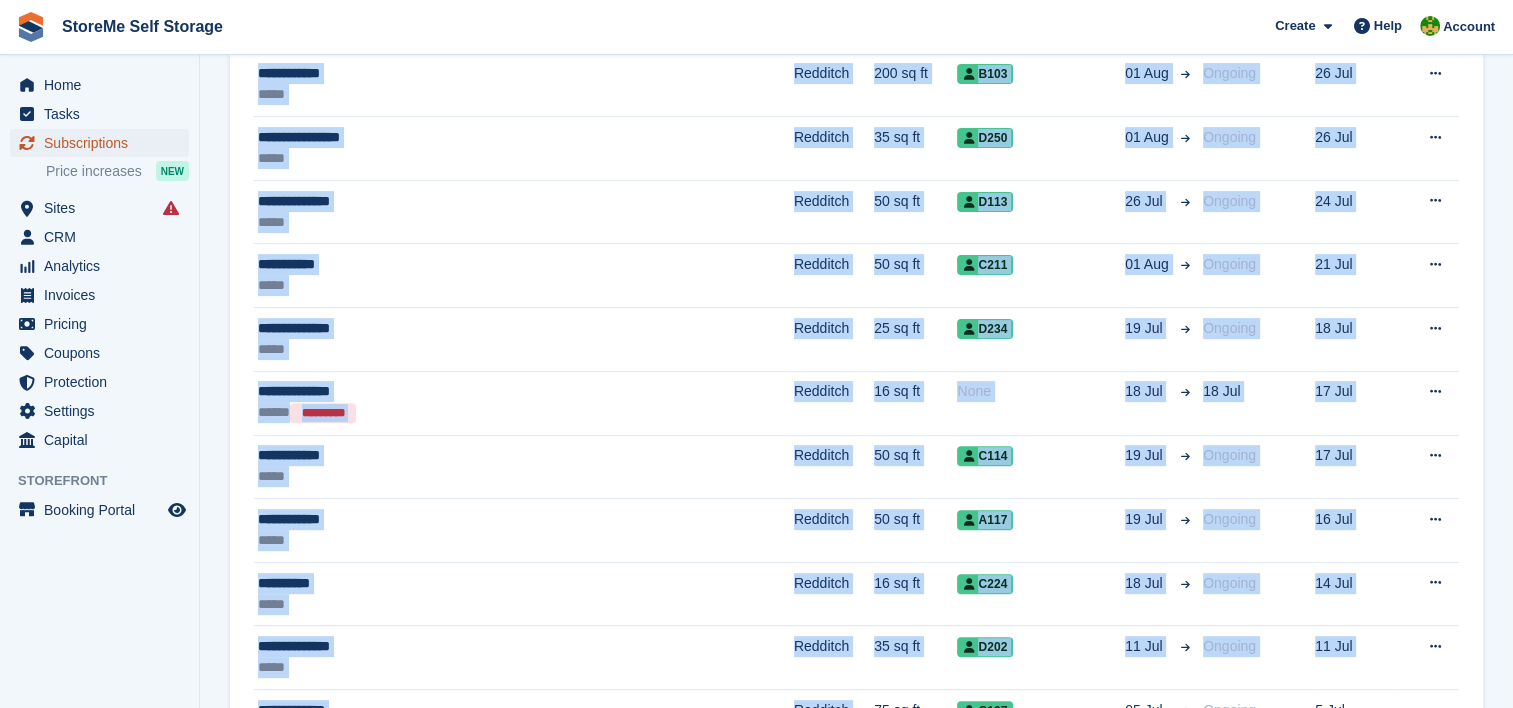 click on "Subscriptions" at bounding box center [104, 143] 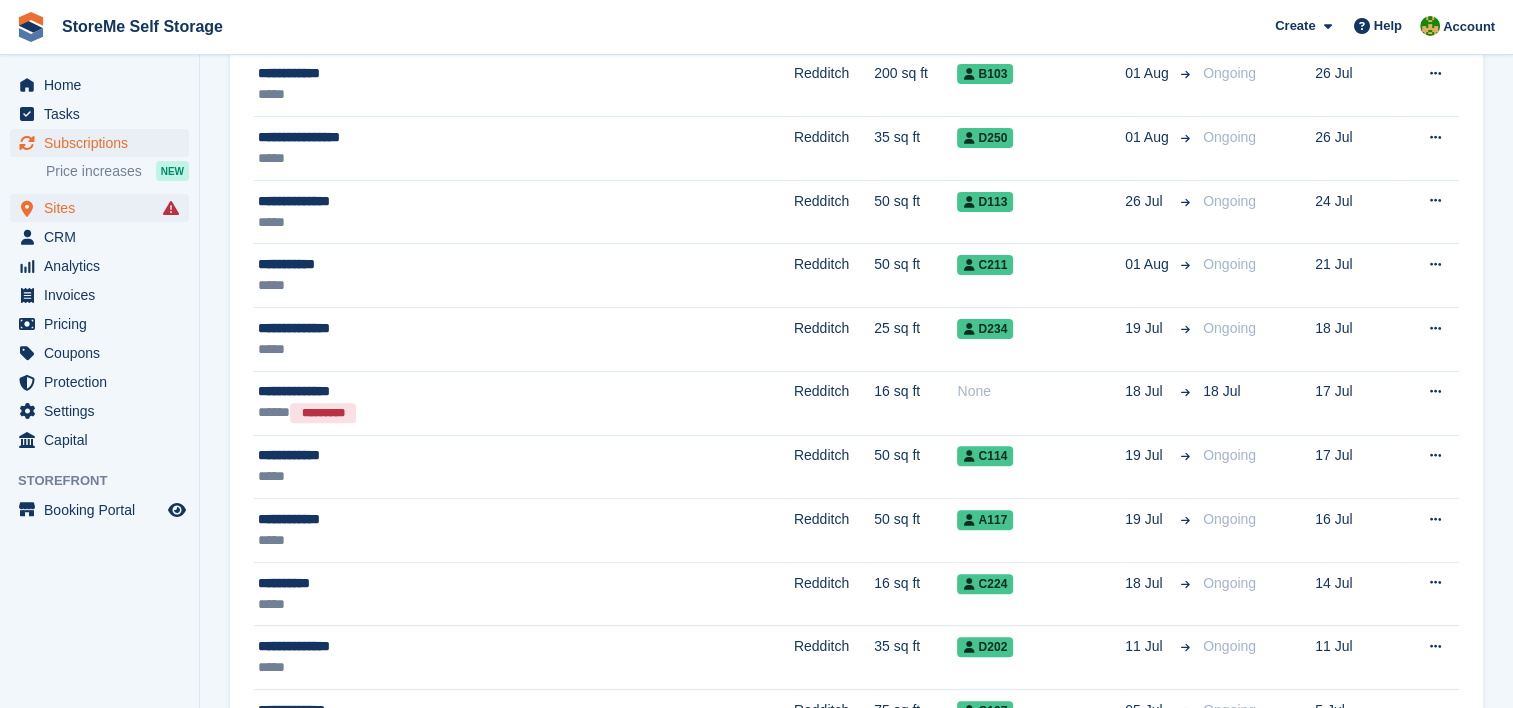 scroll, scrollTop: 0, scrollLeft: 0, axis: both 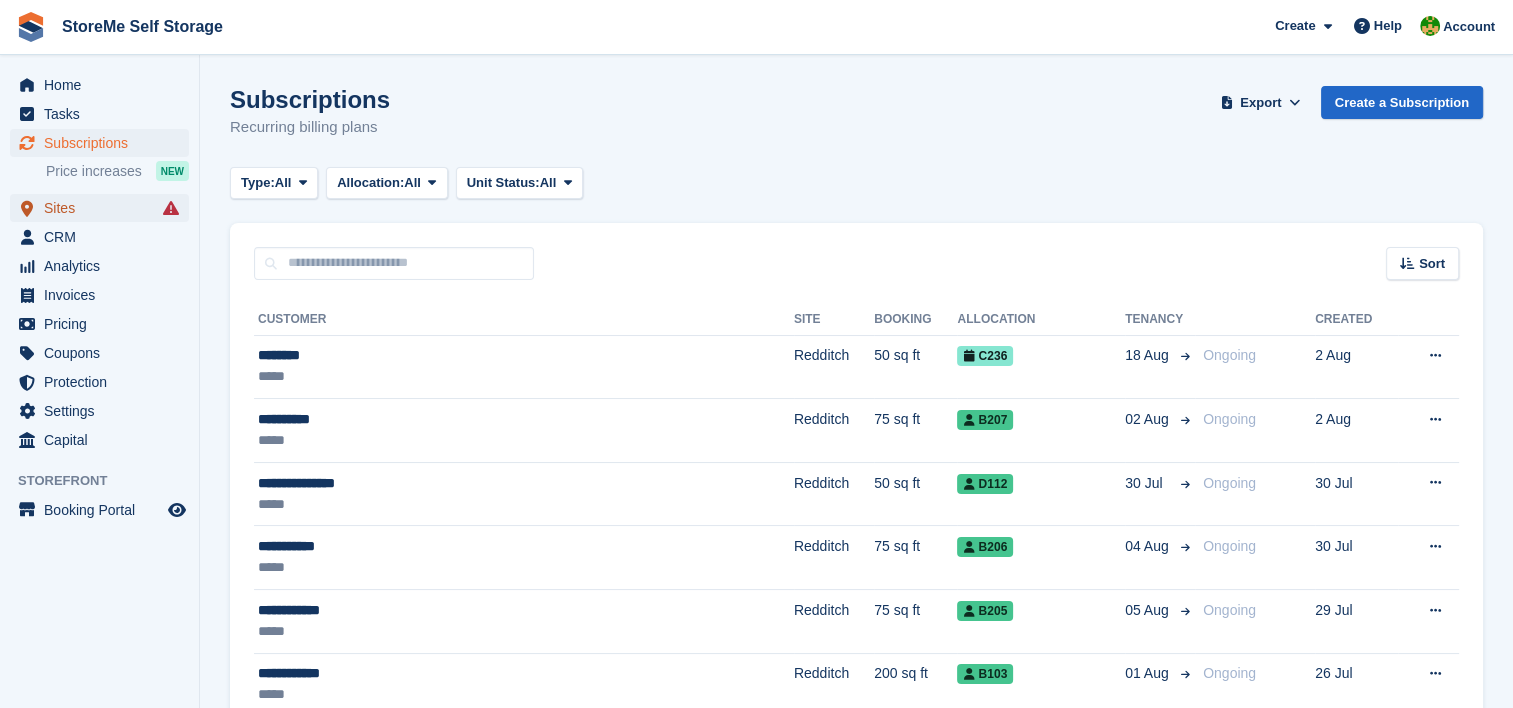 click on "Sites" at bounding box center (104, 208) 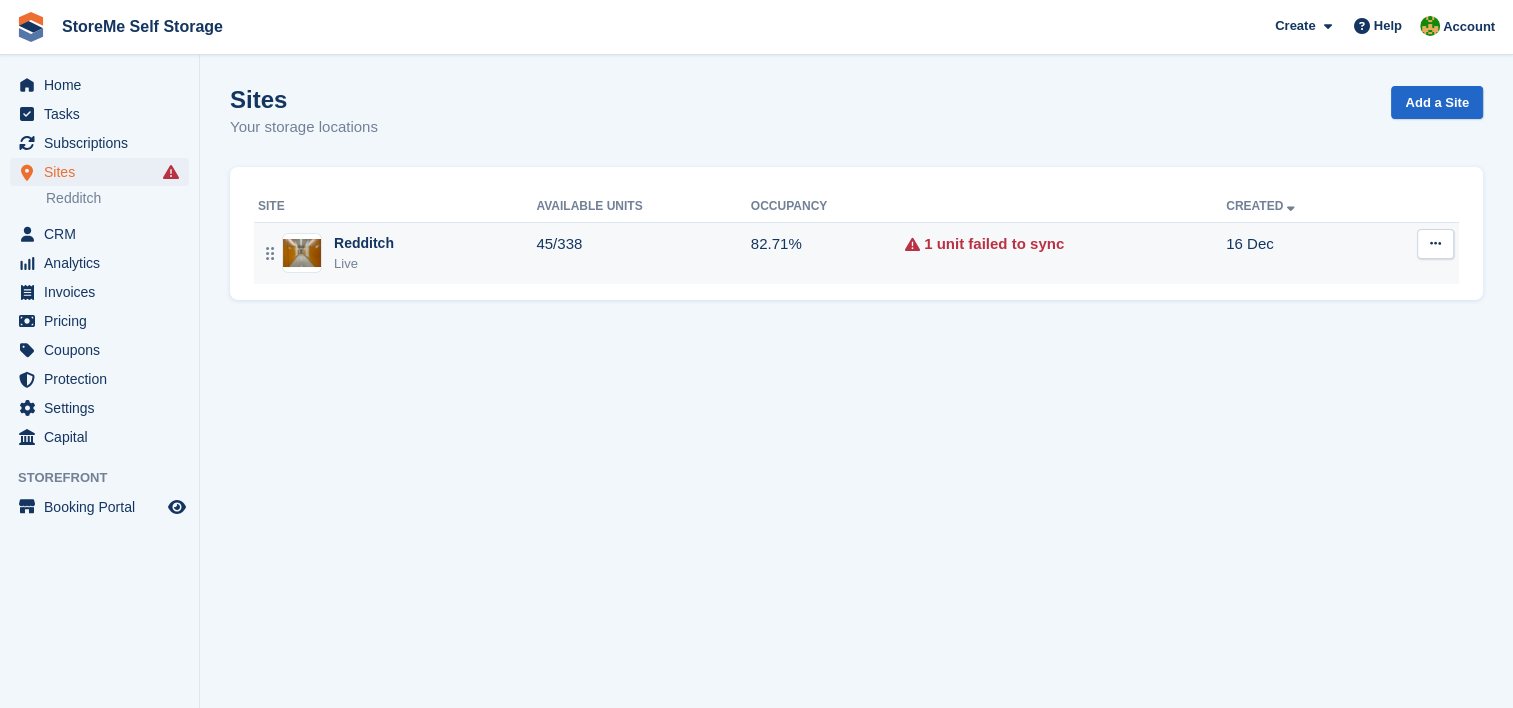 click on "Live" at bounding box center [364, 264] 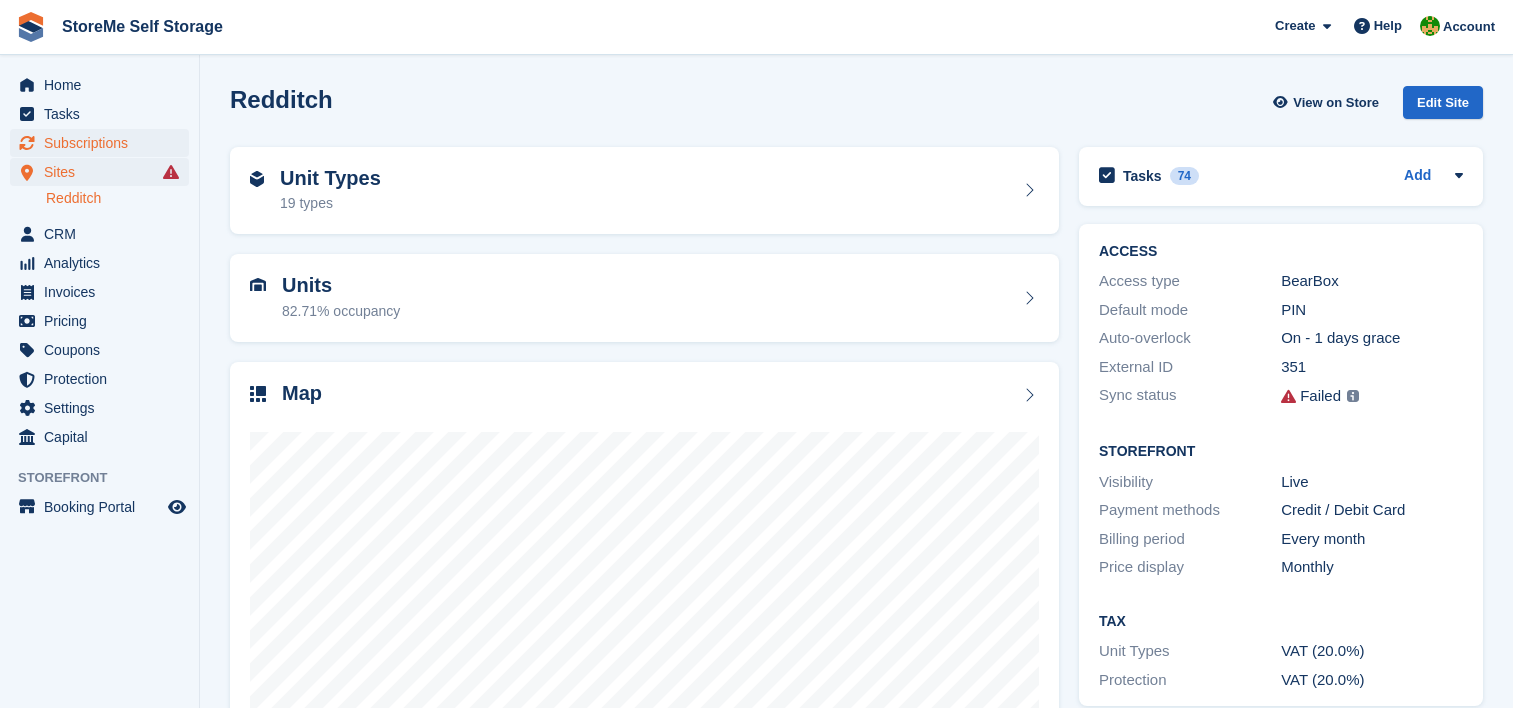 scroll, scrollTop: 0, scrollLeft: 0, axis: both 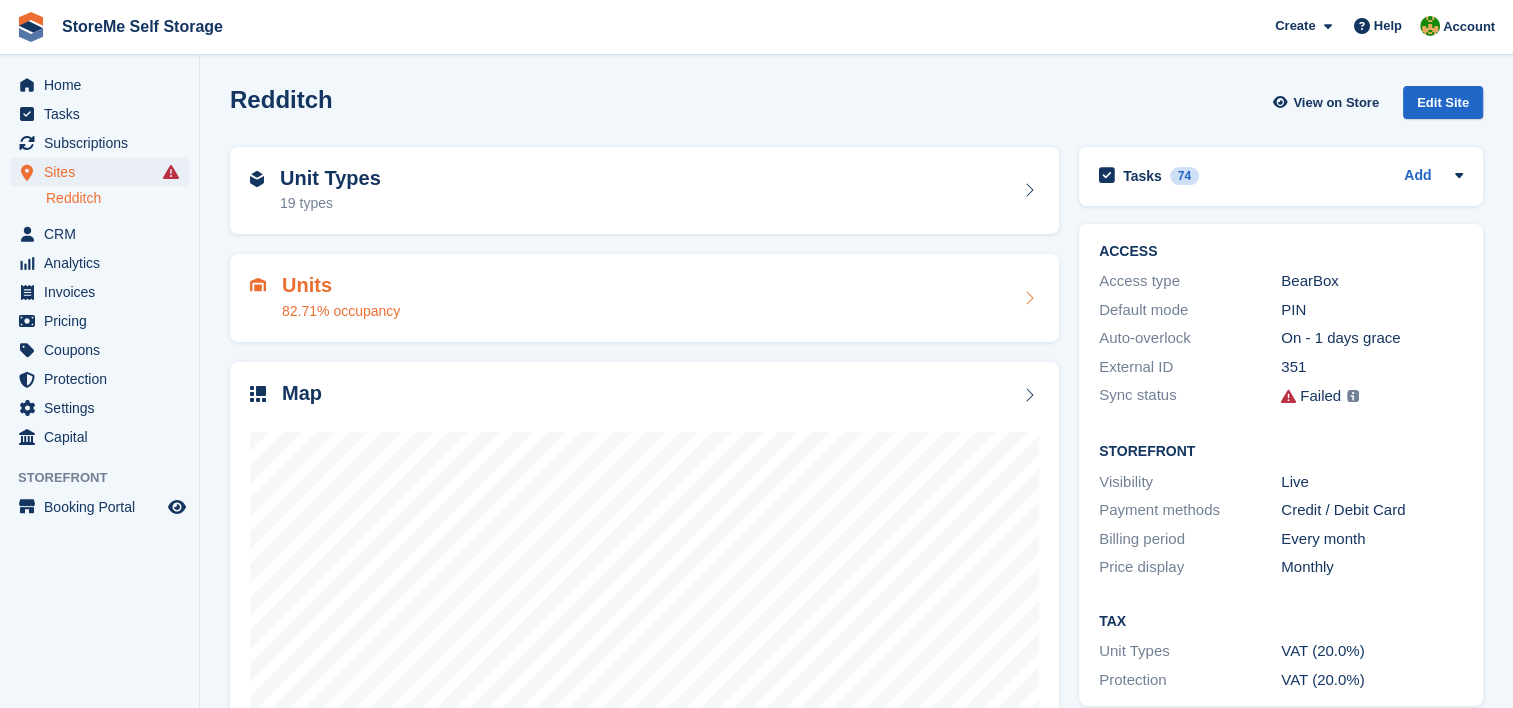 click at bounding box center (1029, 298) 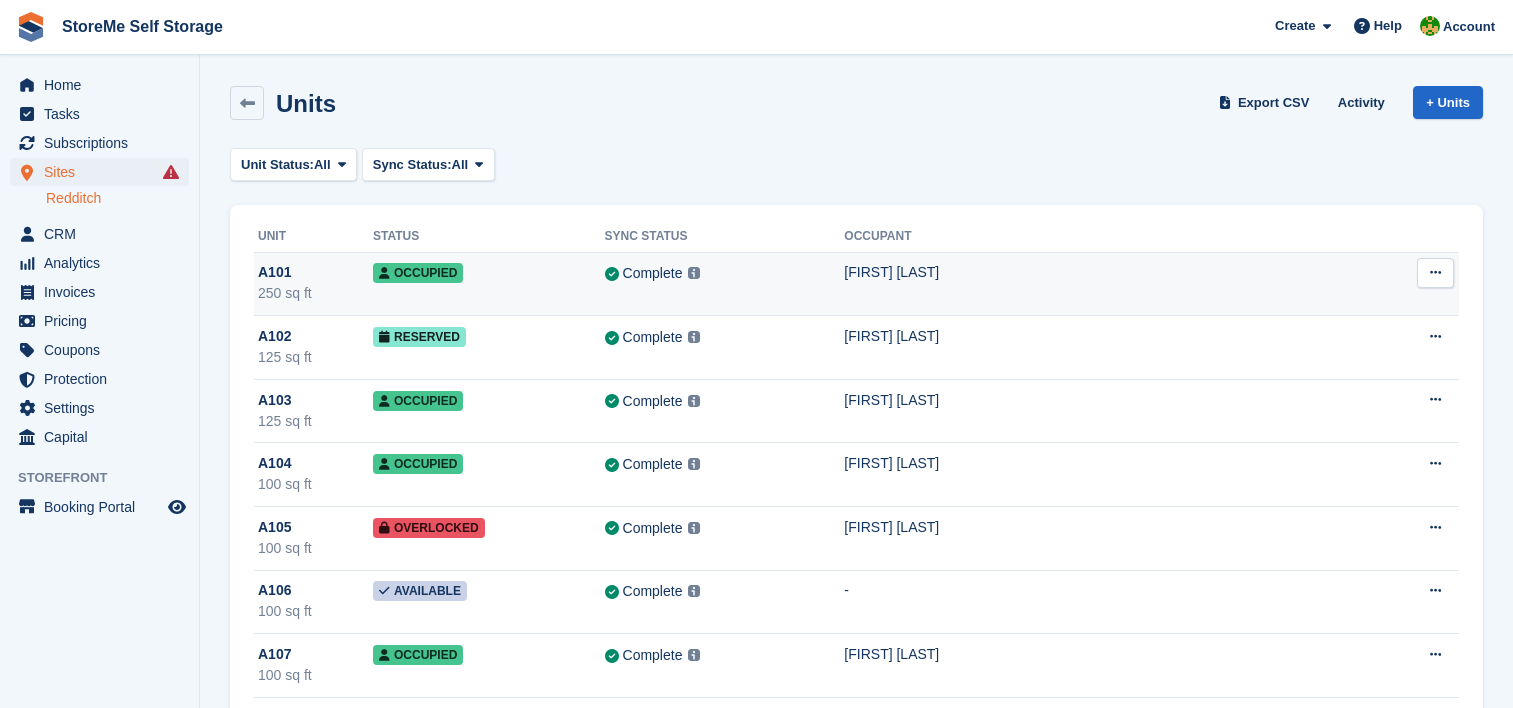 scroll, scrollTop: 0, scrollLeft: 0, axis: both 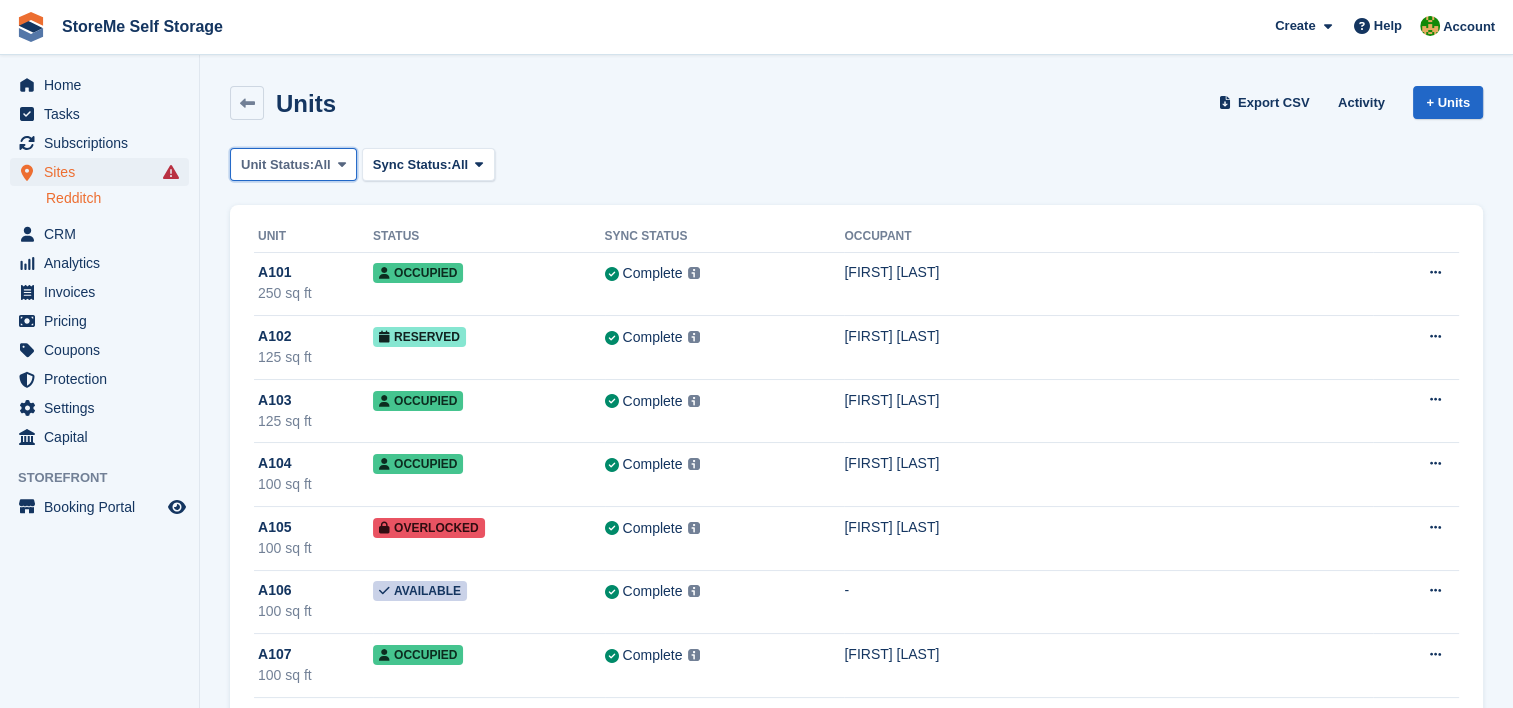 click at bounding box center [342, 164] 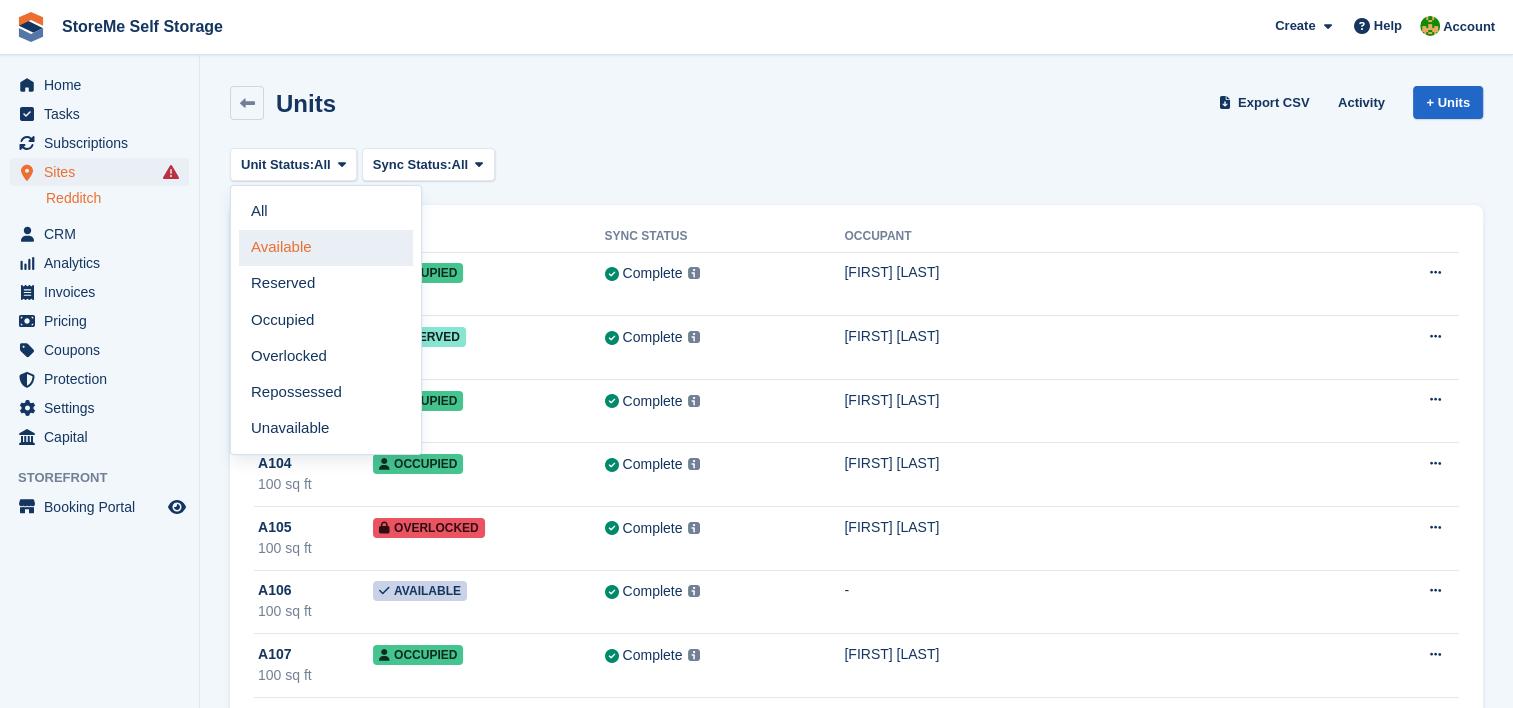 click on "Available" at bounding box center (326, 248) 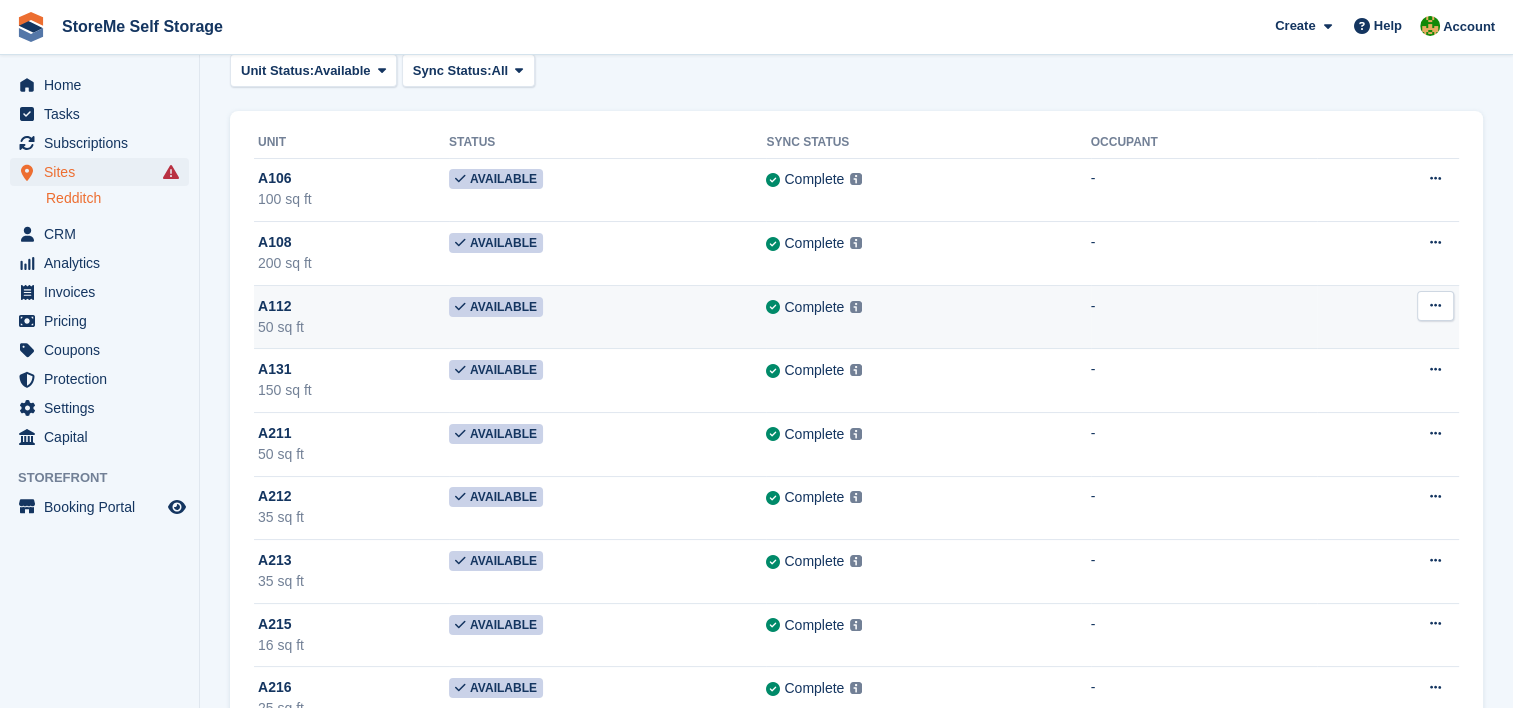 scroll, scrollTop: 0, scrollLeft: 0, axis: both 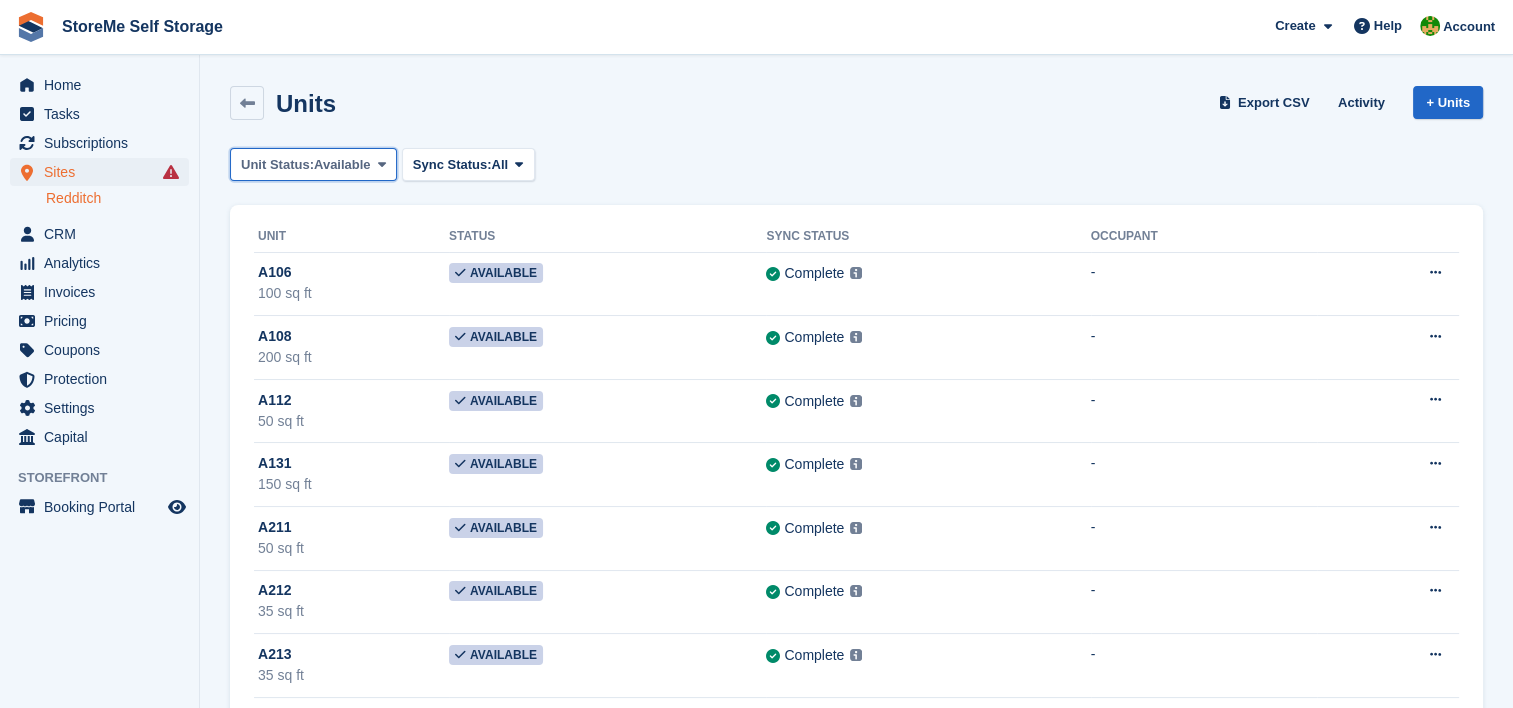 click on "Available" at bounding box center [342, 165] 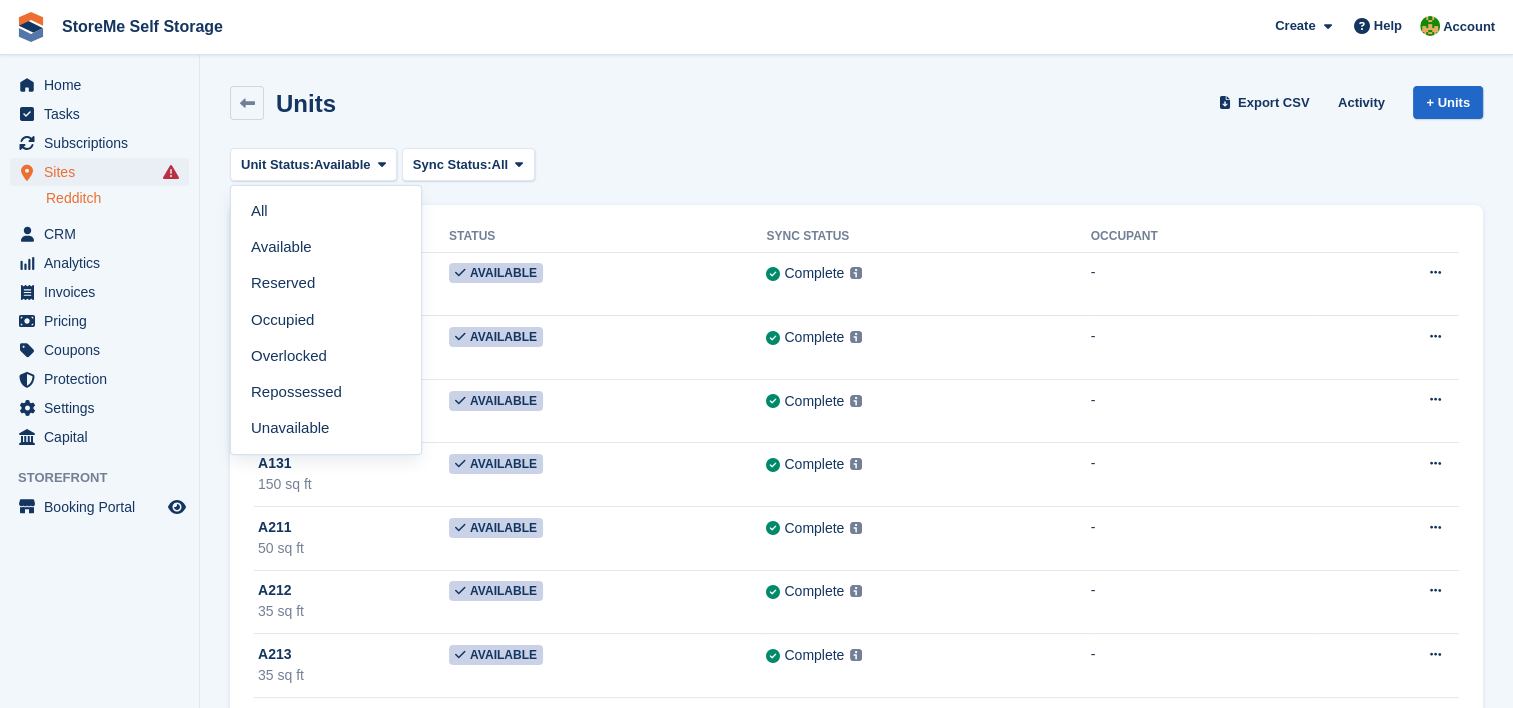 click on "Available" at bounding box center (326, 248) 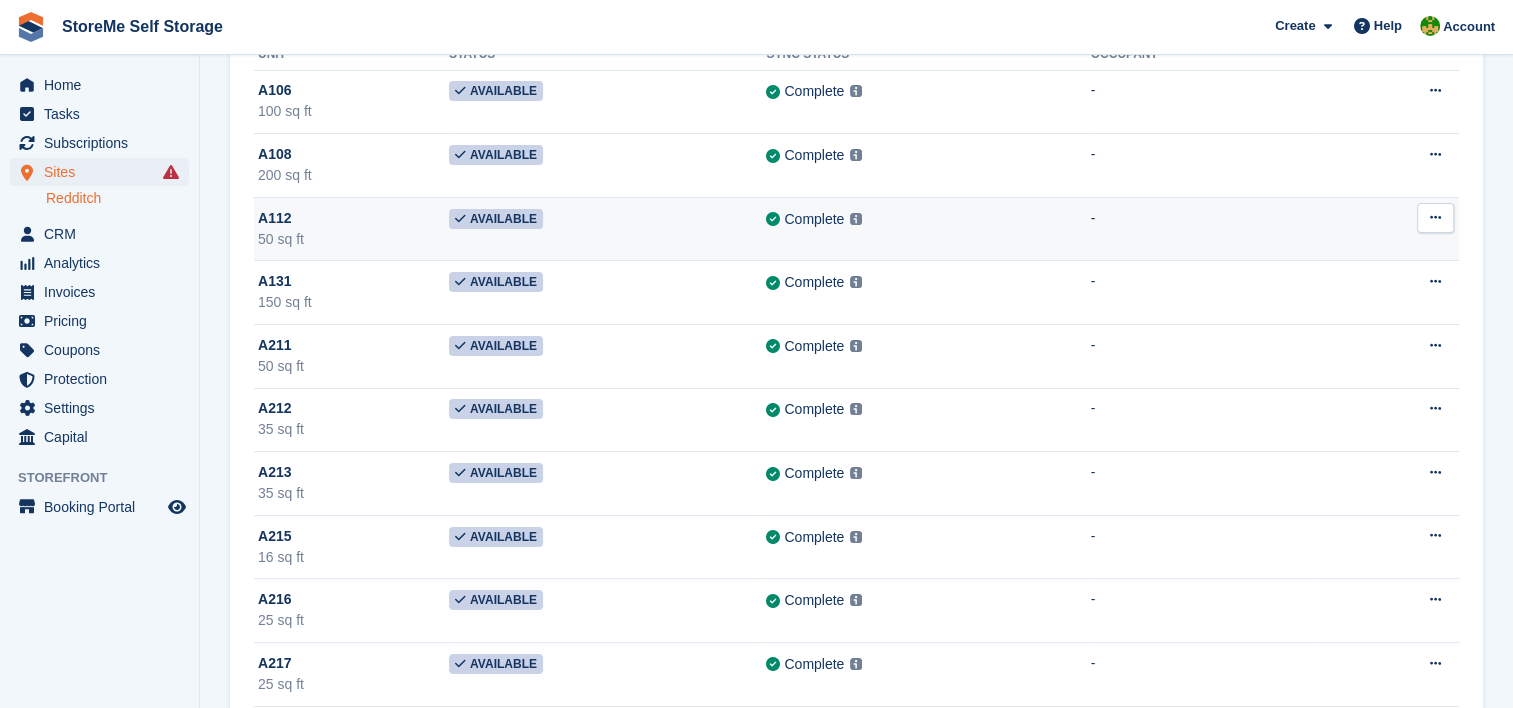 scroll, scrollTop: 200, scrollLeft: 0, axis: vertical 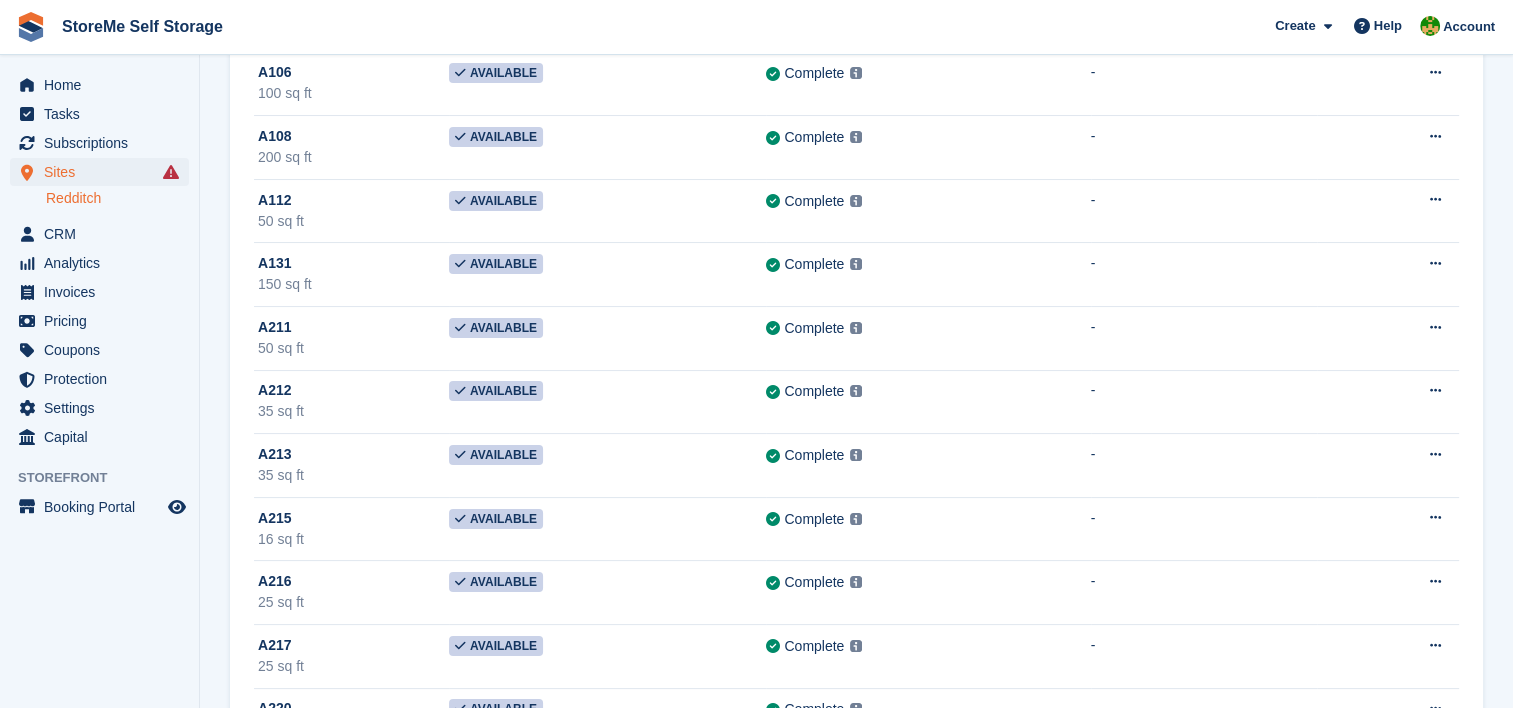 click on "StoreMe Self Storage
Create
Subscription
Invoice
Contact
Deal
Discount
Page
Help
Chat Support
Submit a support request
Help Center
Get answers to Stora questions
What's New" at bounding box center (756, 154) 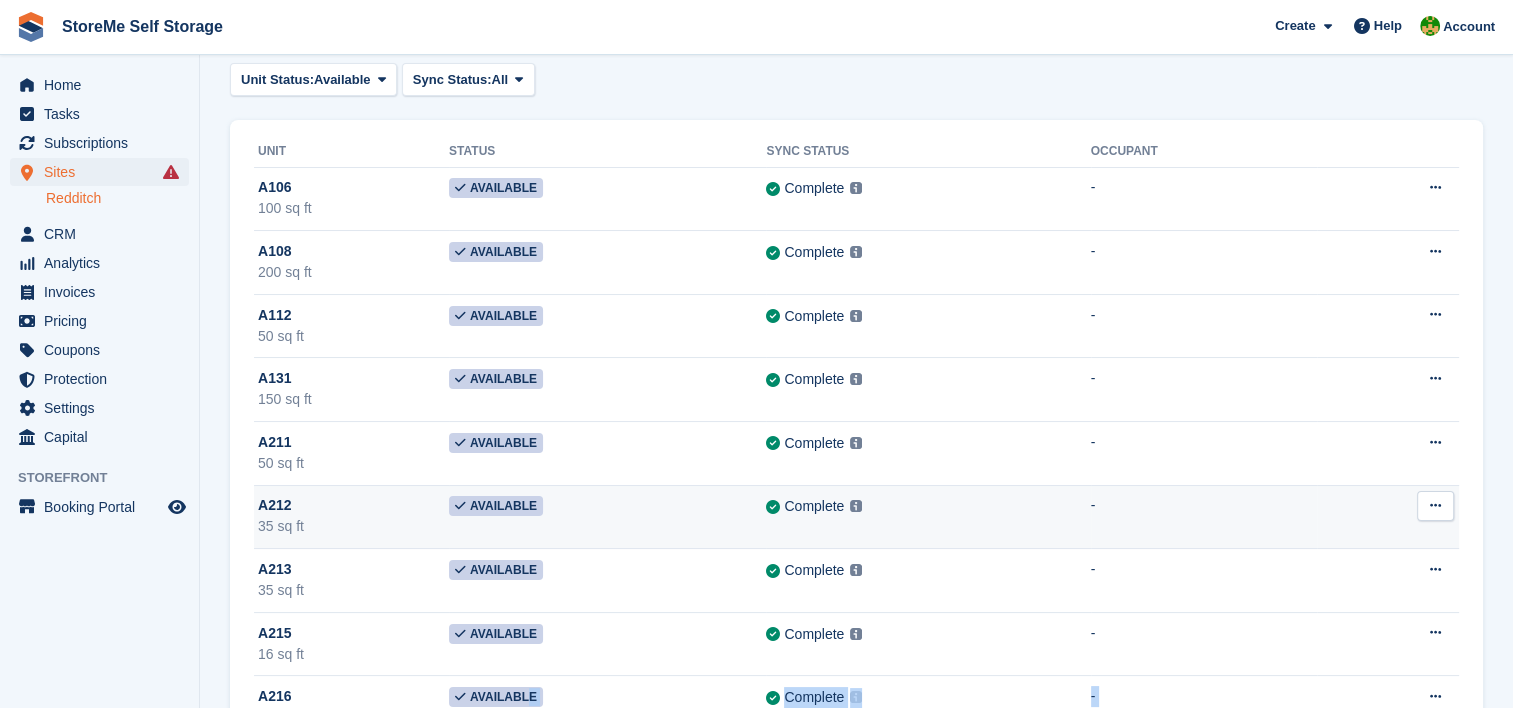 scroll, scrollTop: 0, scrollLeft: 0, axis: both 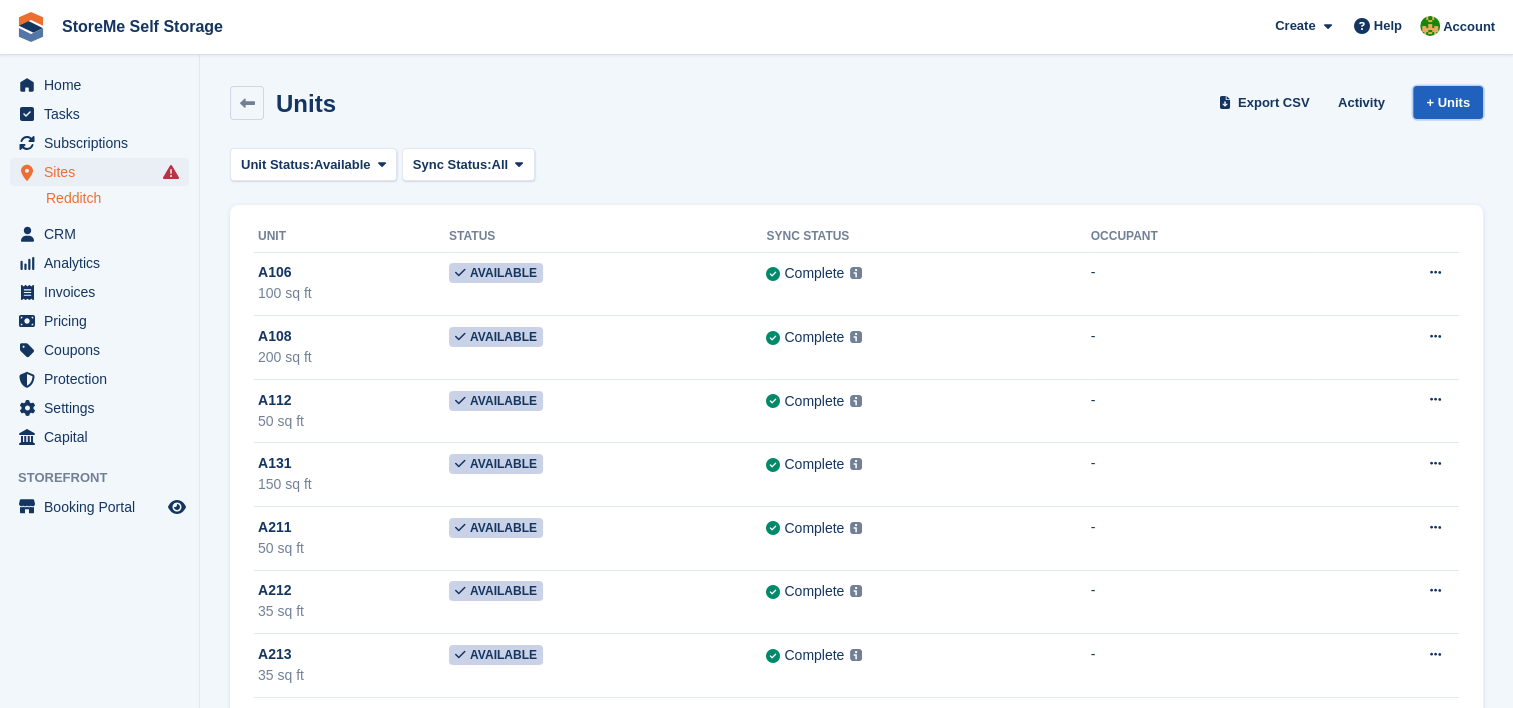 click on "+ Units" at bounding box center [1448, 102] 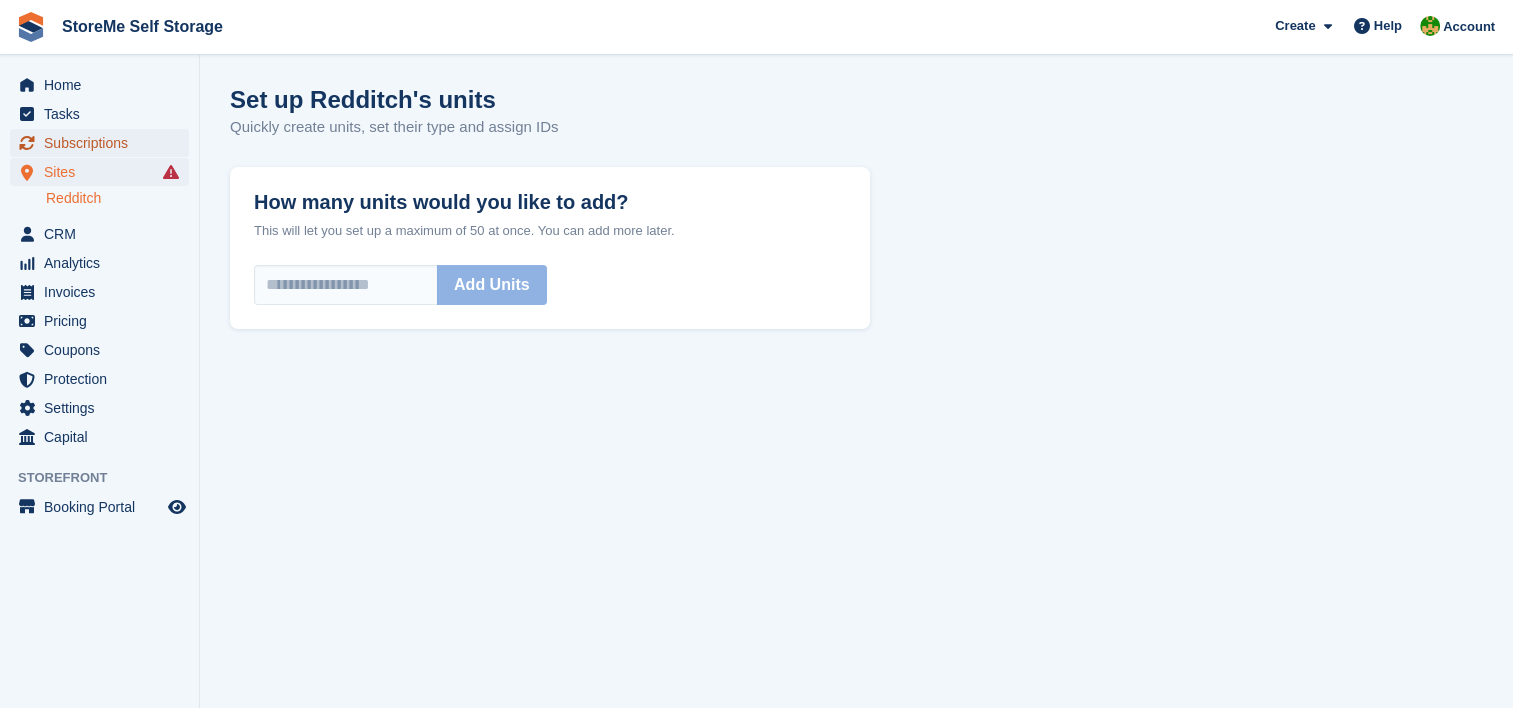 click on "Subscriptions" at bounding box center [104, 143] 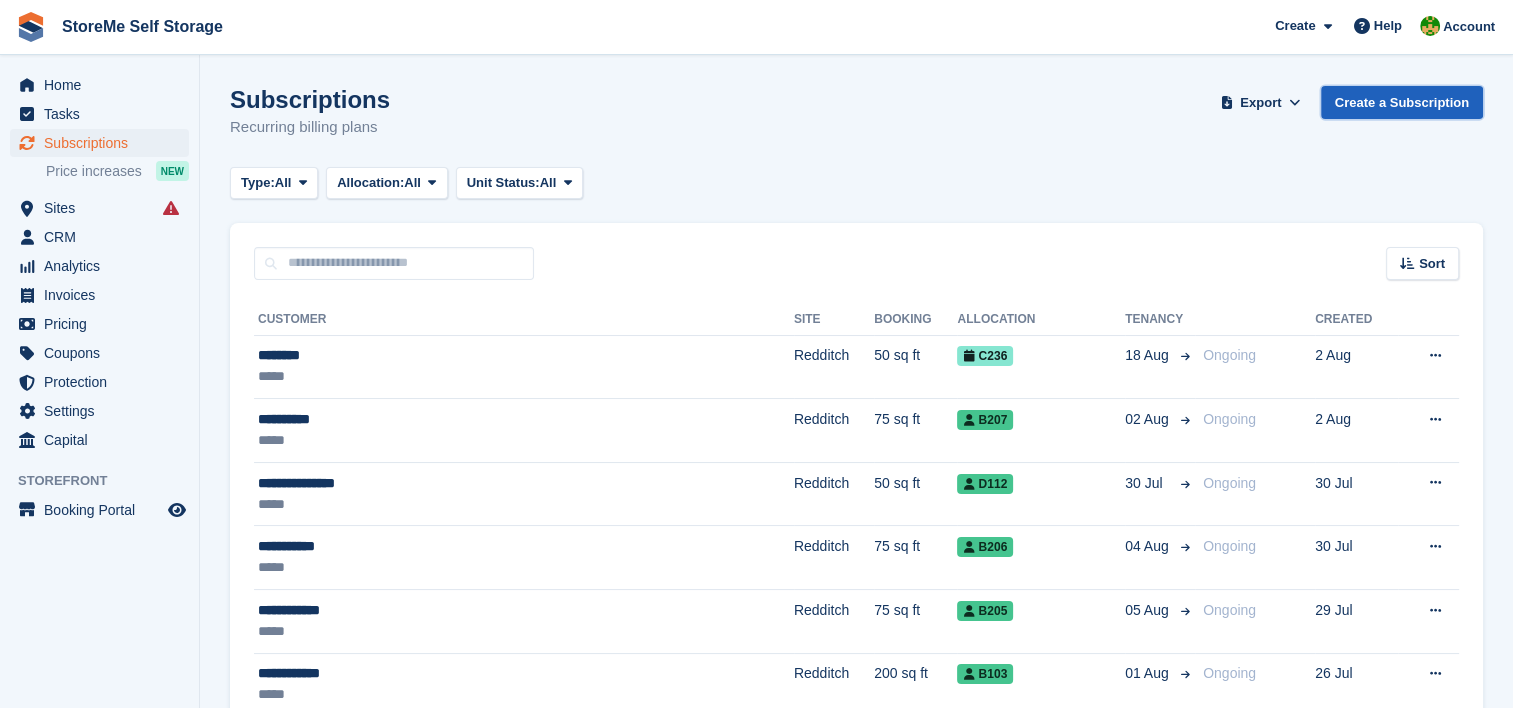 click on "Create a Subscription" at bounding box center [1402, 102] 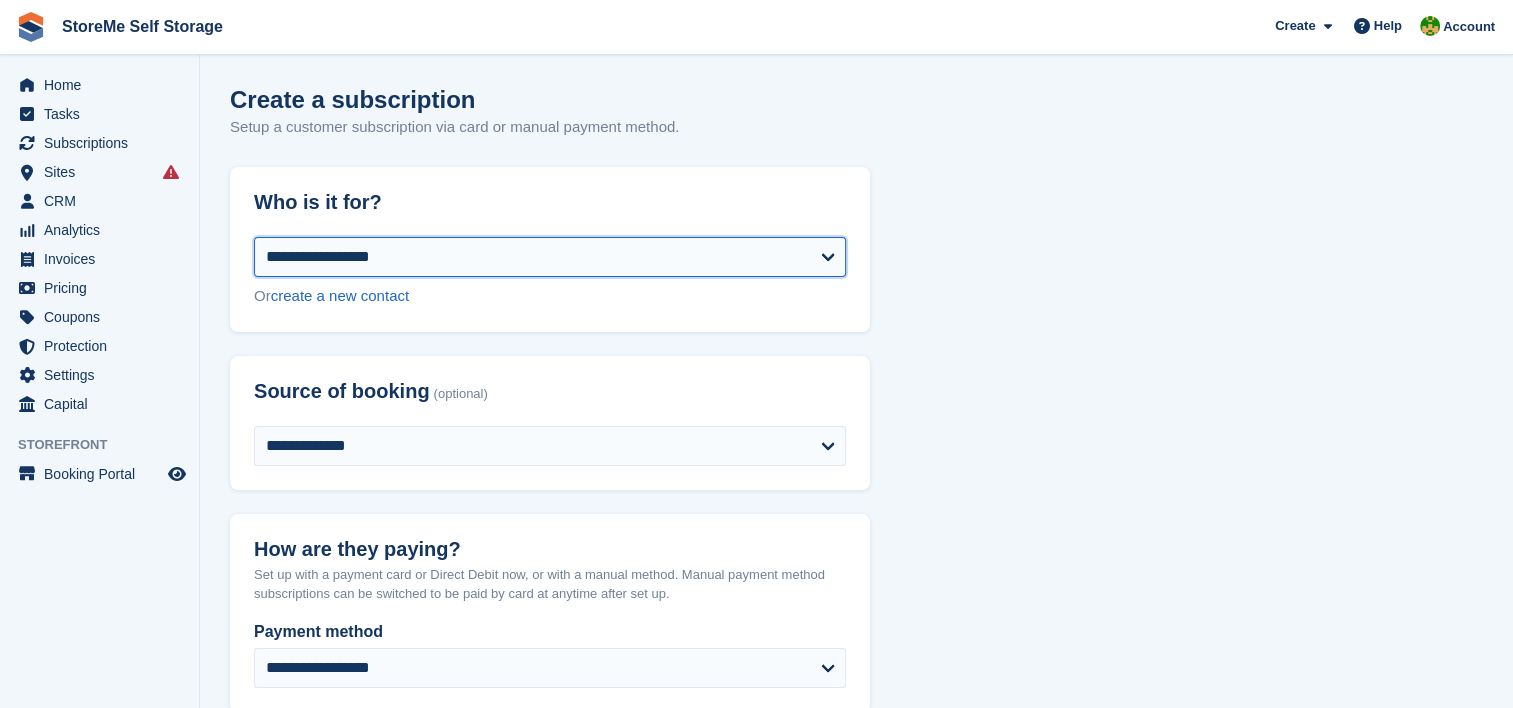 drag, startPoint x: 375, startPoint y: 268, endPoint x: 391, endPoint y: 279, distance: 19.416489 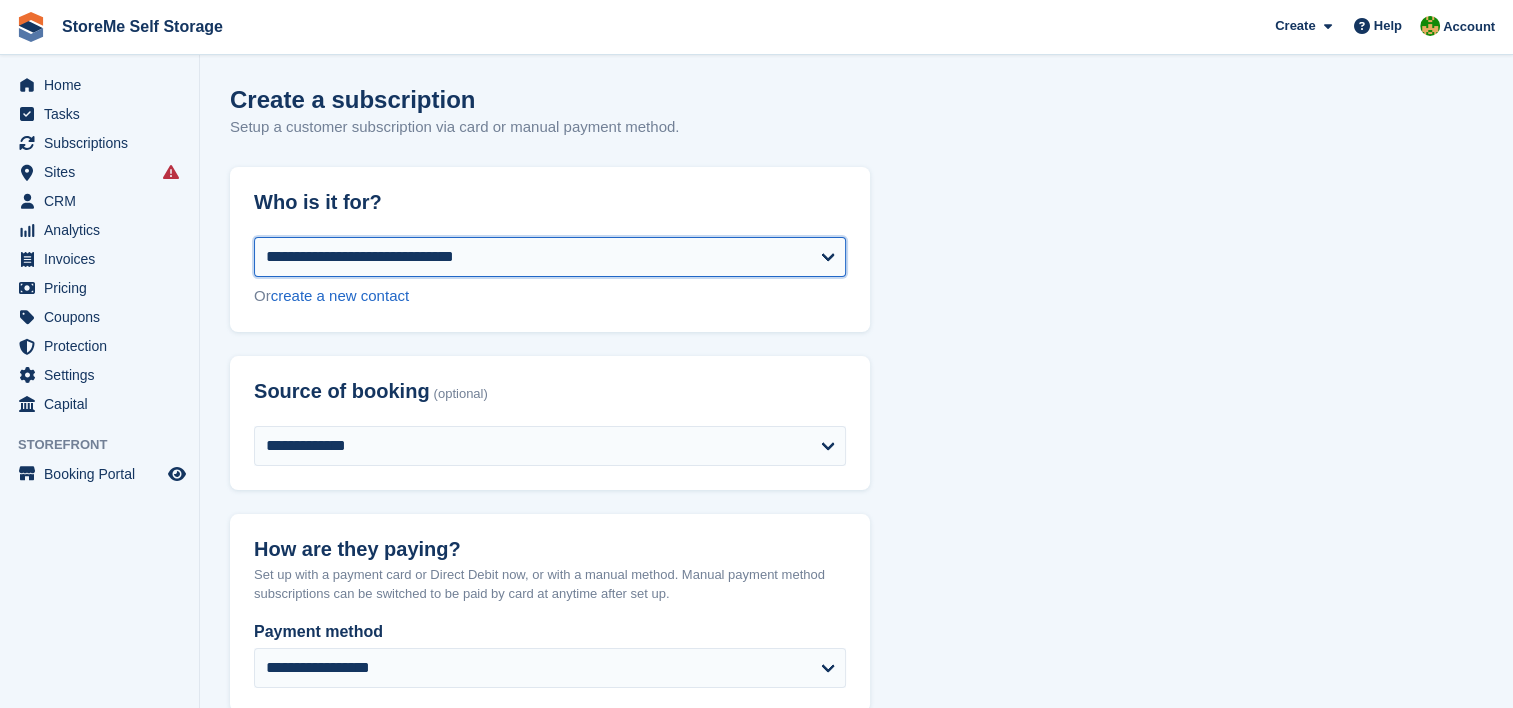click on "**********" at bounding box center (550, 257) 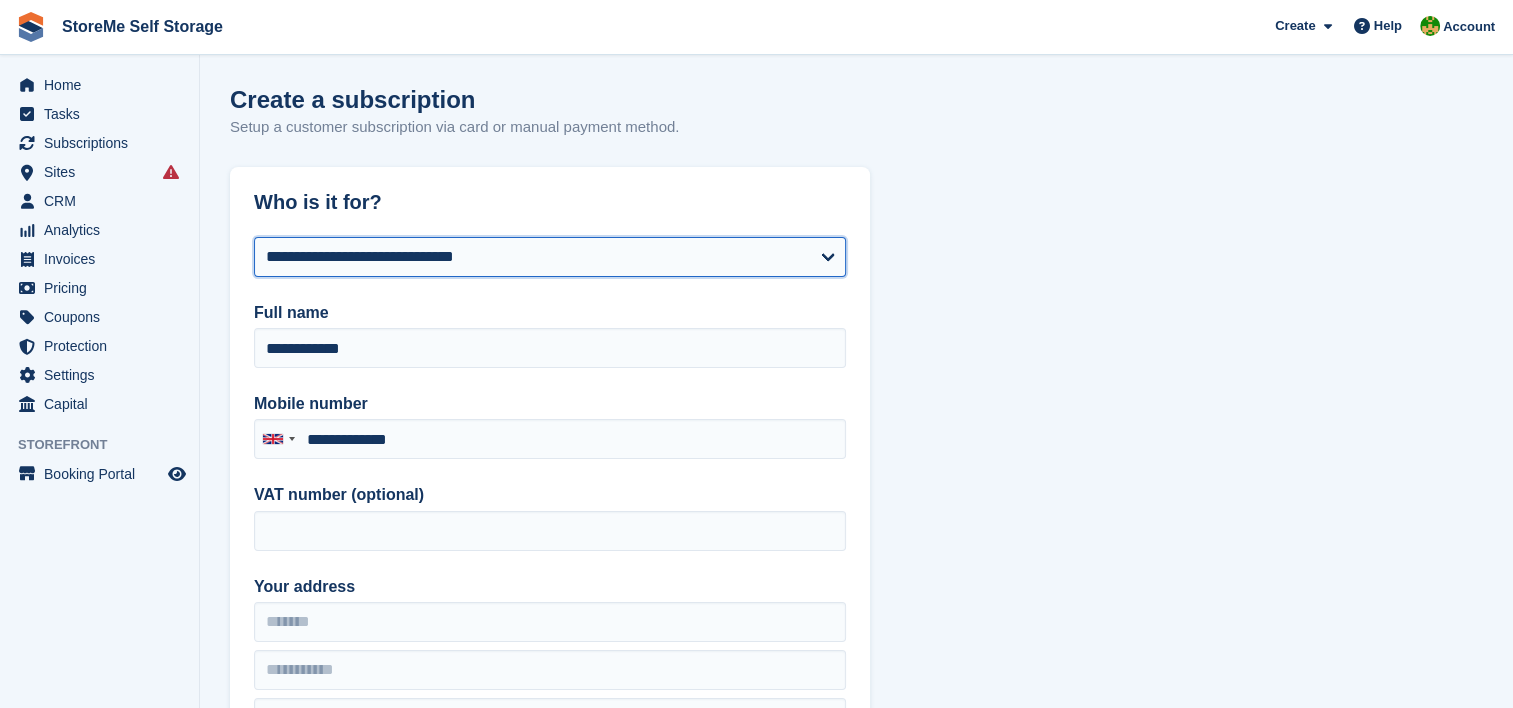 type on "**********" 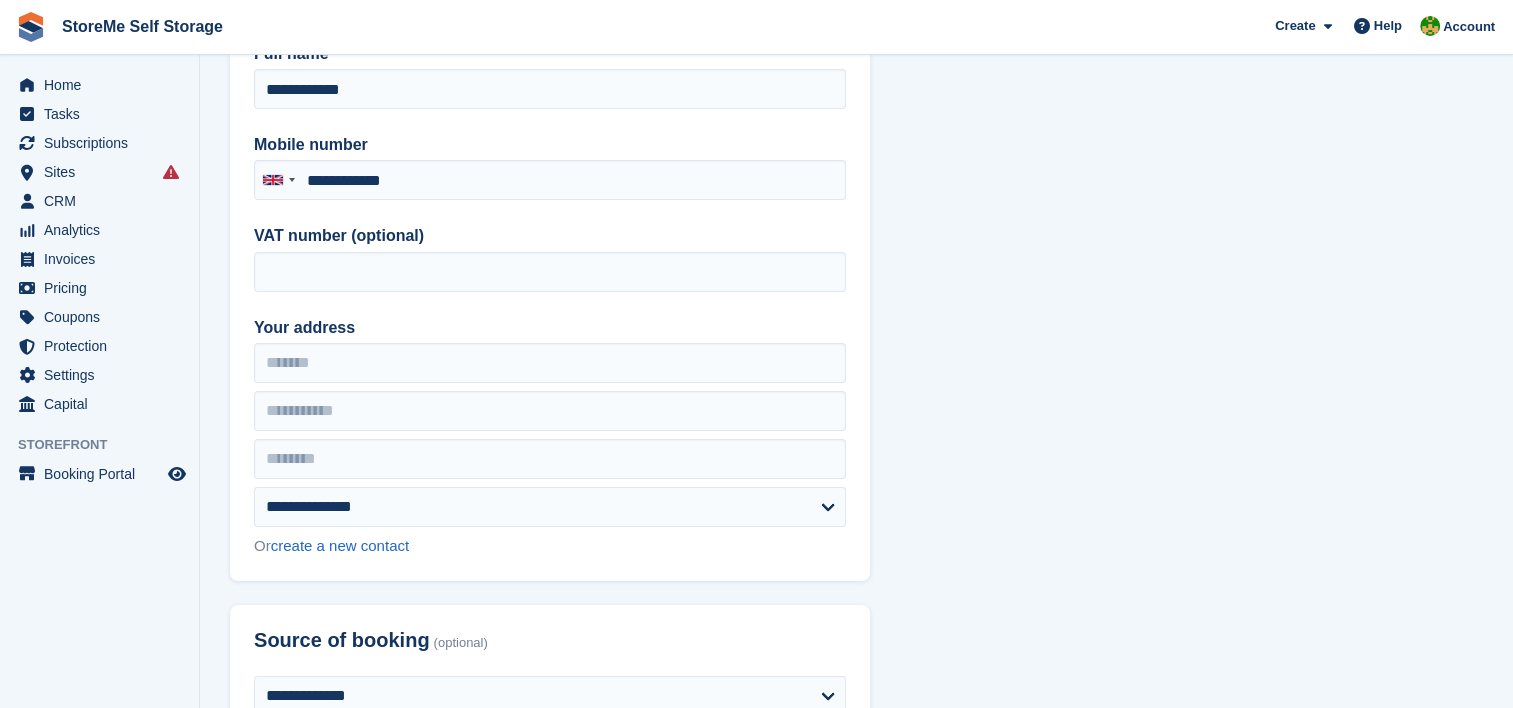 scroll, scrollTop: 300, scrollLeft: 0, axis: vertical 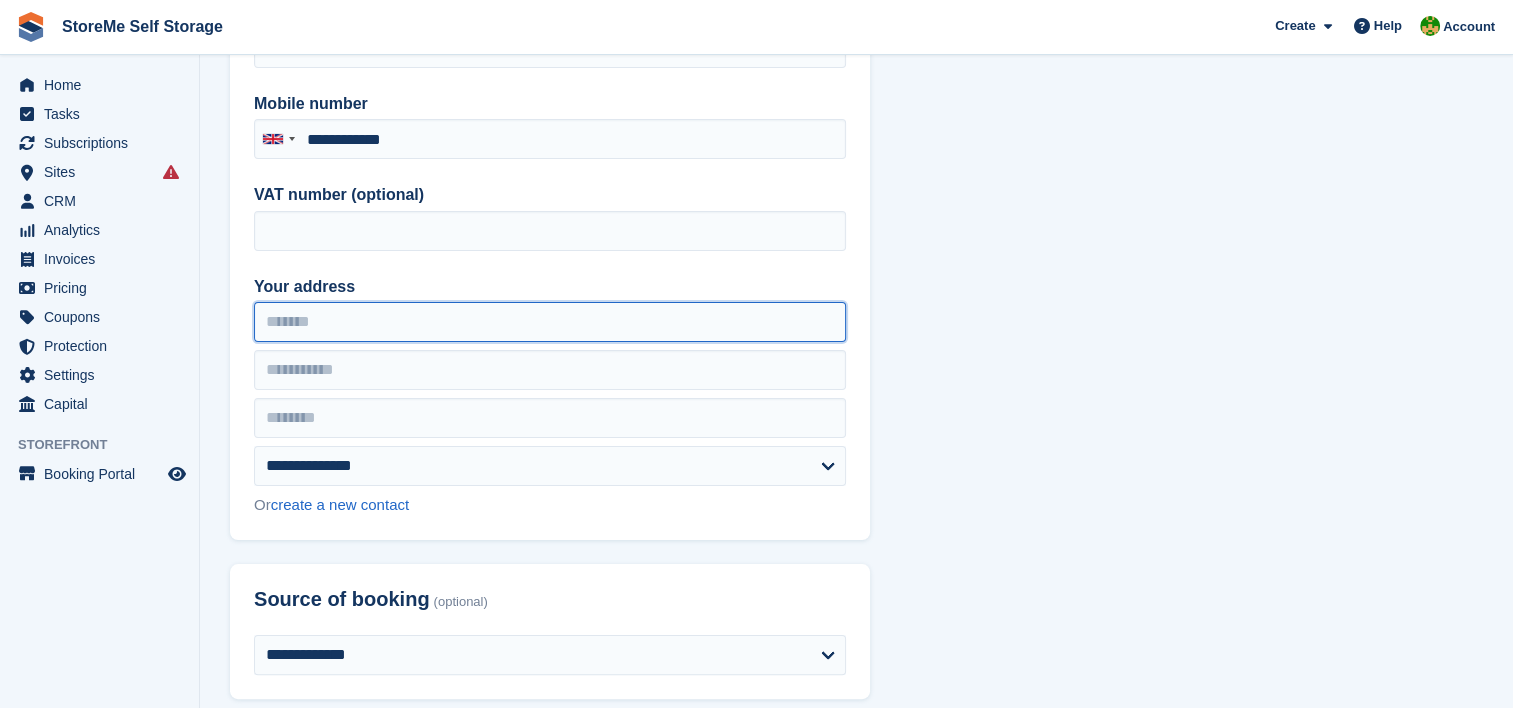 click on "Your address" at bounding box center (550, 322) 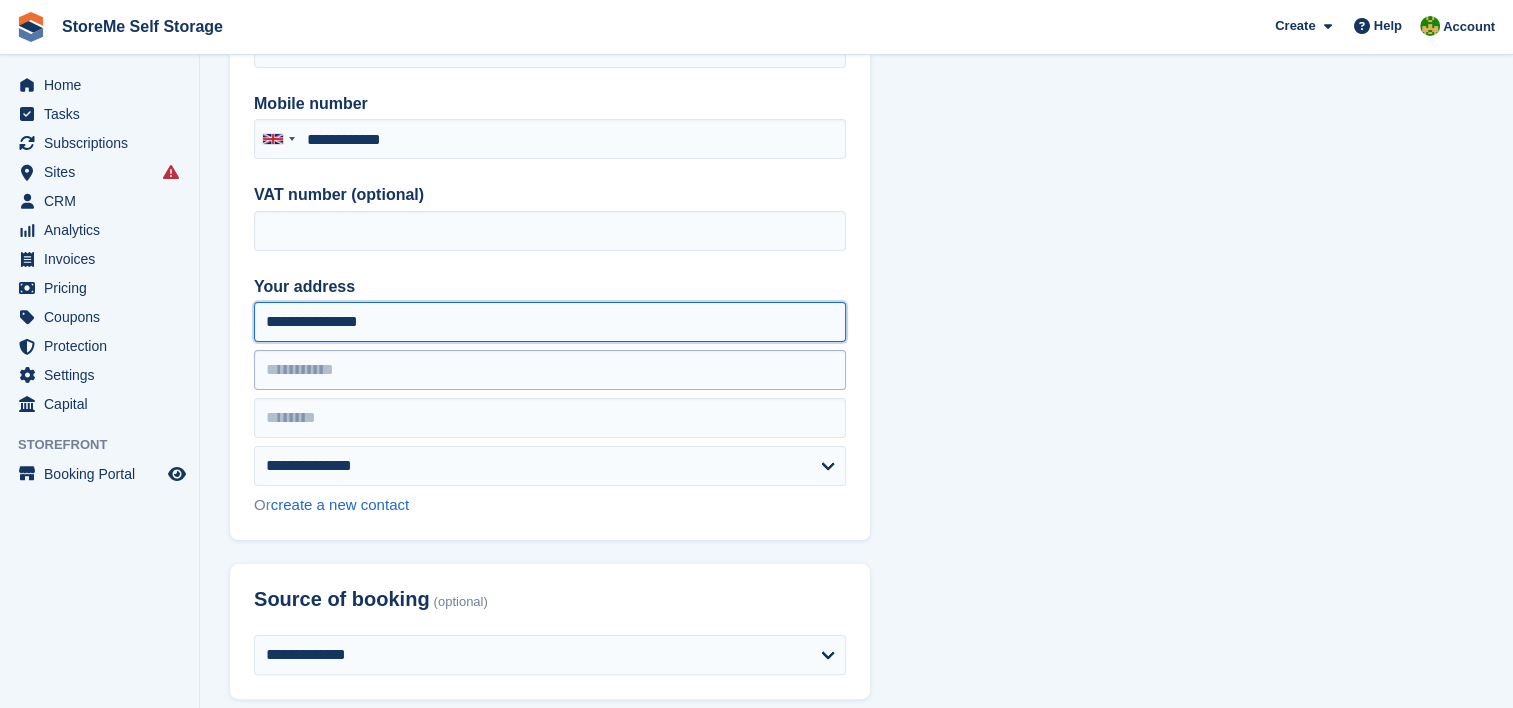 type on "**********" 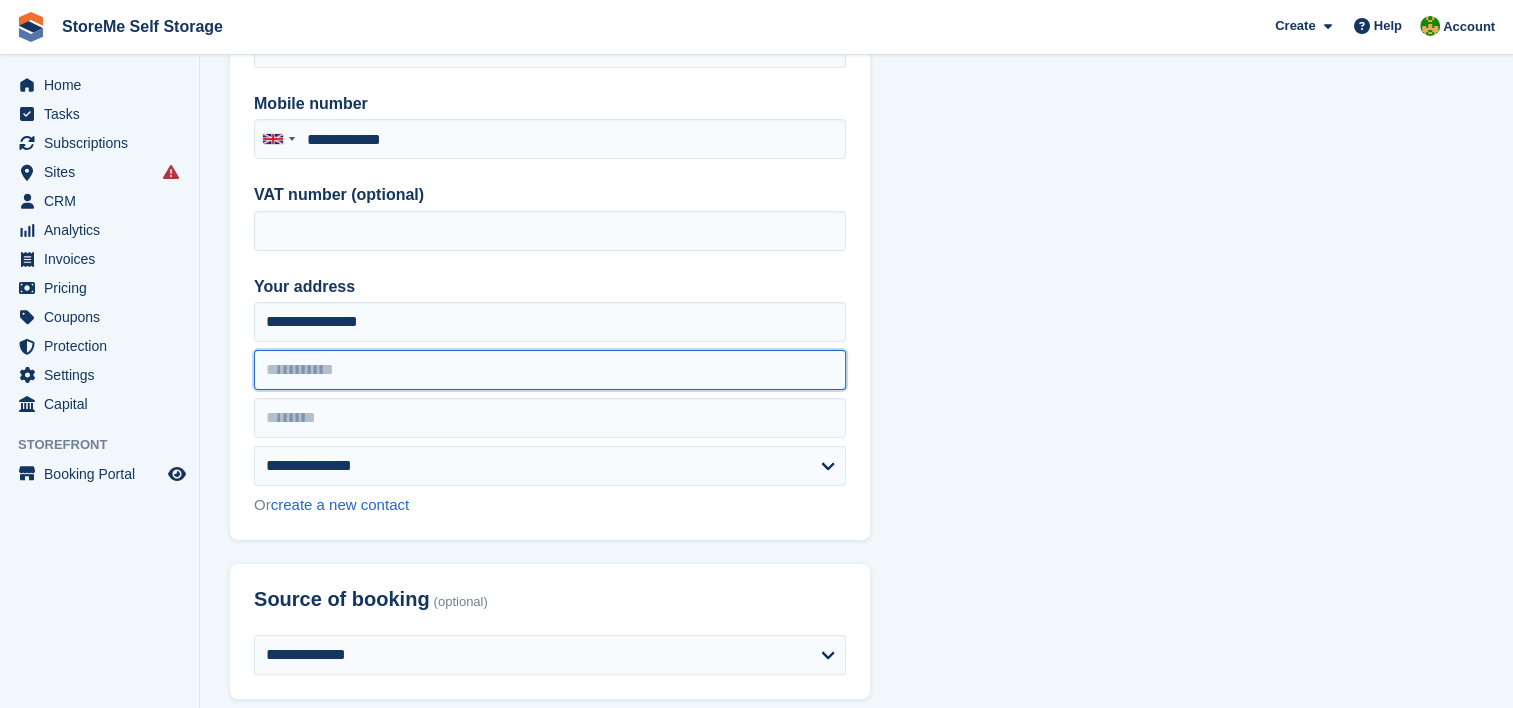 click at bounding box center (550, 370) 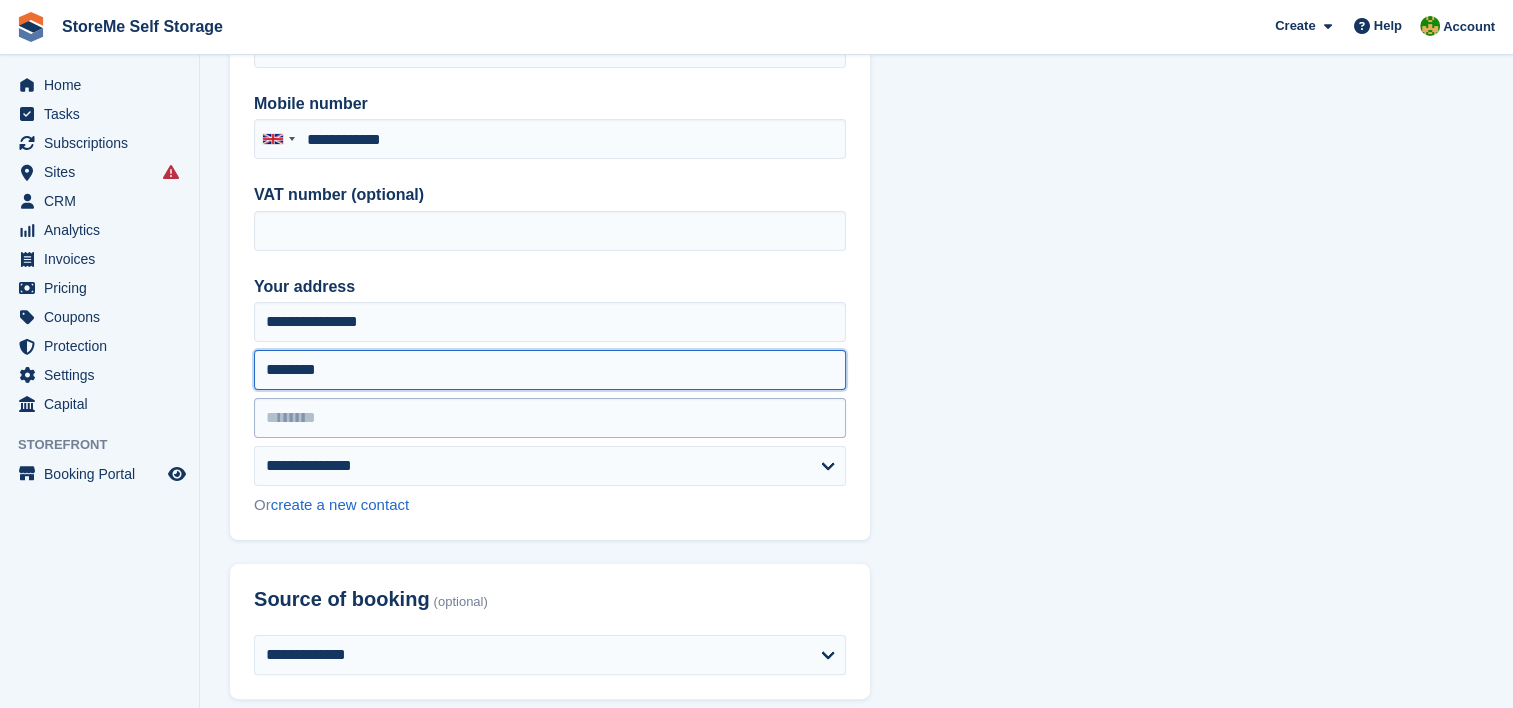type on "********" 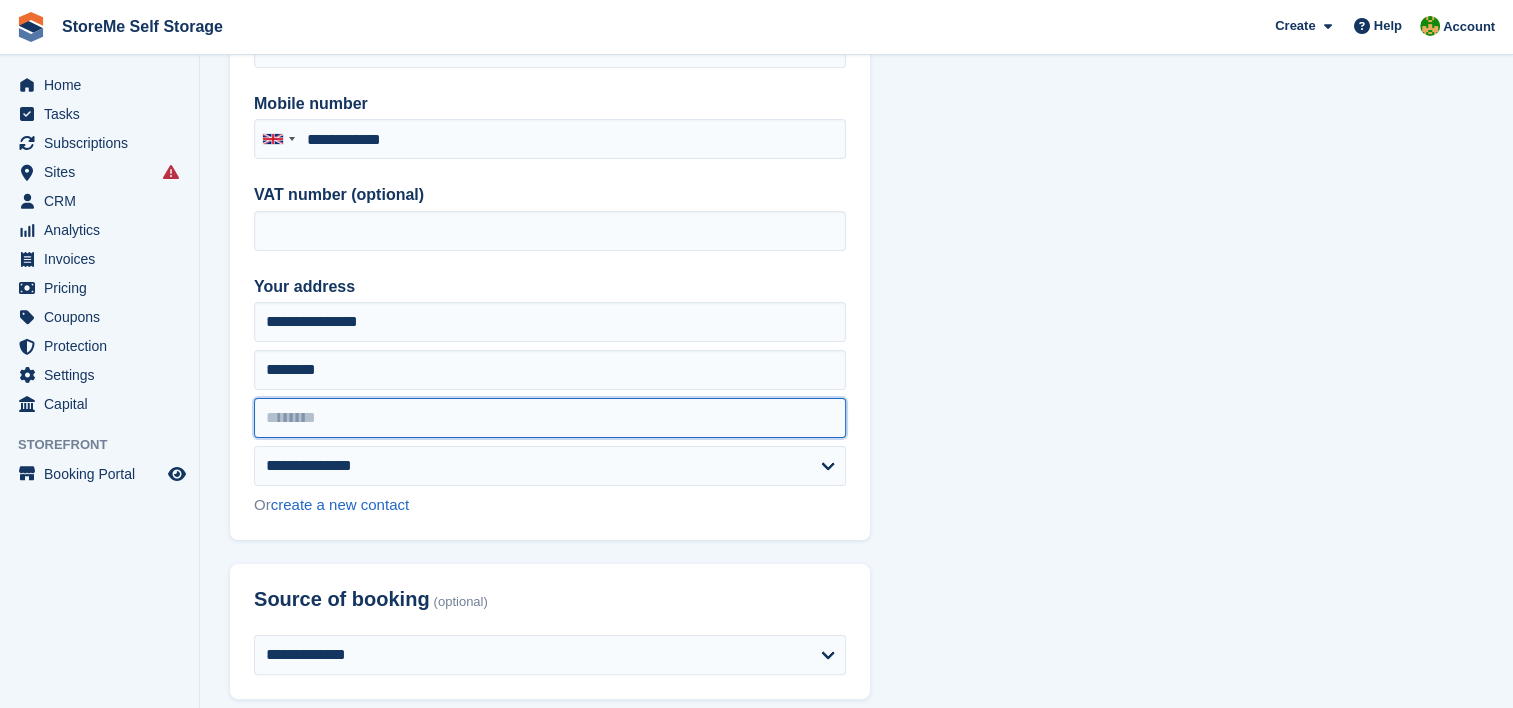 click at bounding box center [550, 418] 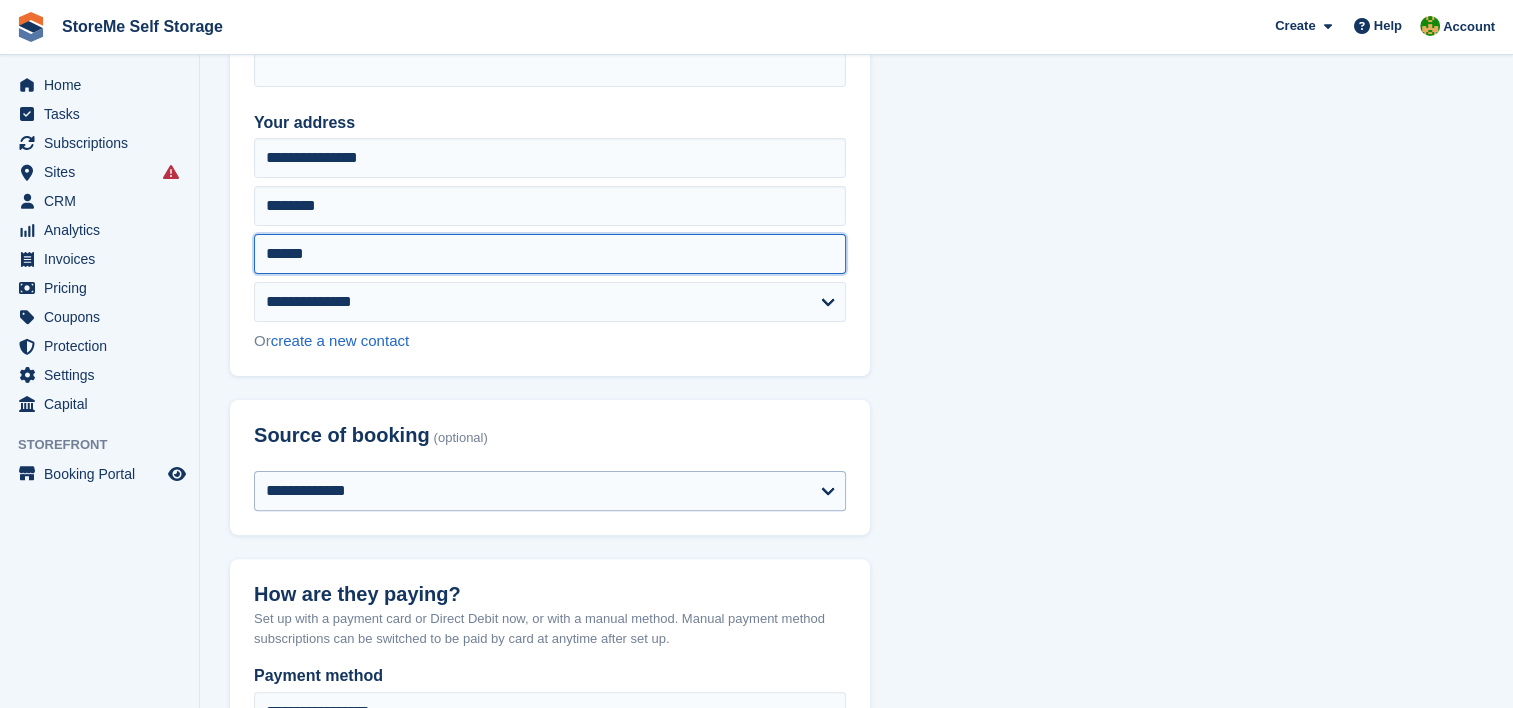 scroll, scrollTop: 500, scrollLeft: 0, axis: vertical 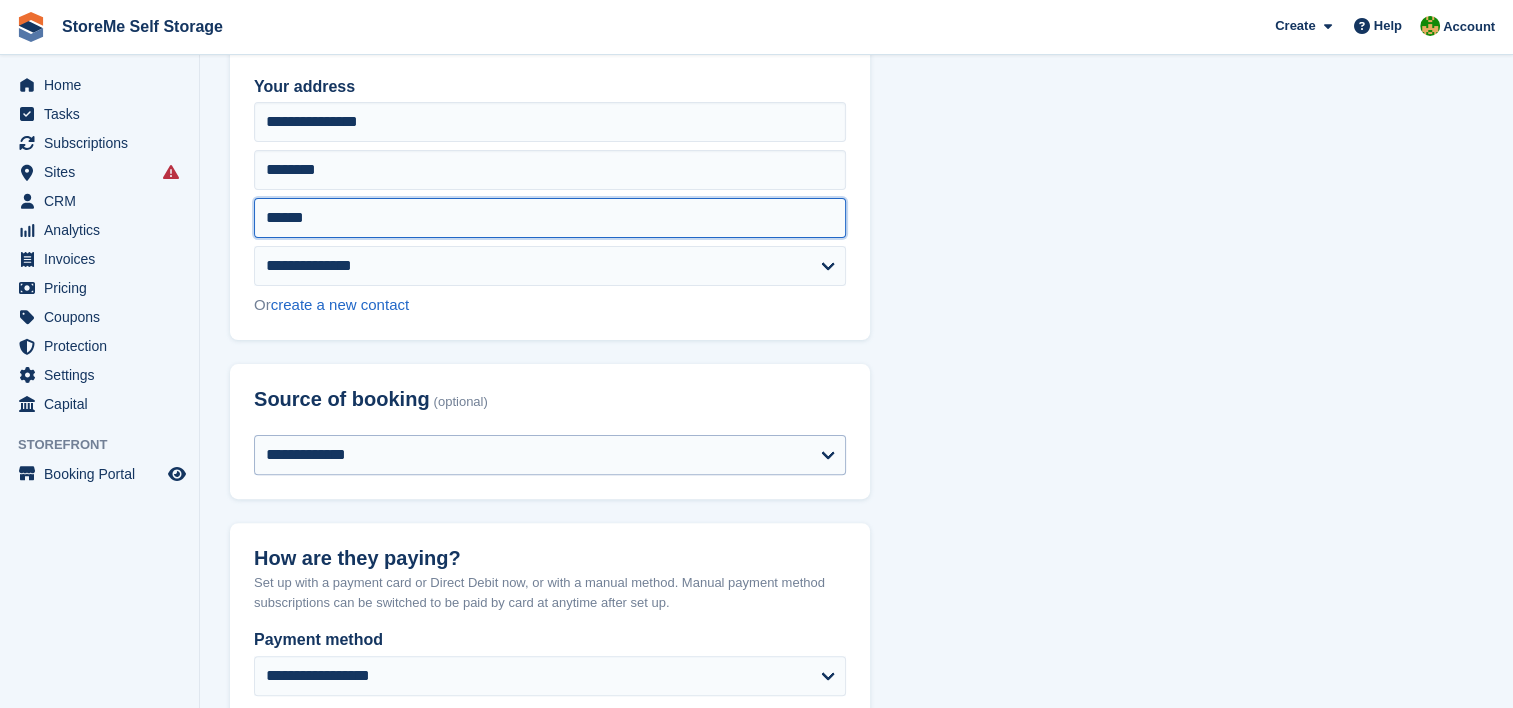 type on "******" 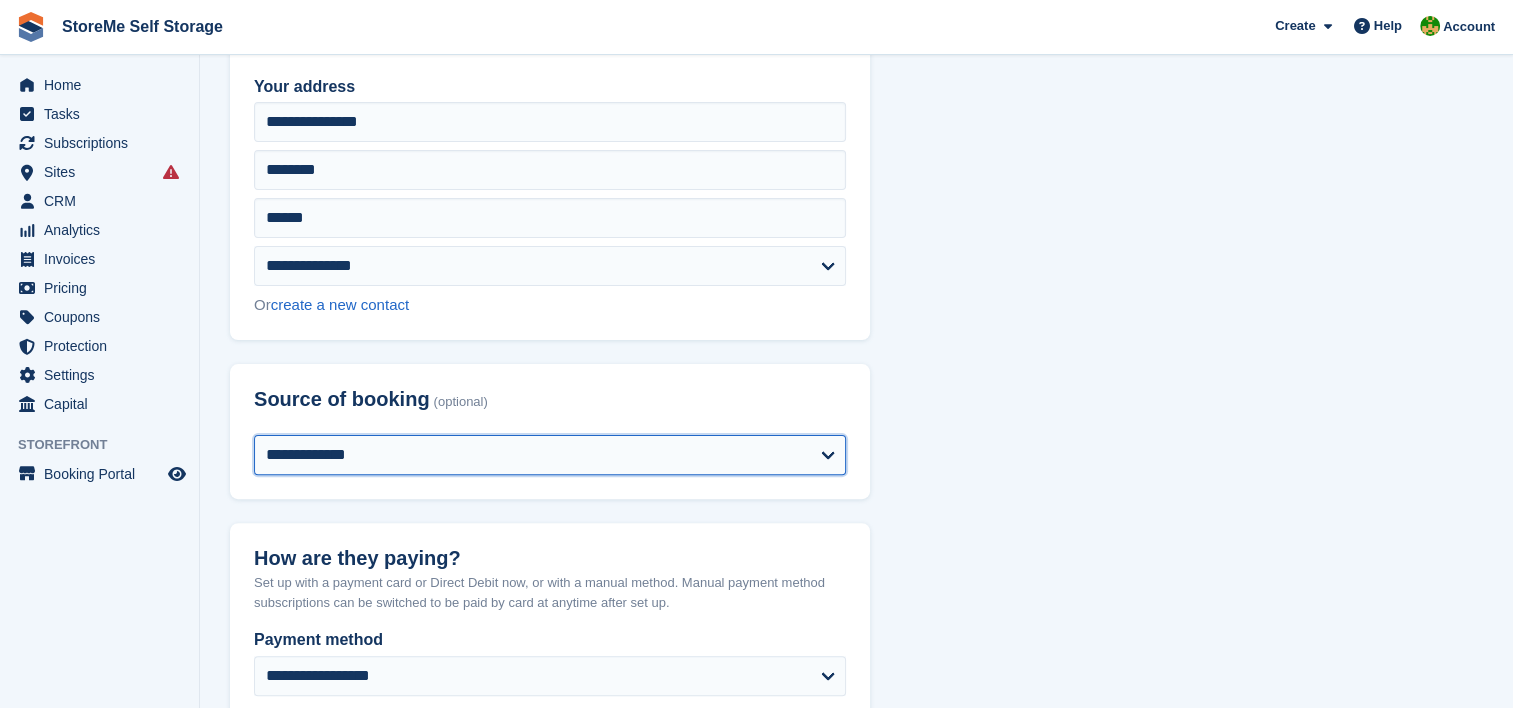 click on "**********" at bounding box center (550, 455) 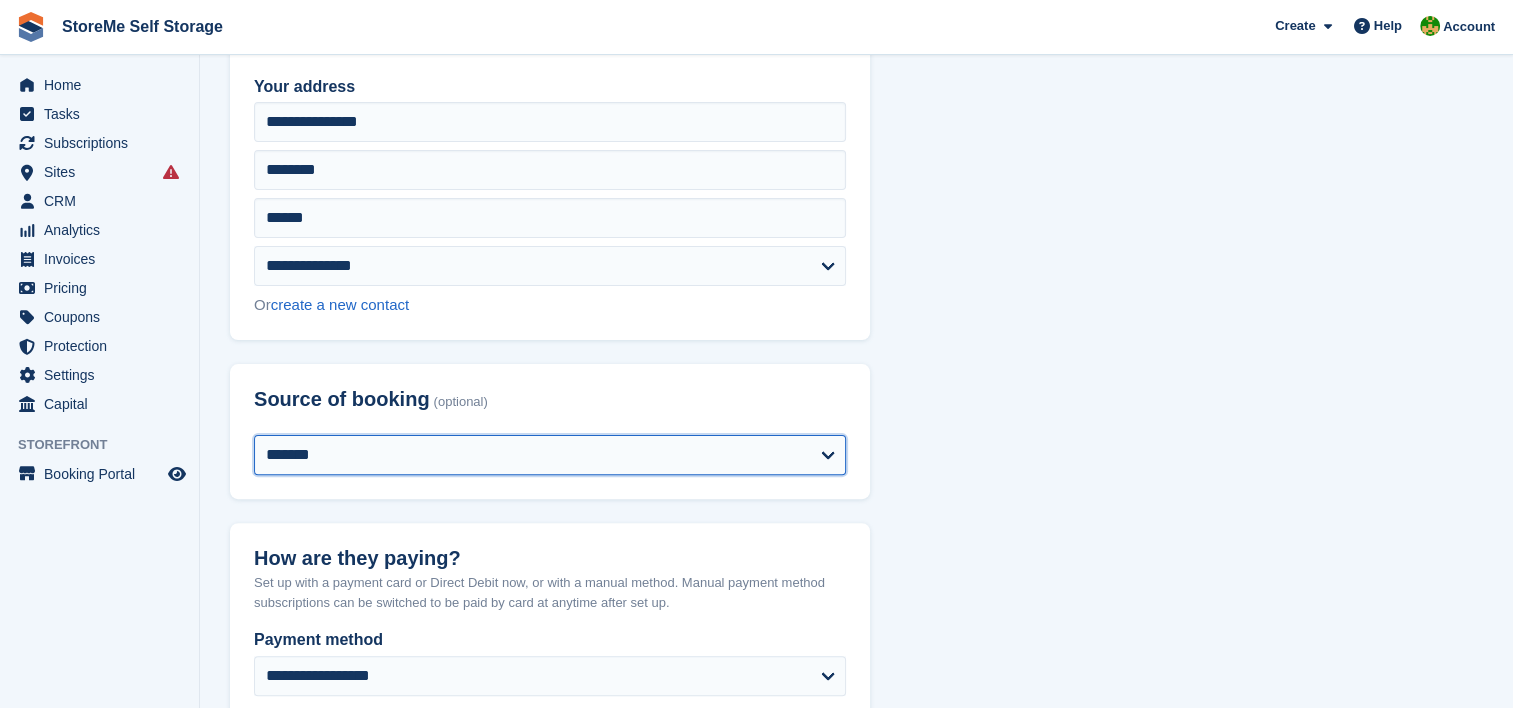 click on "**********" at bounding box center (550, 455) 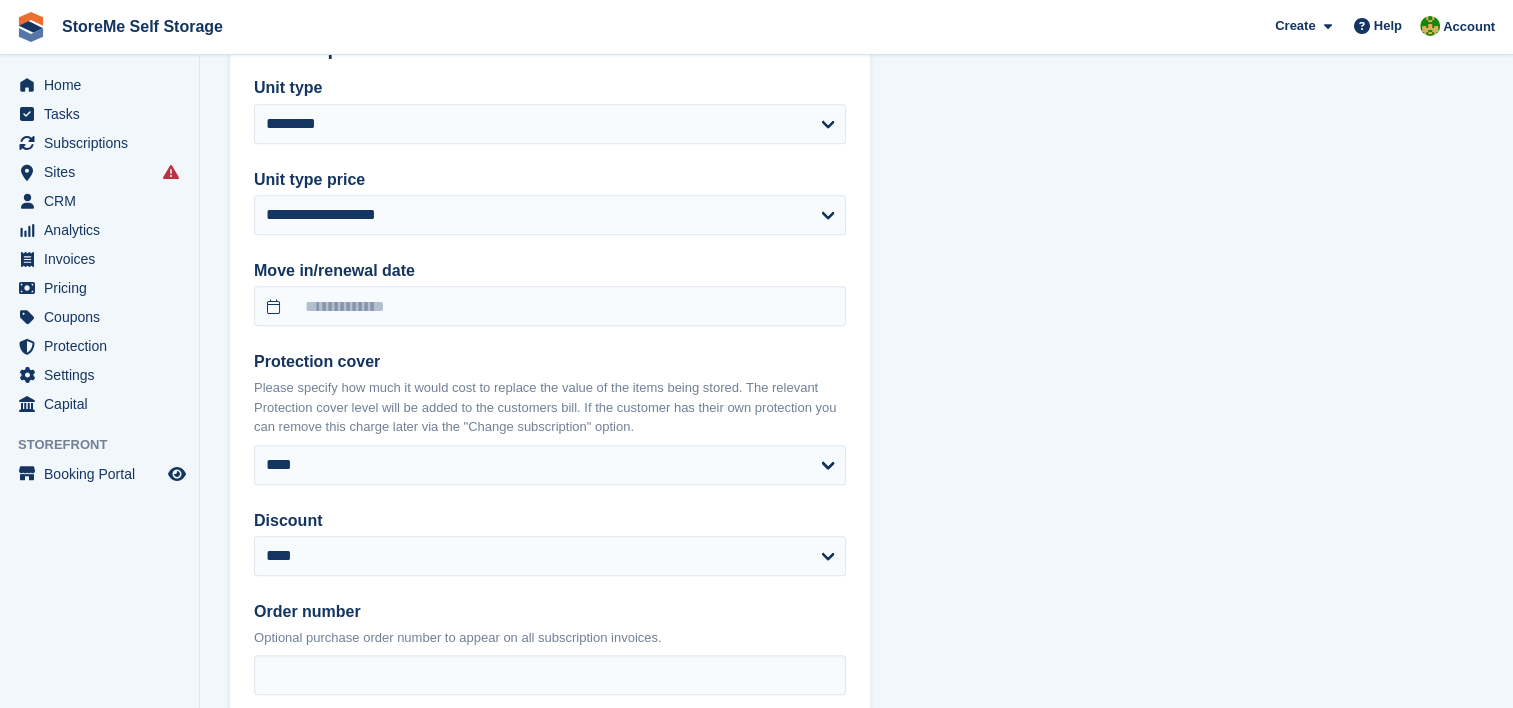 scroll, scrollTop: 1500, scrollLeft: 0, axis: vertical 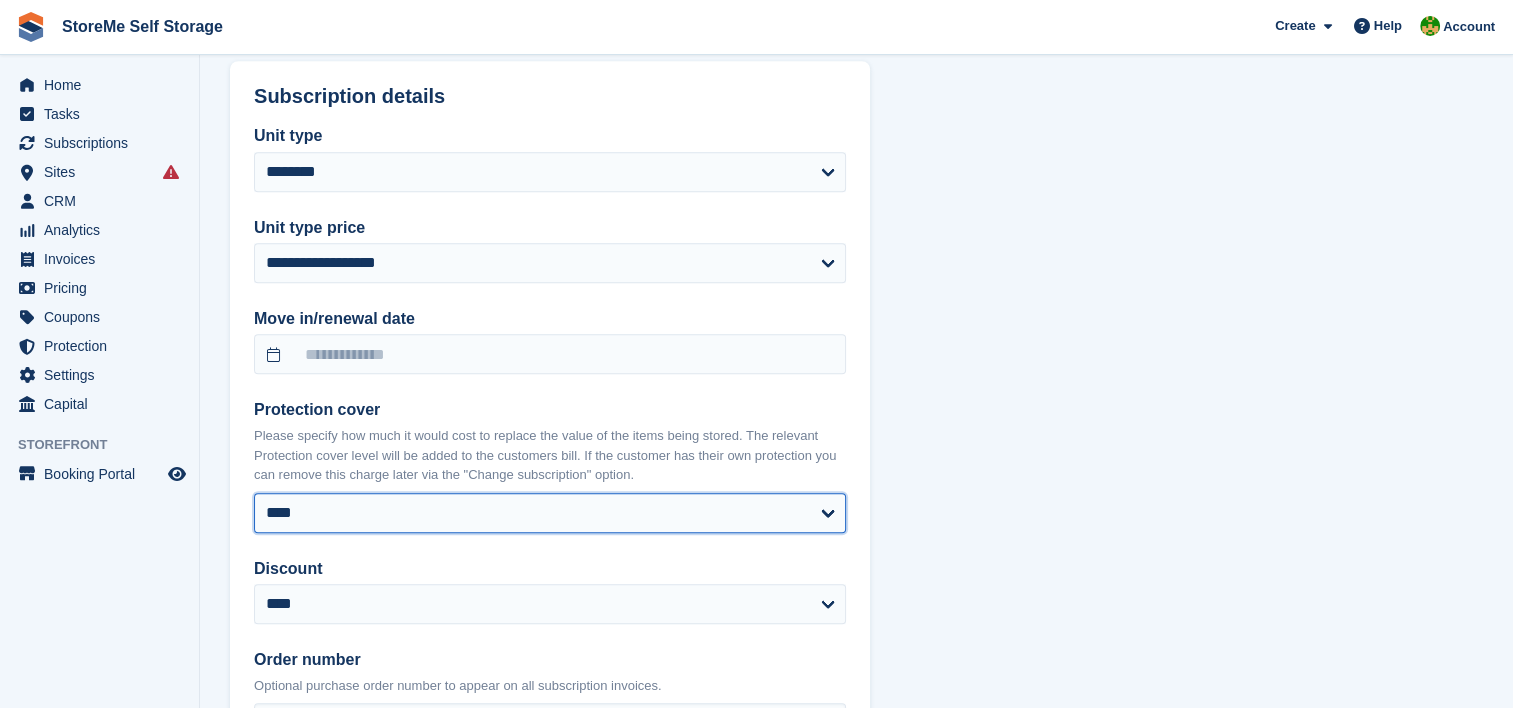 click on "****
******
******
******
******
******
******
******
******
******
******
******
*******
*******
*******
*******
*******
*******
*******
*******
*******
*******
*******
*******
*******" at bounding box center [550, 513] 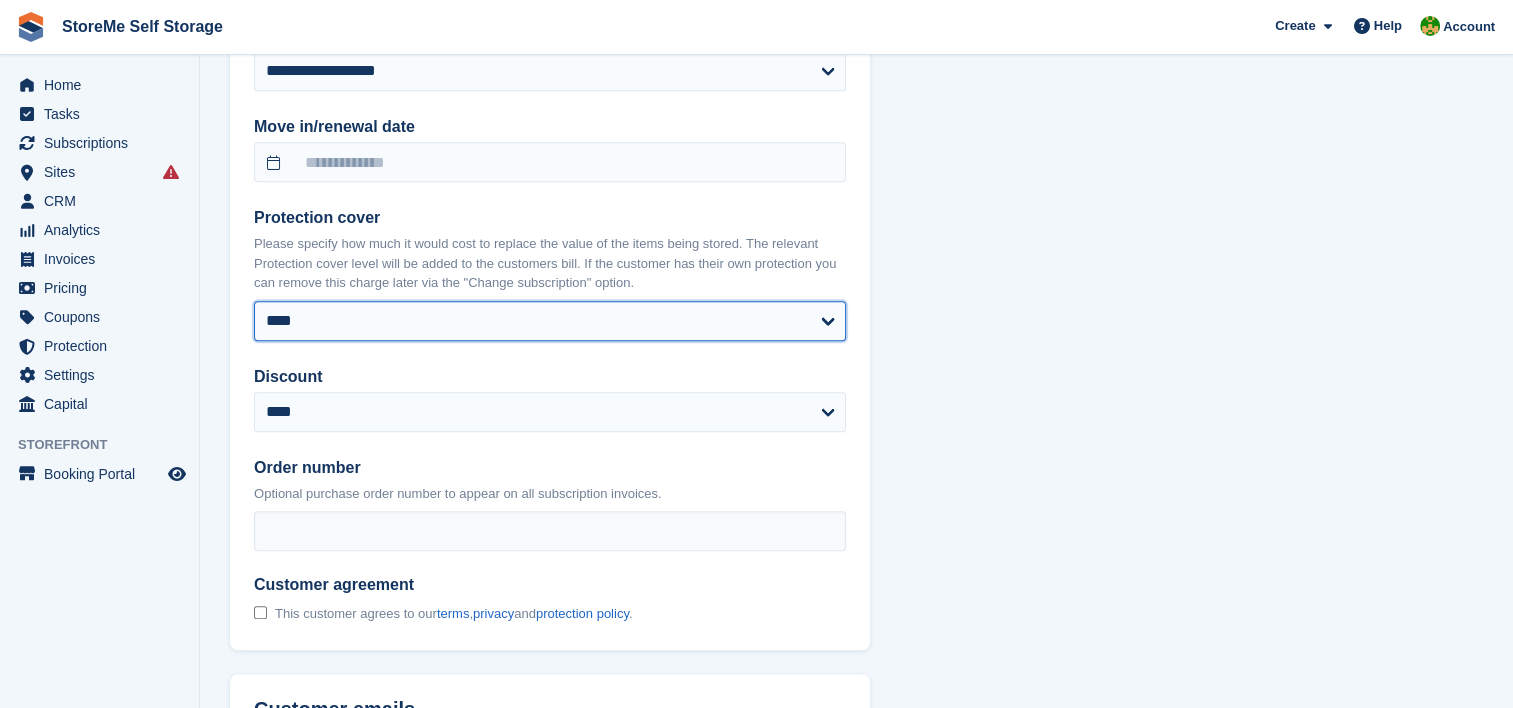 scroll, scrollTop: 1700, scrollLeft: 0, axis: vertical 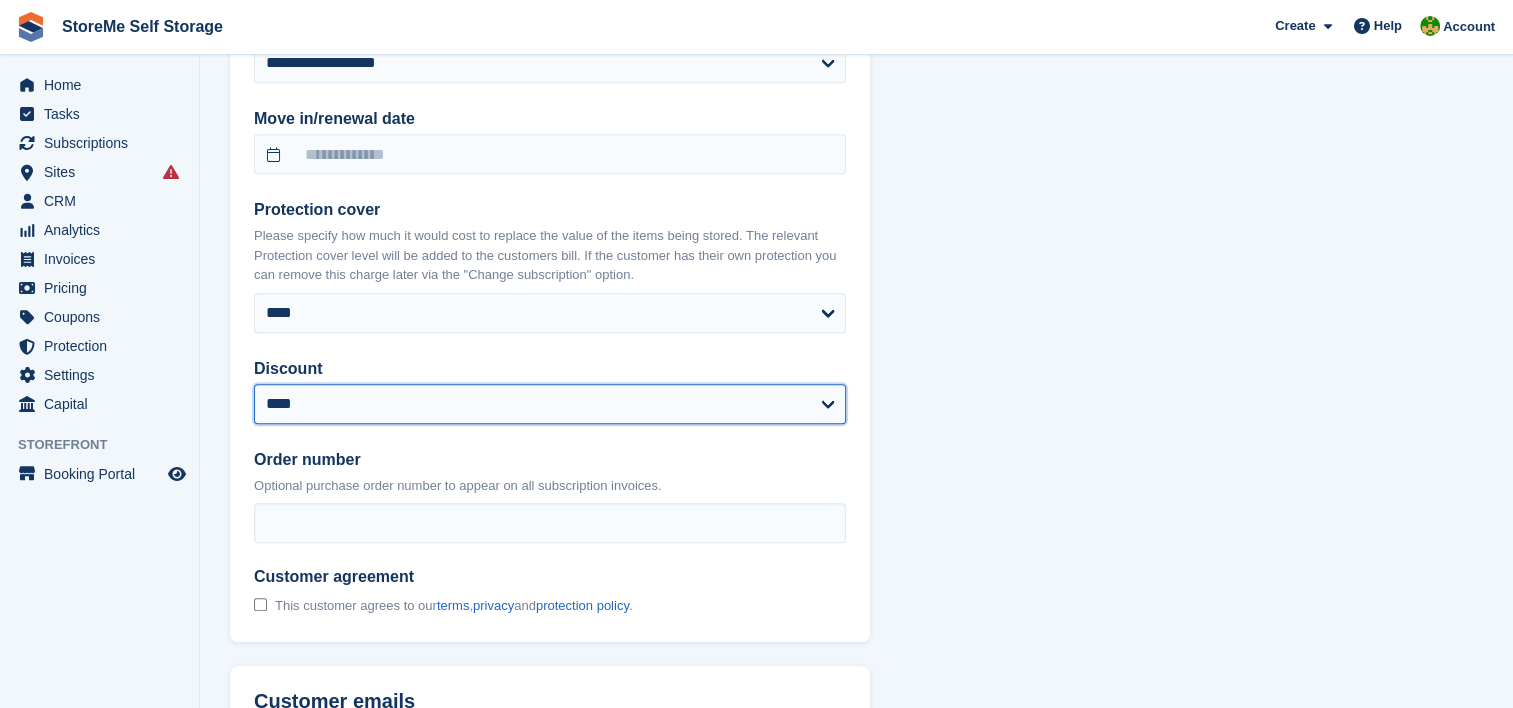 click on "**********" at bounding box center [550, 404] 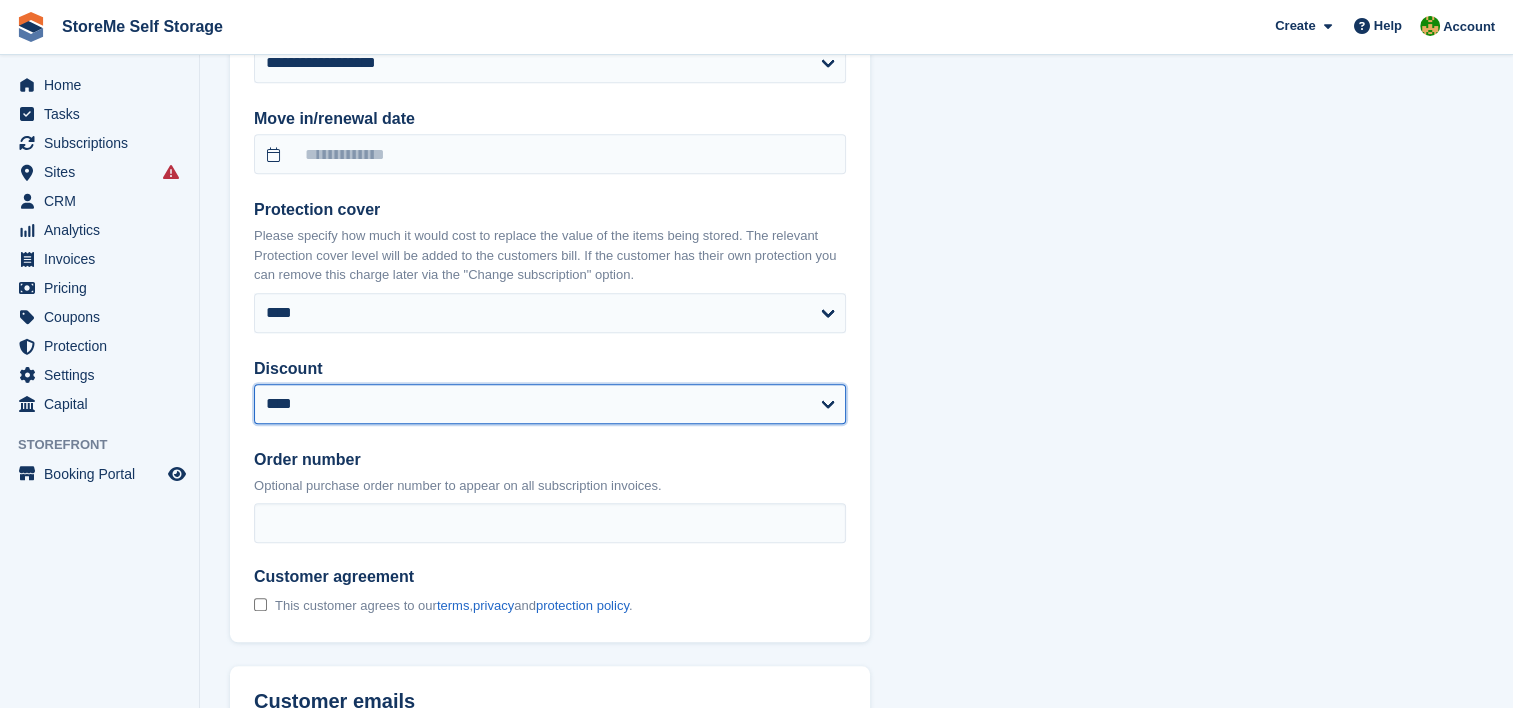 click on "**********" at bounding box center (550, 404) 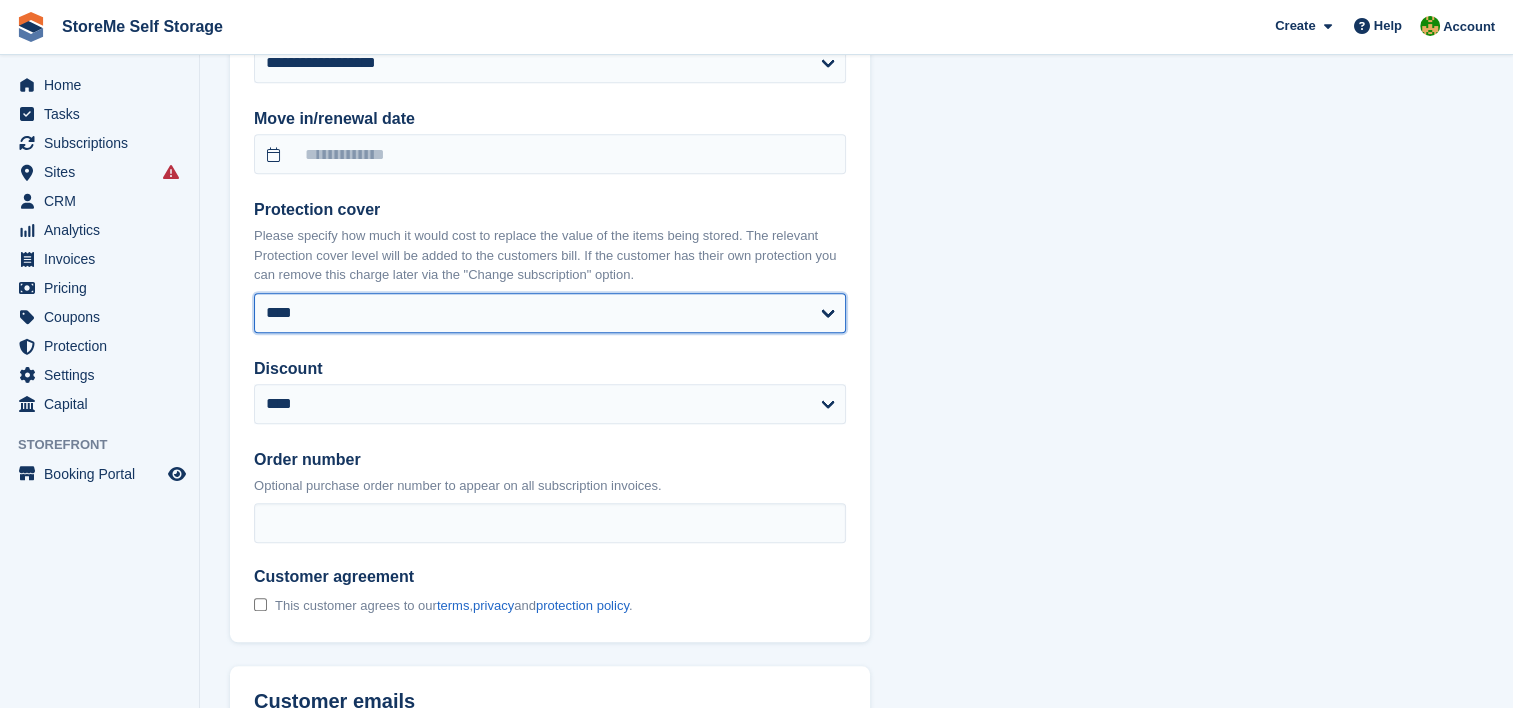 click on "****
******
******
******
******
******
******
******
******
******
******
******
*******
*******
*******
*******
*******
*******
*******
*******
*******
*******
*******
*******
*******" at bounding box center (550, 313) 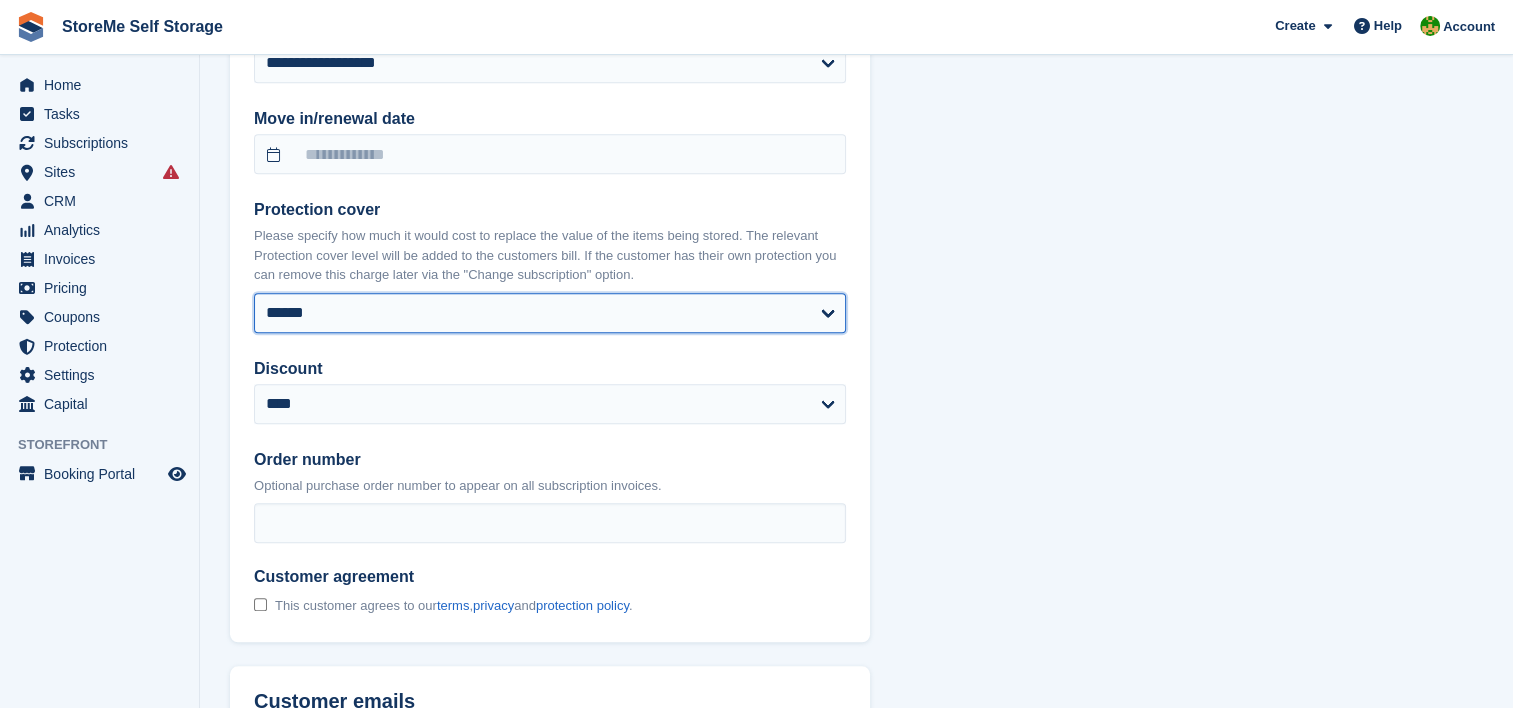 click on "****
******
******
******
******
******
******
******
******
******
******
******
*******
*******
*******
*******
*******
*******
*******
*******
*******
*******
*******
*******
*******" at bounding box center [550, 313] 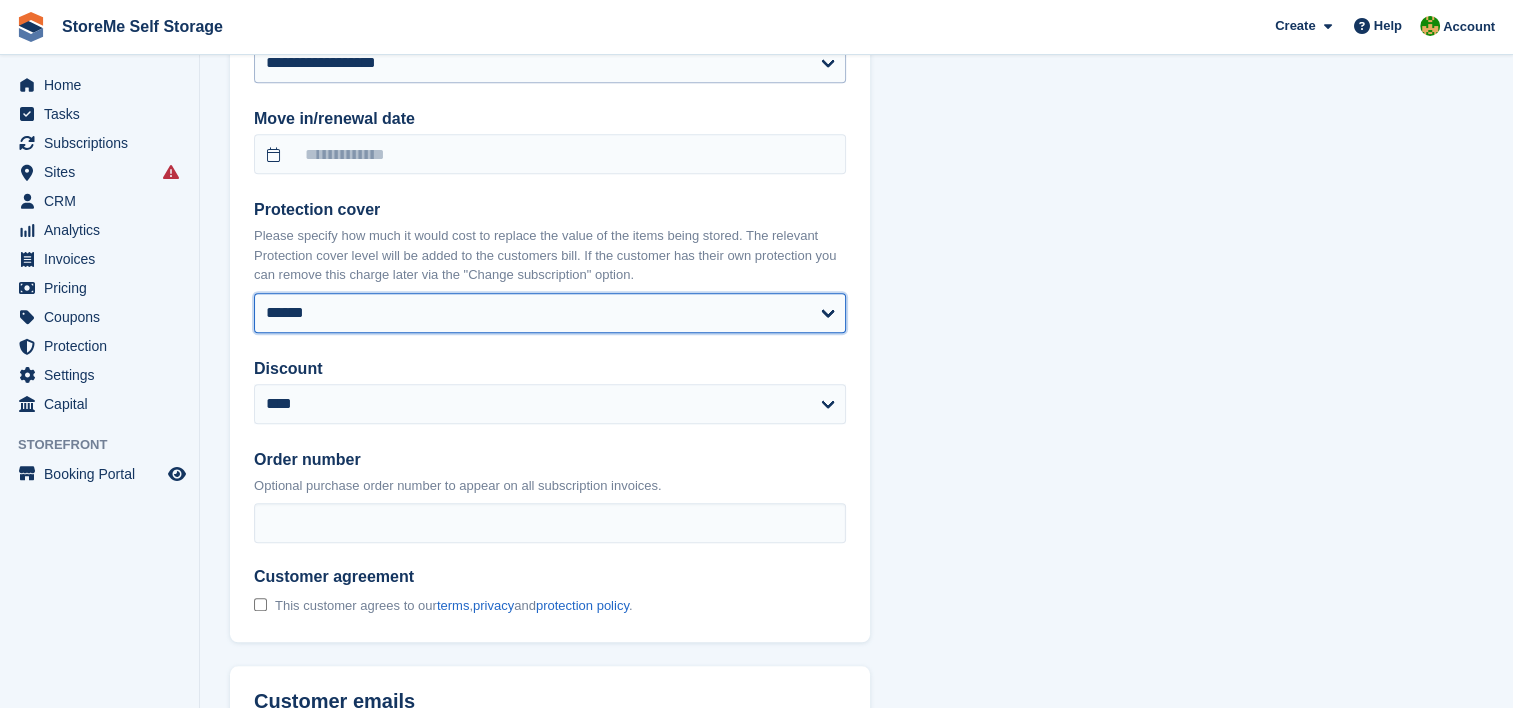 select on "******" 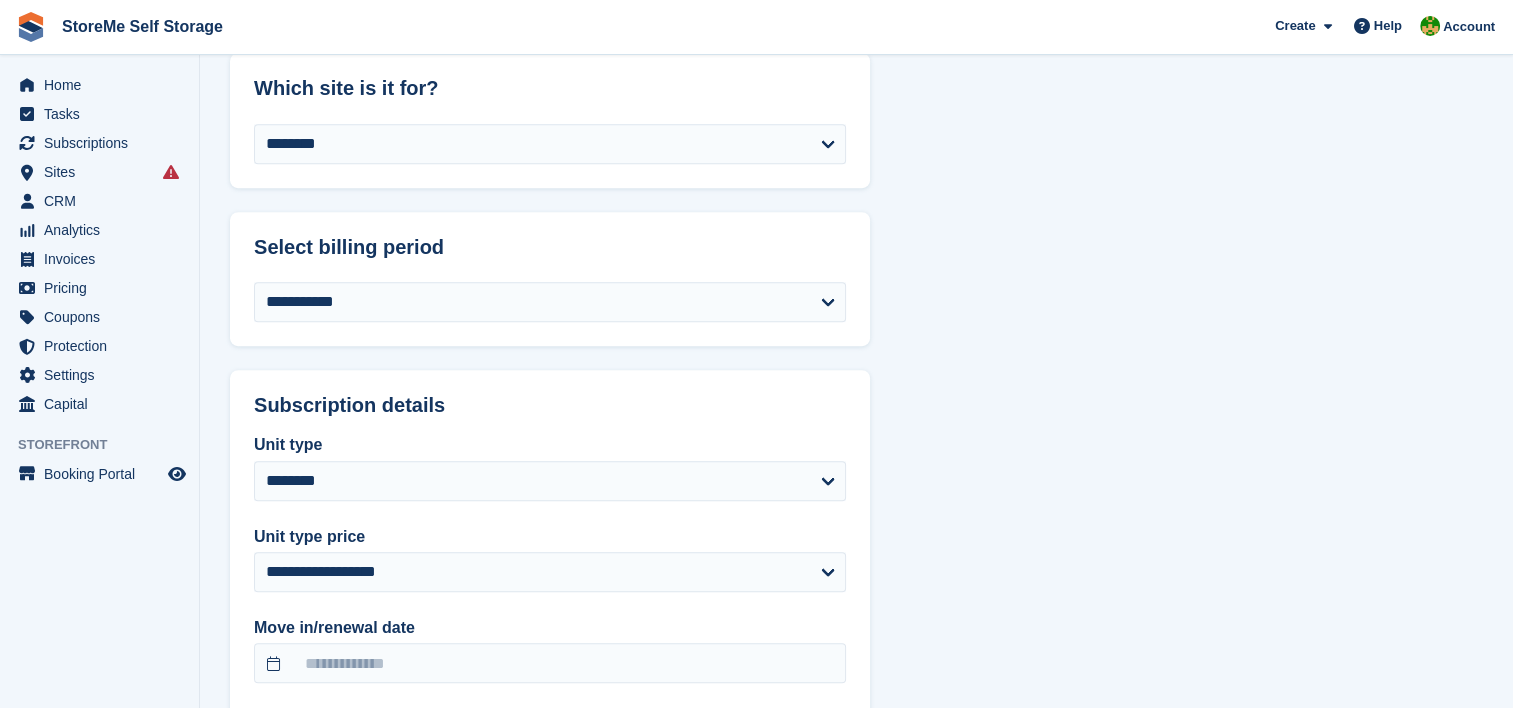 scroll, scrollTop: 1300, scrollLeft: 0, axis: vertical 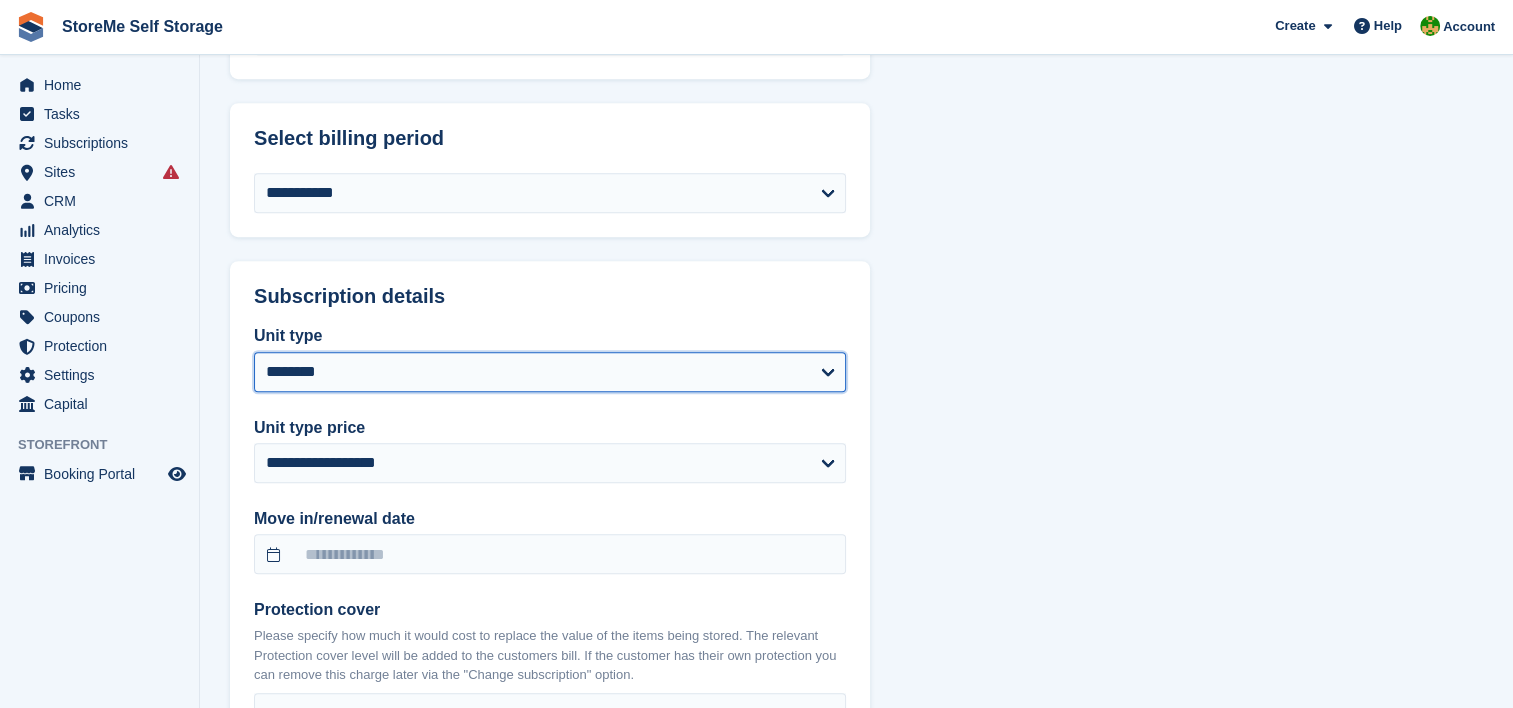 click on "**********" at bounding box center (550, 372) 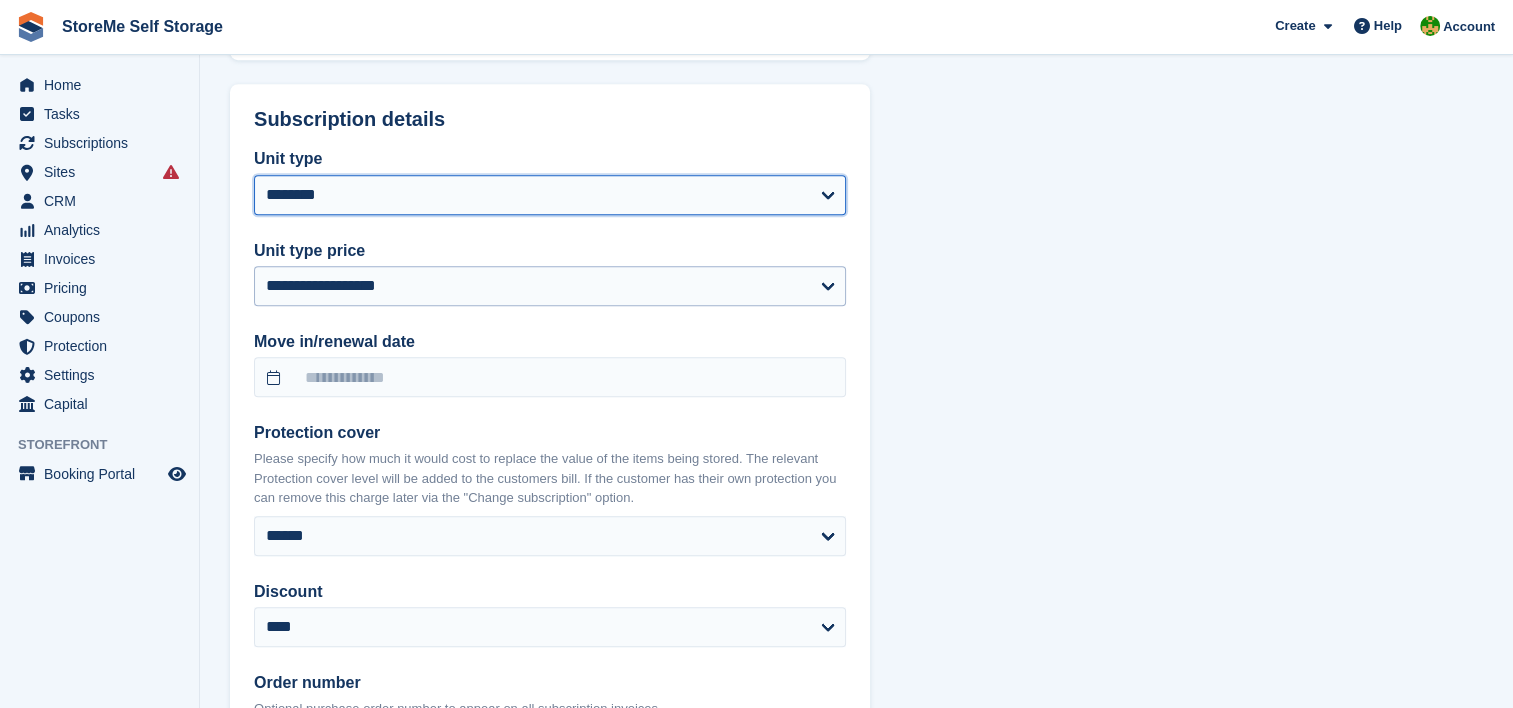 select on "******" 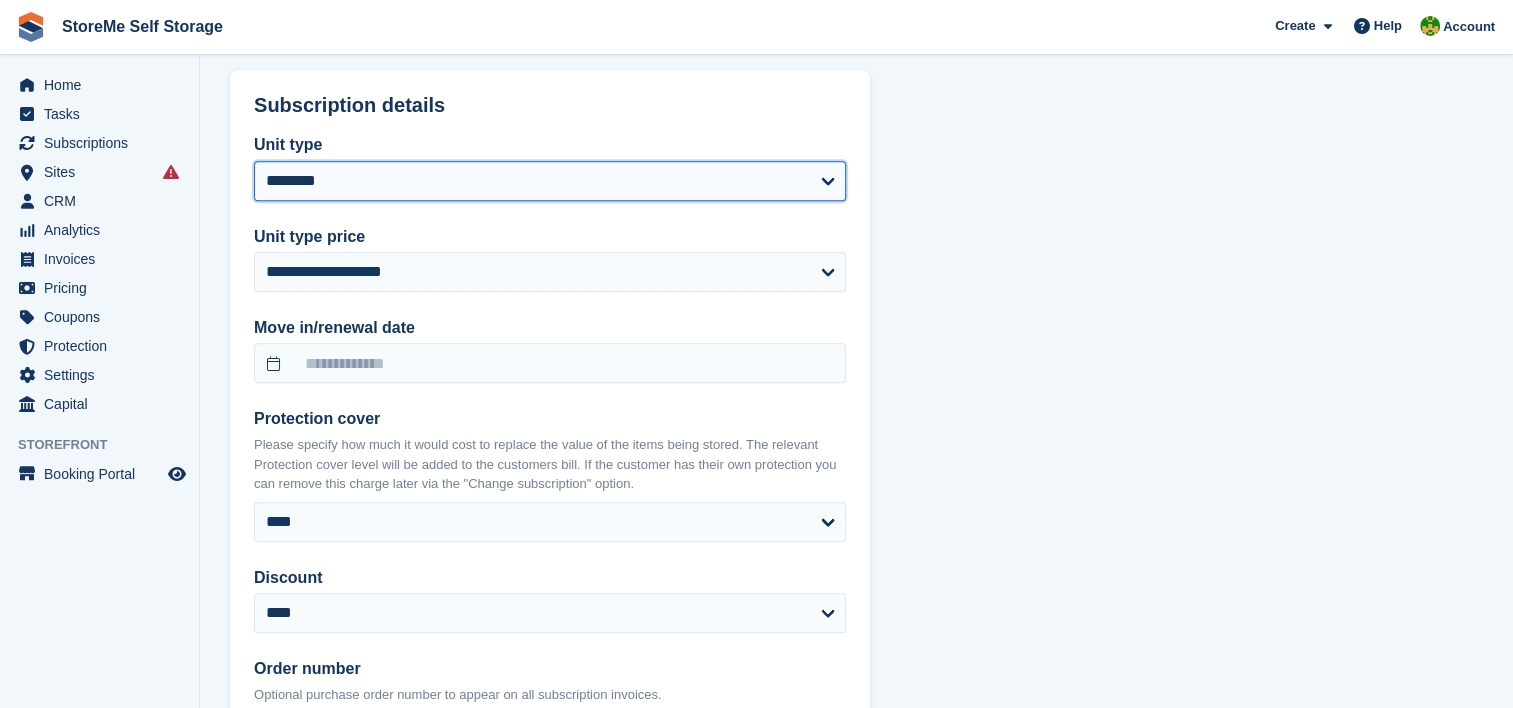 scroll, scrollTop: 1500, scrollLeft: 0, axis: vertical 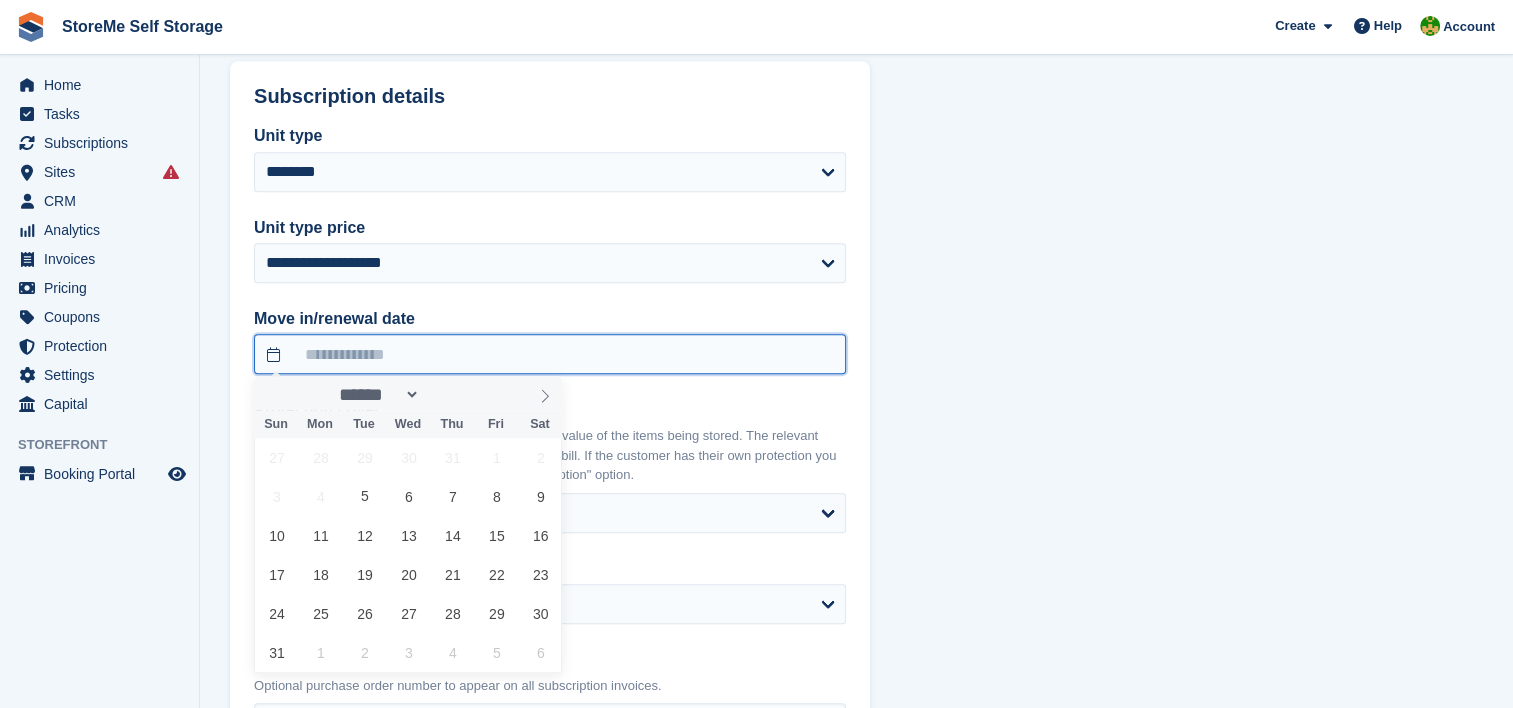 click at bounding box center (550, 354) 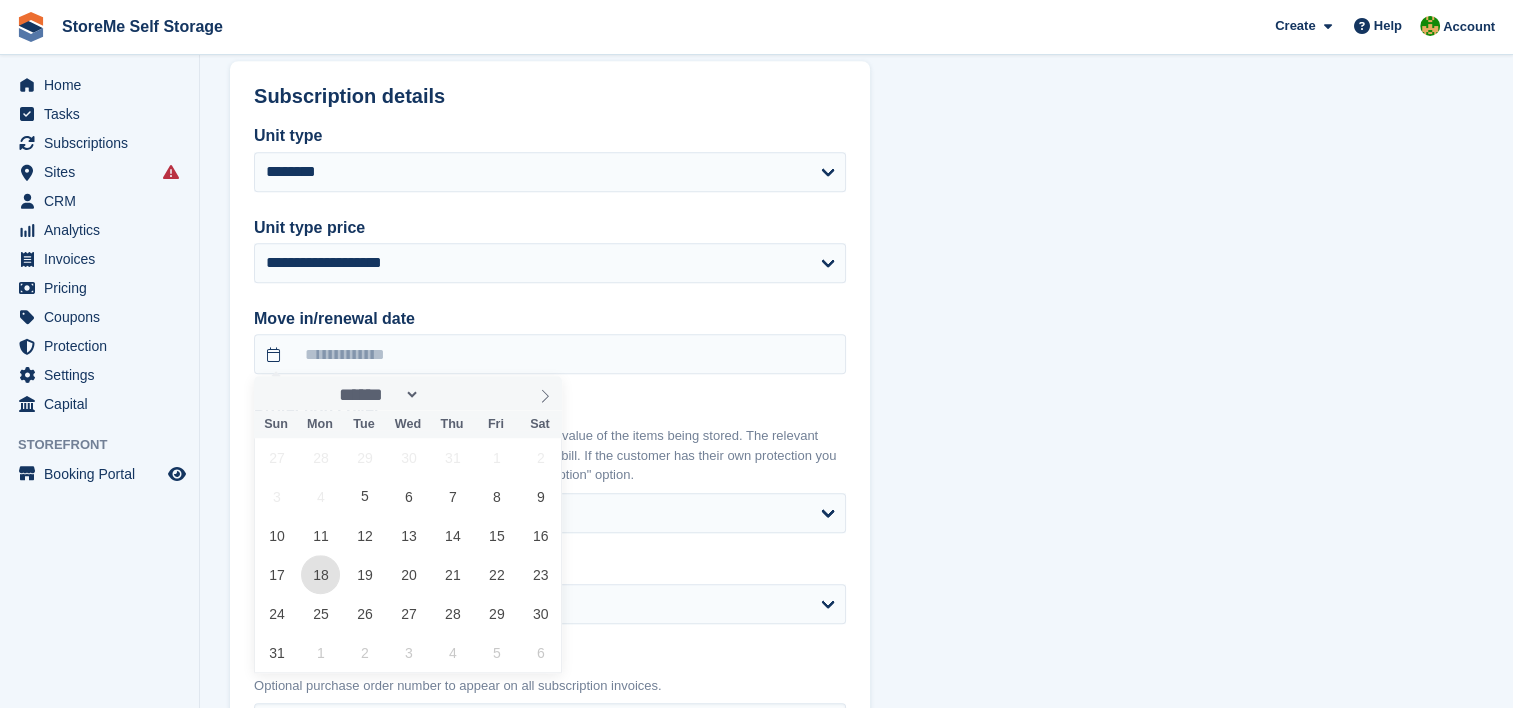 click on "18" at bounding box center [320, 574] 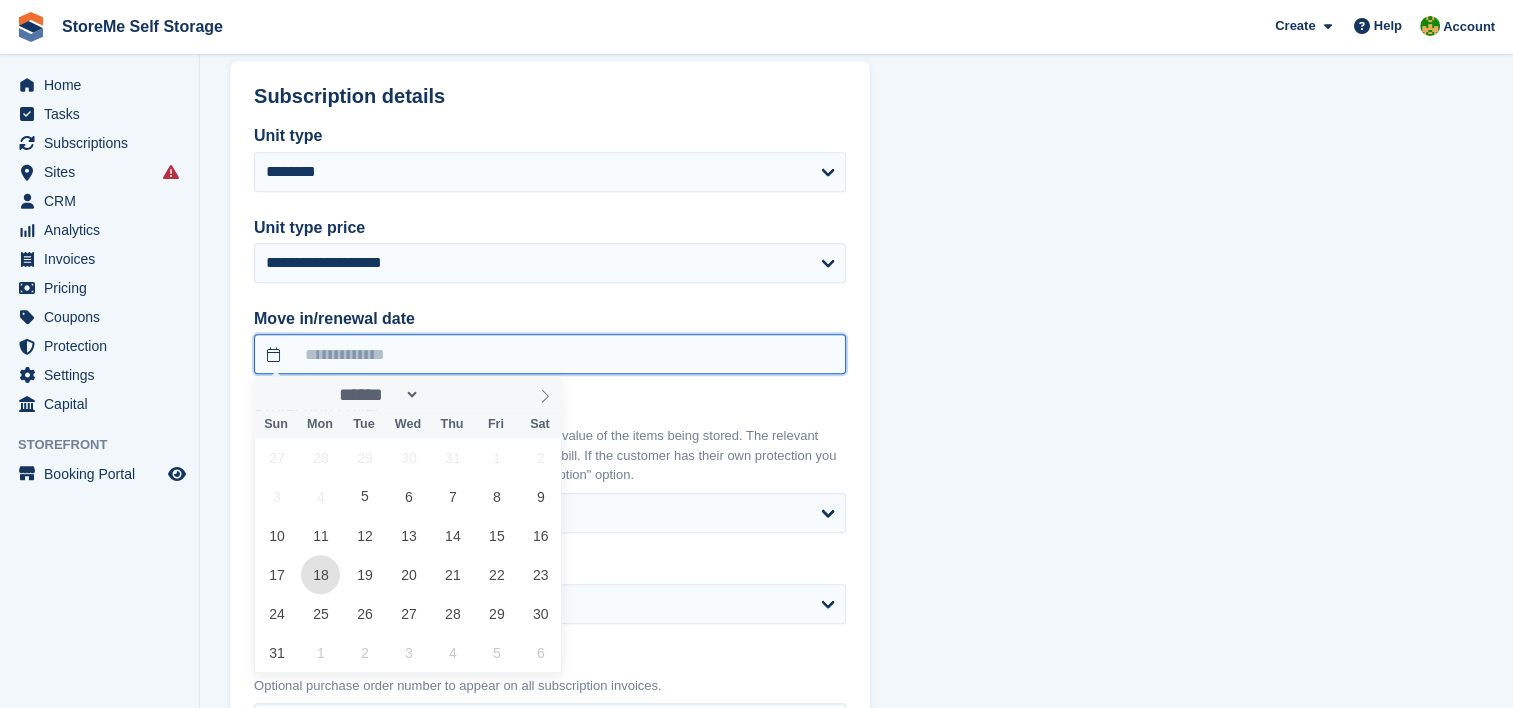 type on "**********" 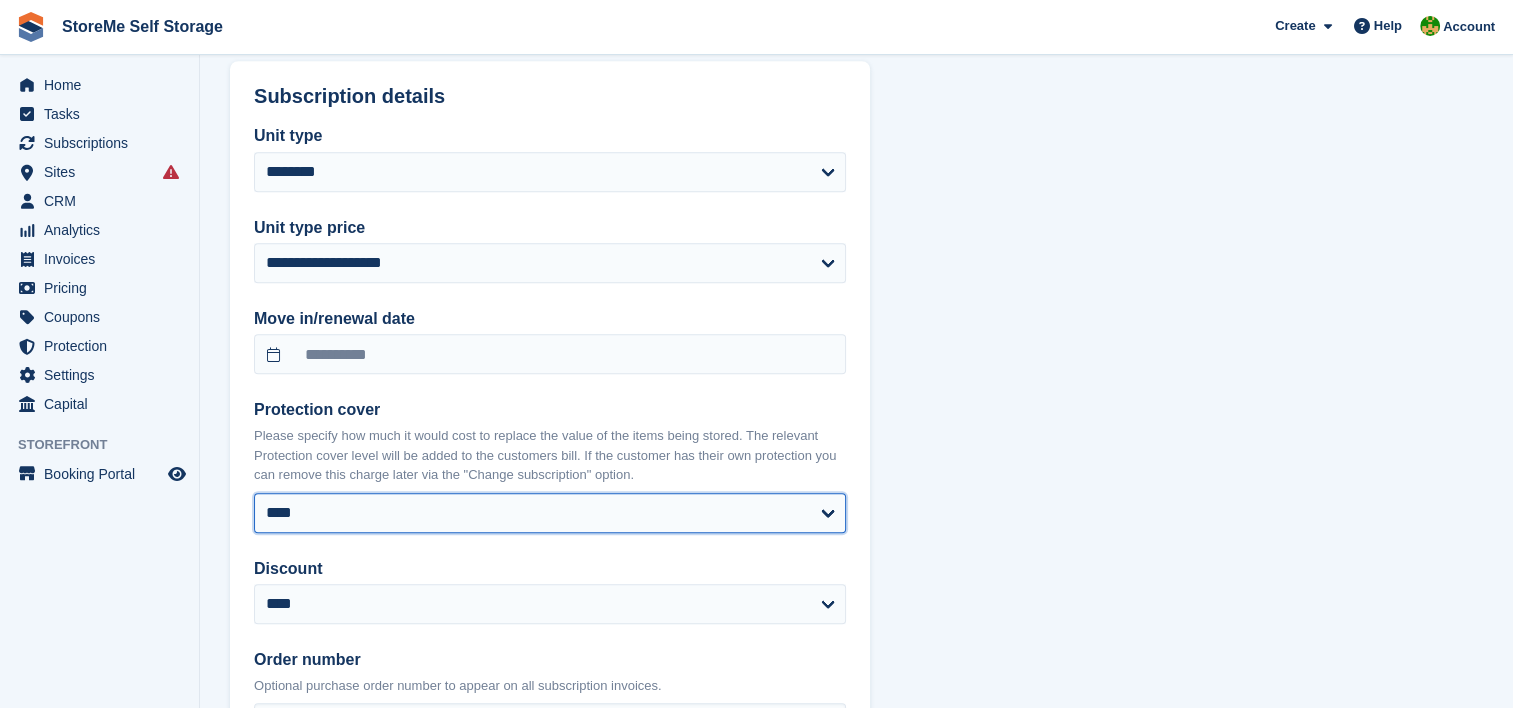 click on "****
******
******
******
******
******
******
******
******
******
******
******
*******
*******
*******
*******
*******
*******
*******
*******
*******
*******
*******
*******
*******" at bounding box center [550, 513] 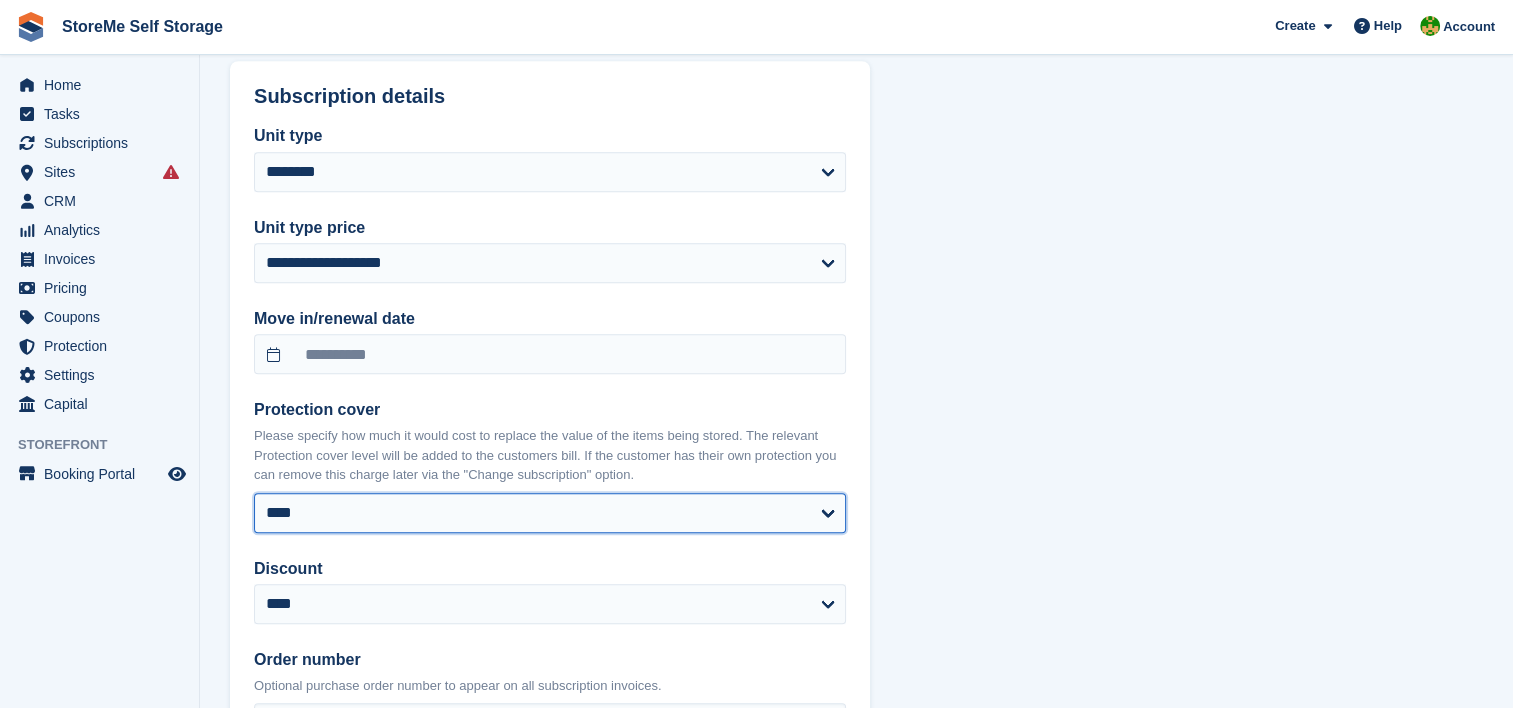 select on "*****" 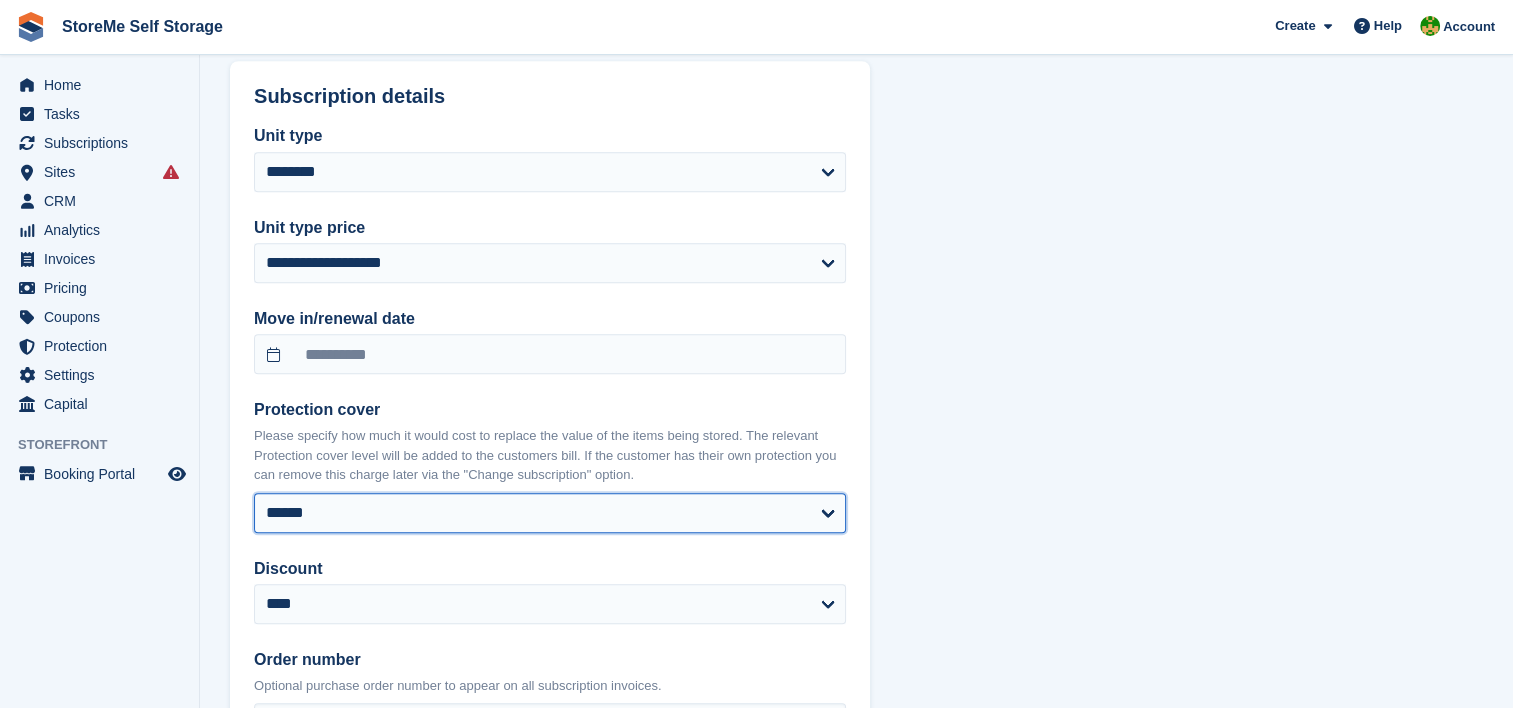 click on "****
******
******
******
******
******
******
******
******
******
******
******
*******
*******
*******
*******
*******
*******
*******
*******
*******
*******
*******
*******
*******" at bounding box center (550, 513) 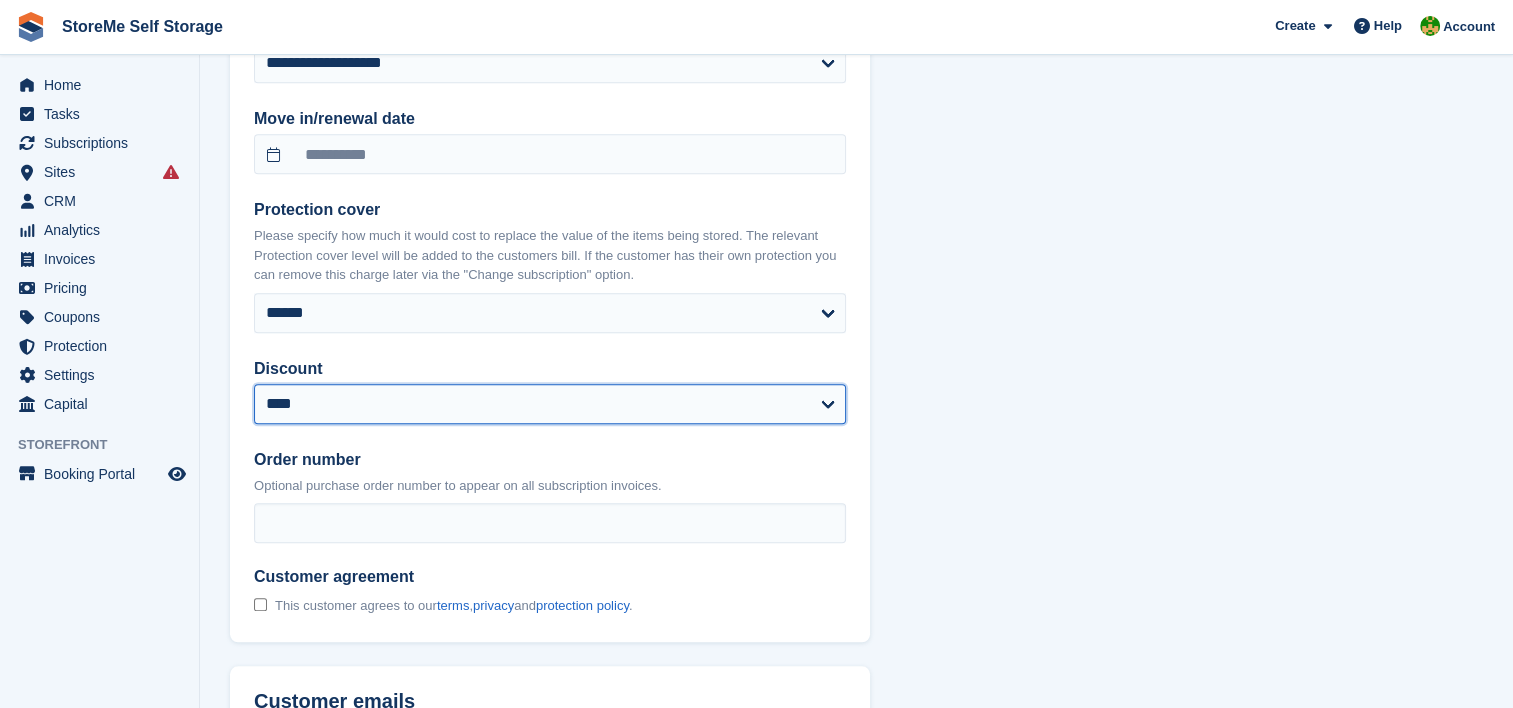 click on "**********" at bounding box center [550, 404] 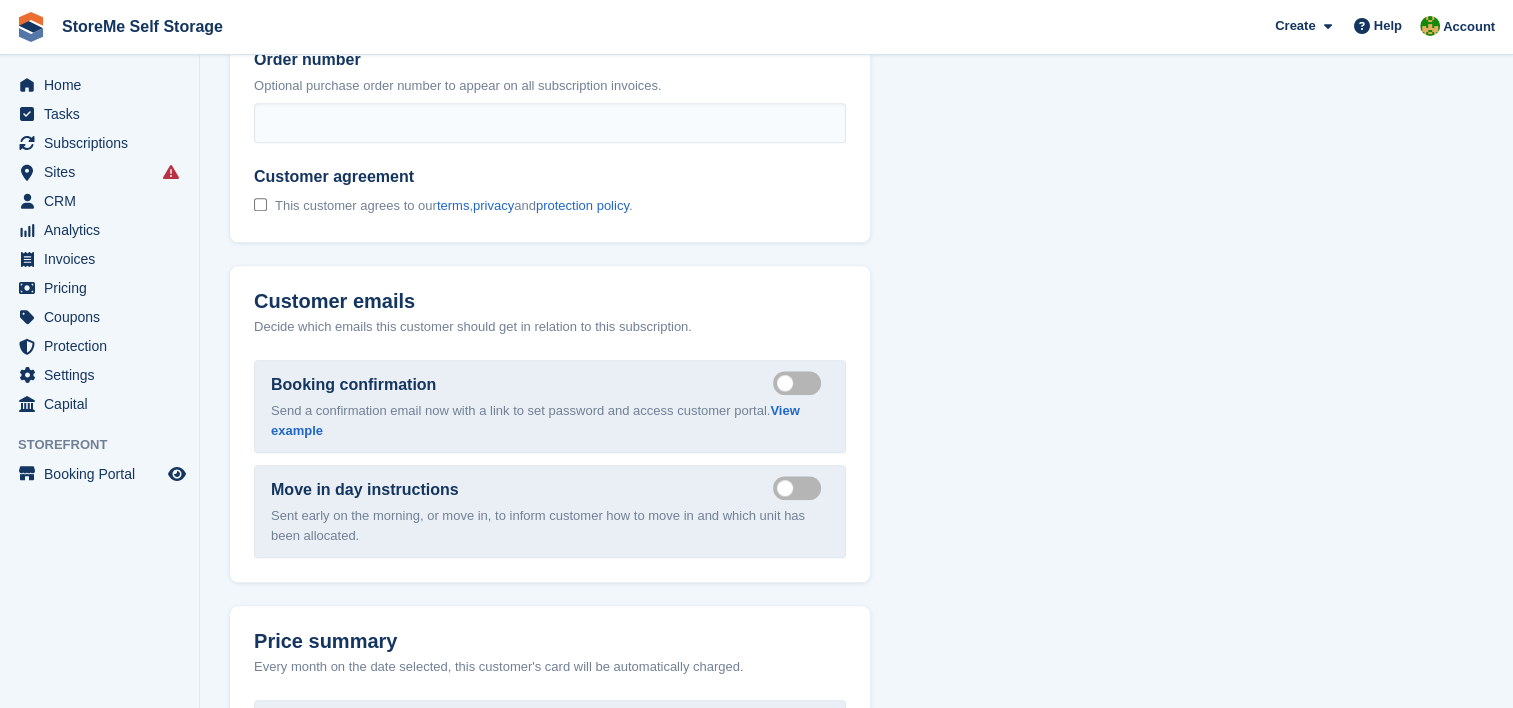scroll, scrollTop: 2387, scrollLeft: 0, axis: vertical 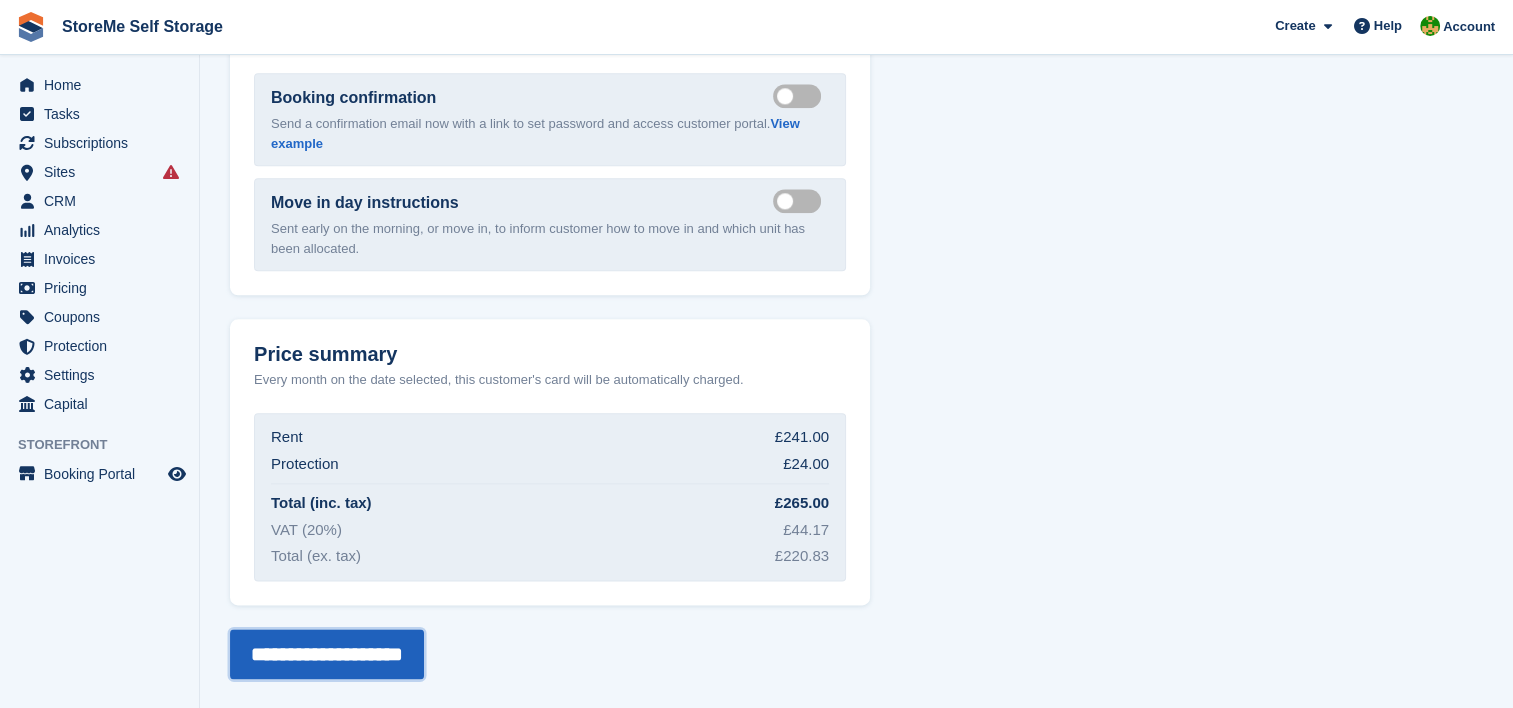 click on "**********" at bounding box center [327, 654] 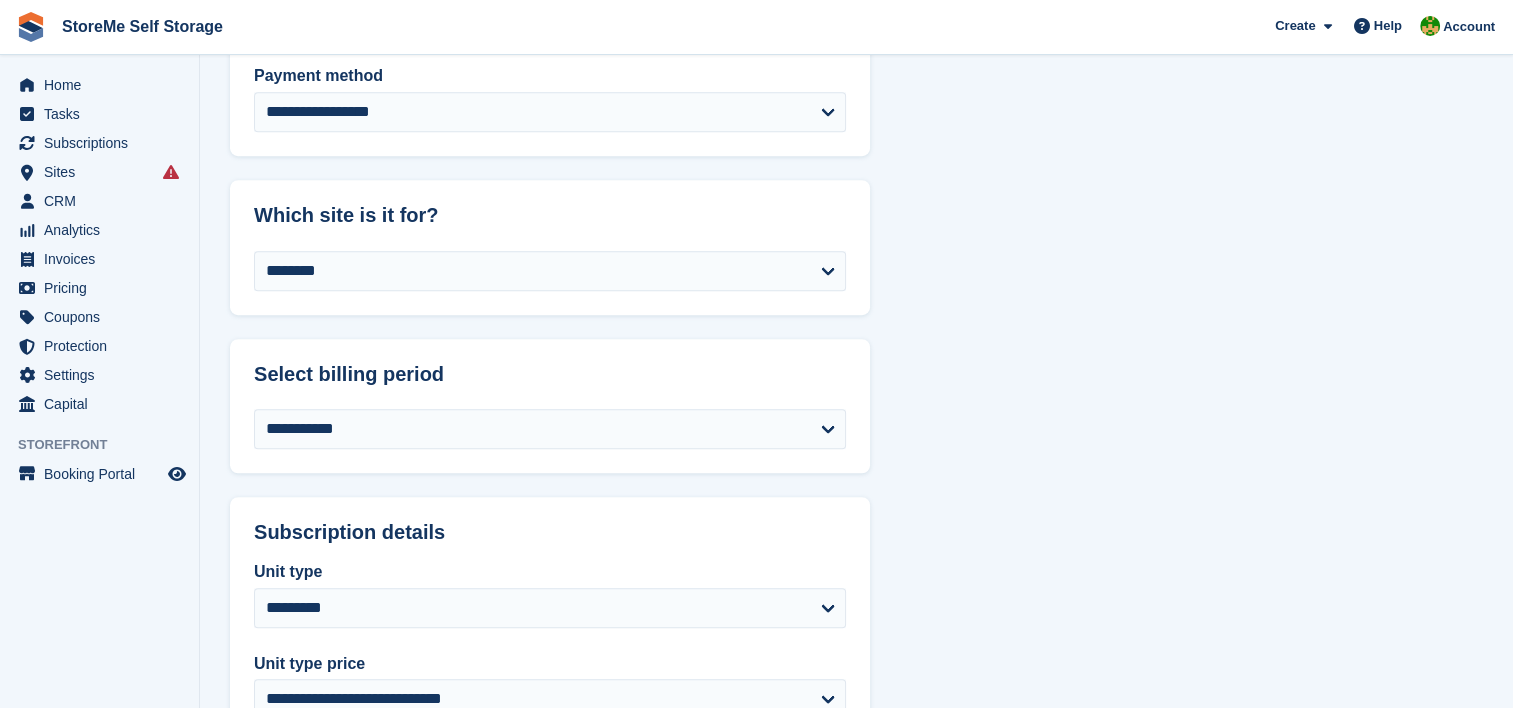 type on "**********" 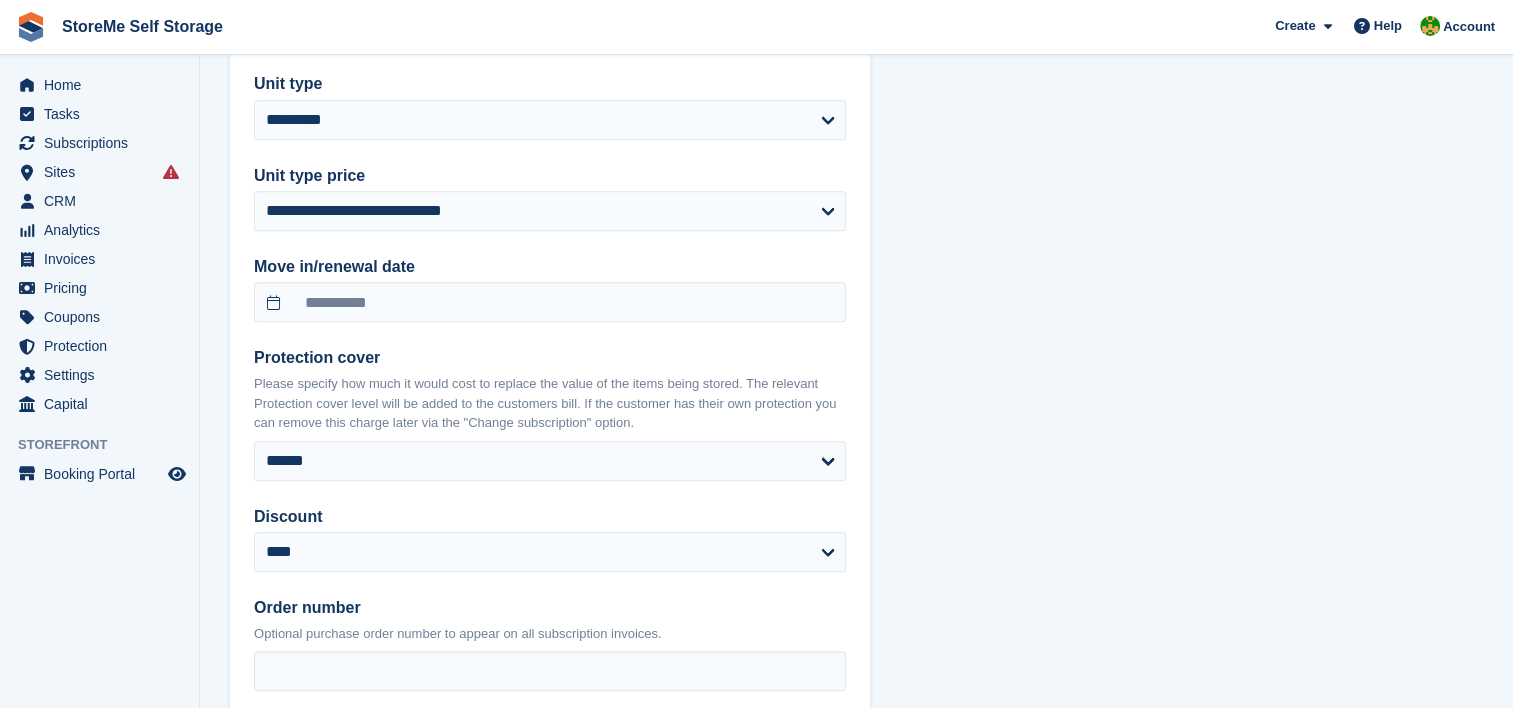scroll, scrollTop: 1822, scrollLeft: 0, axis: vertical 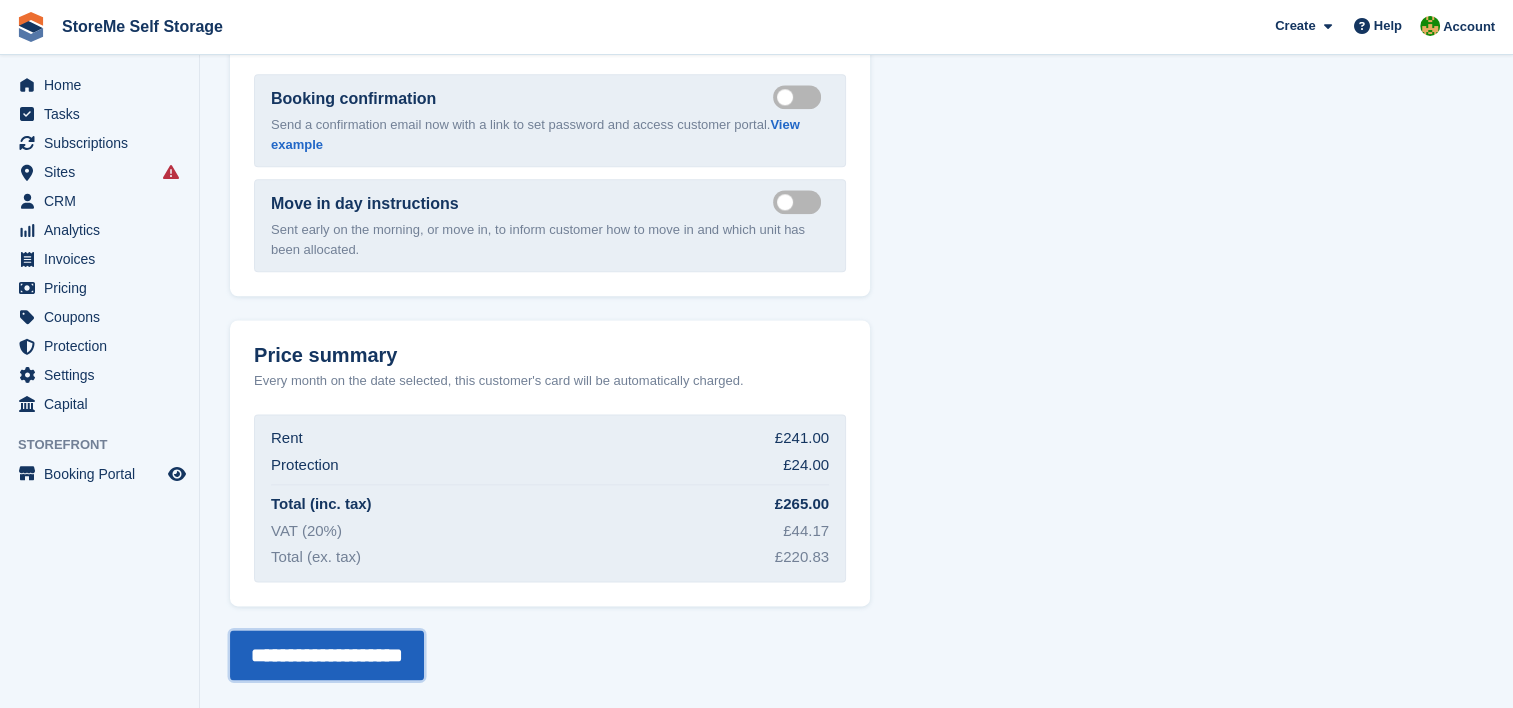 click on "**********" at bounding box center [327, 655] 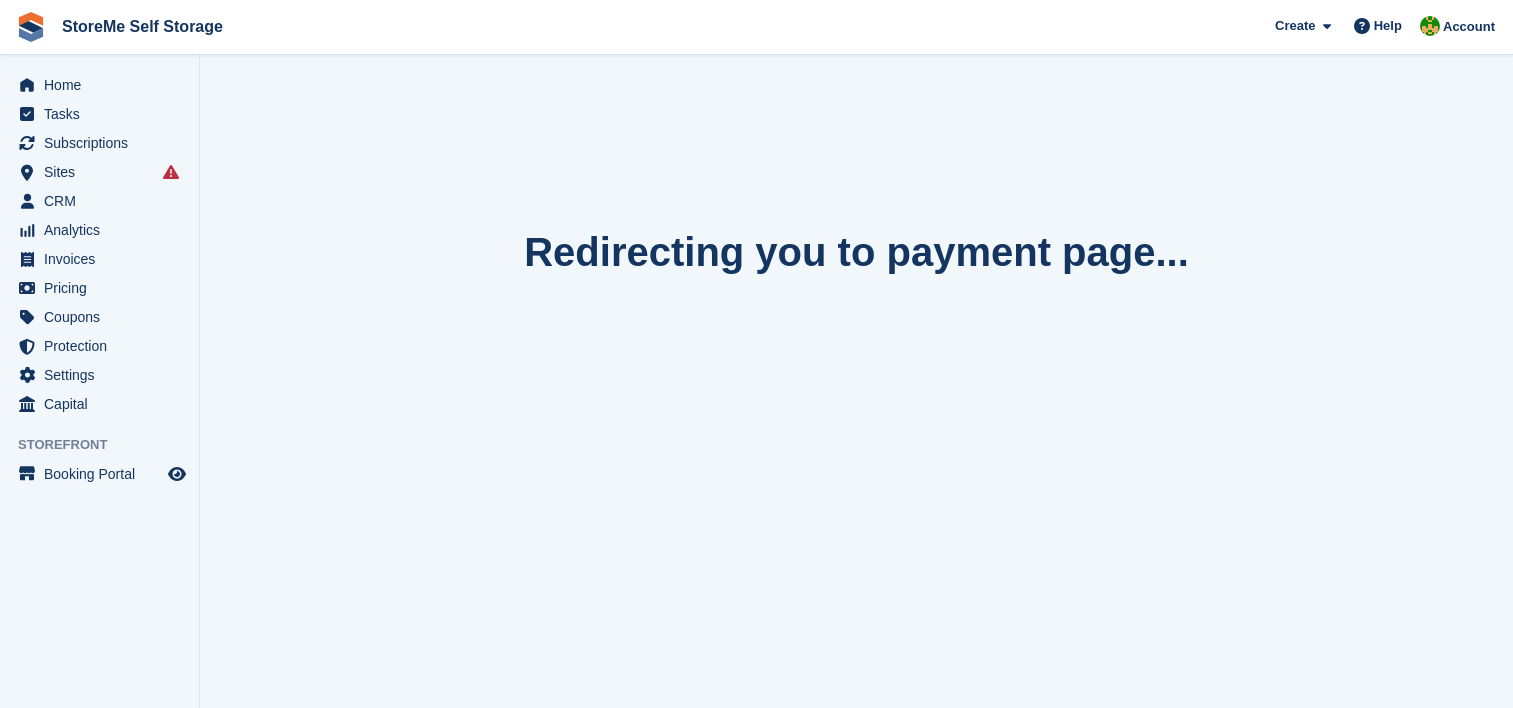 scroll, scrollTop: 0, scrollLeft: 0, axis: both 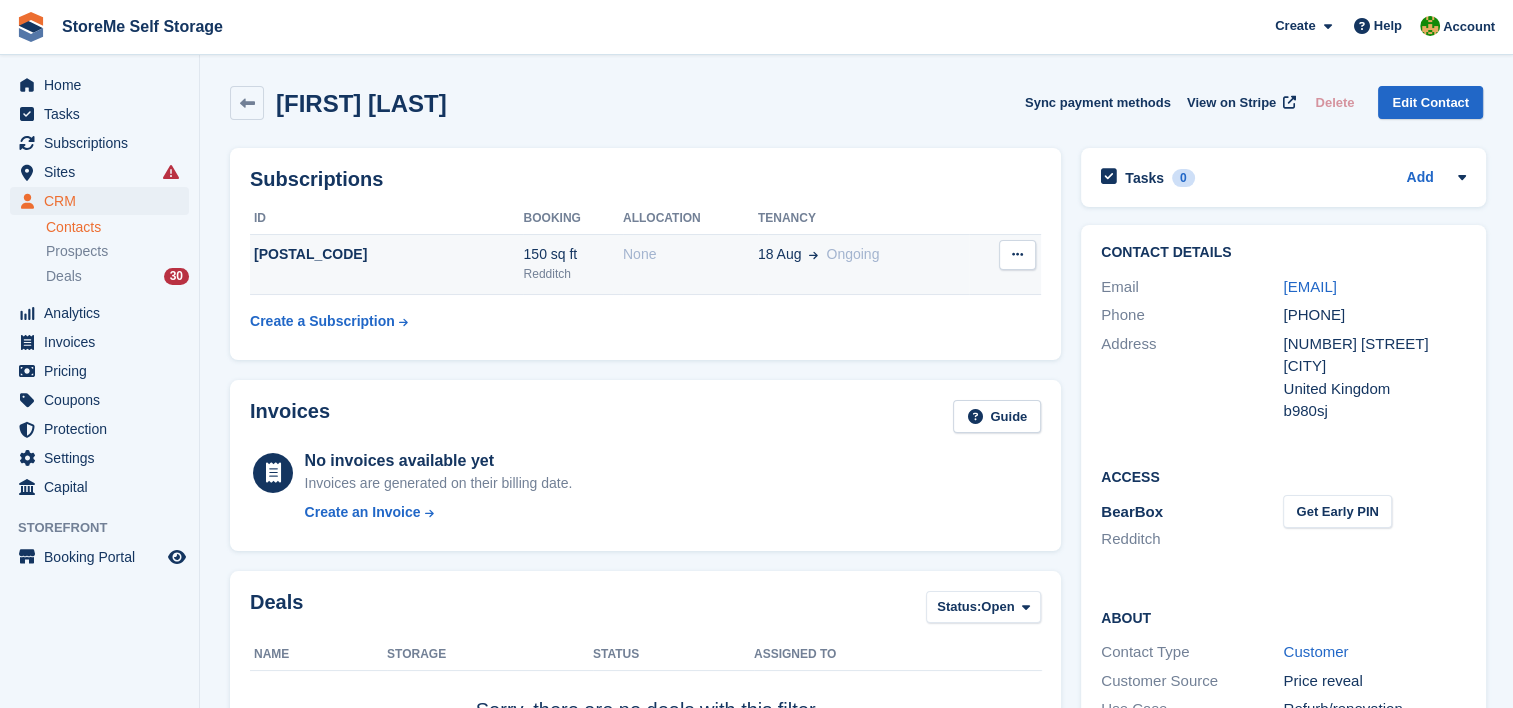 click at bounding box center (1017, 254) 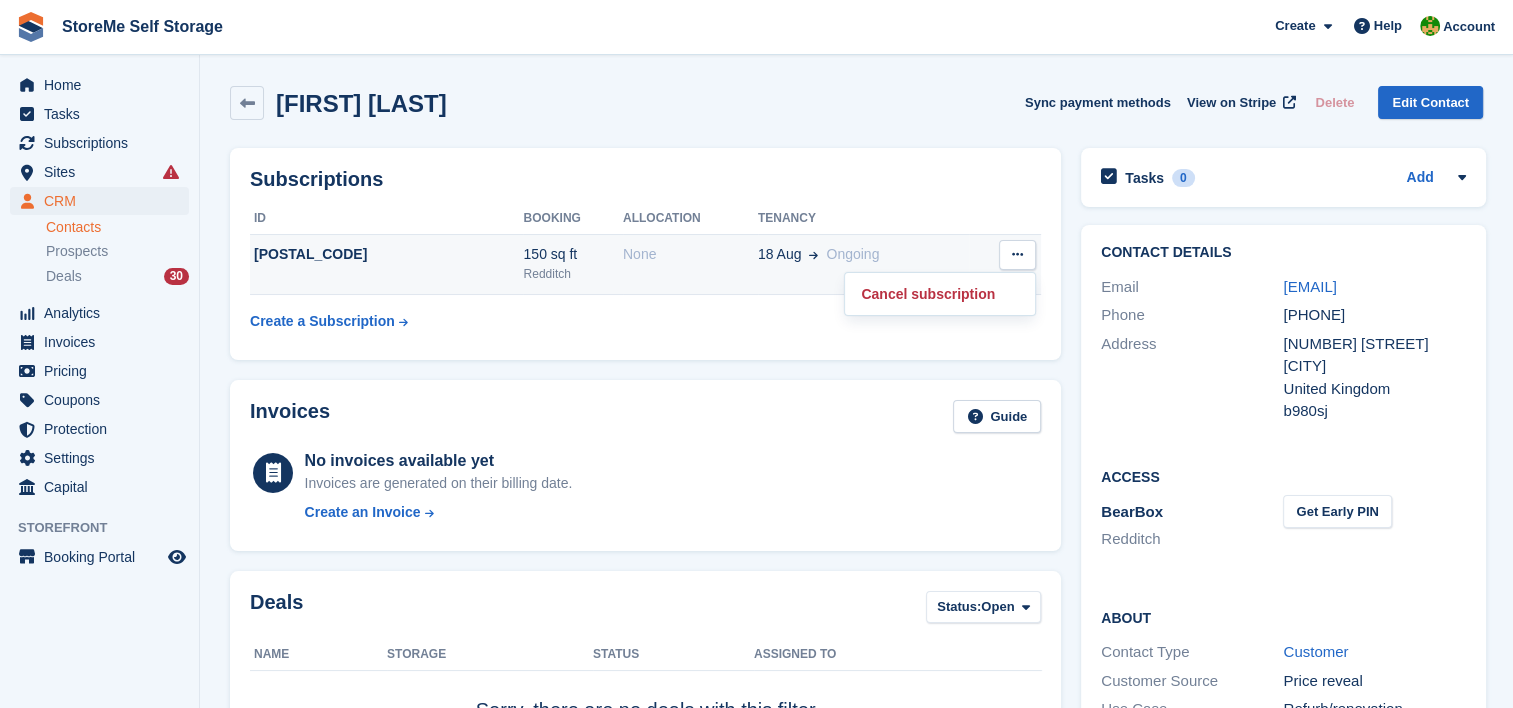 click on "18 Aug" at bounding box center (780, 254) 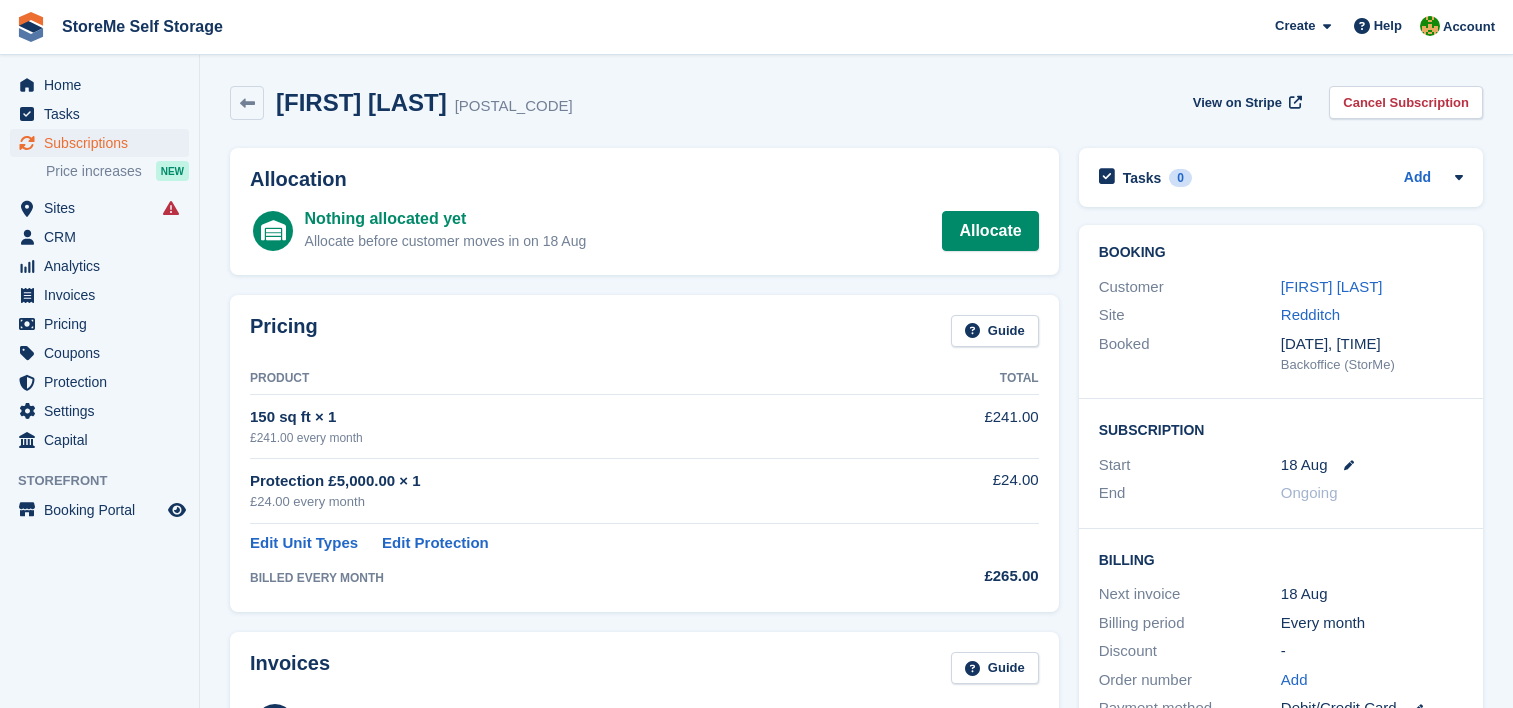scroll, scrollTop: 0, scrollLeft: 0, axis: both 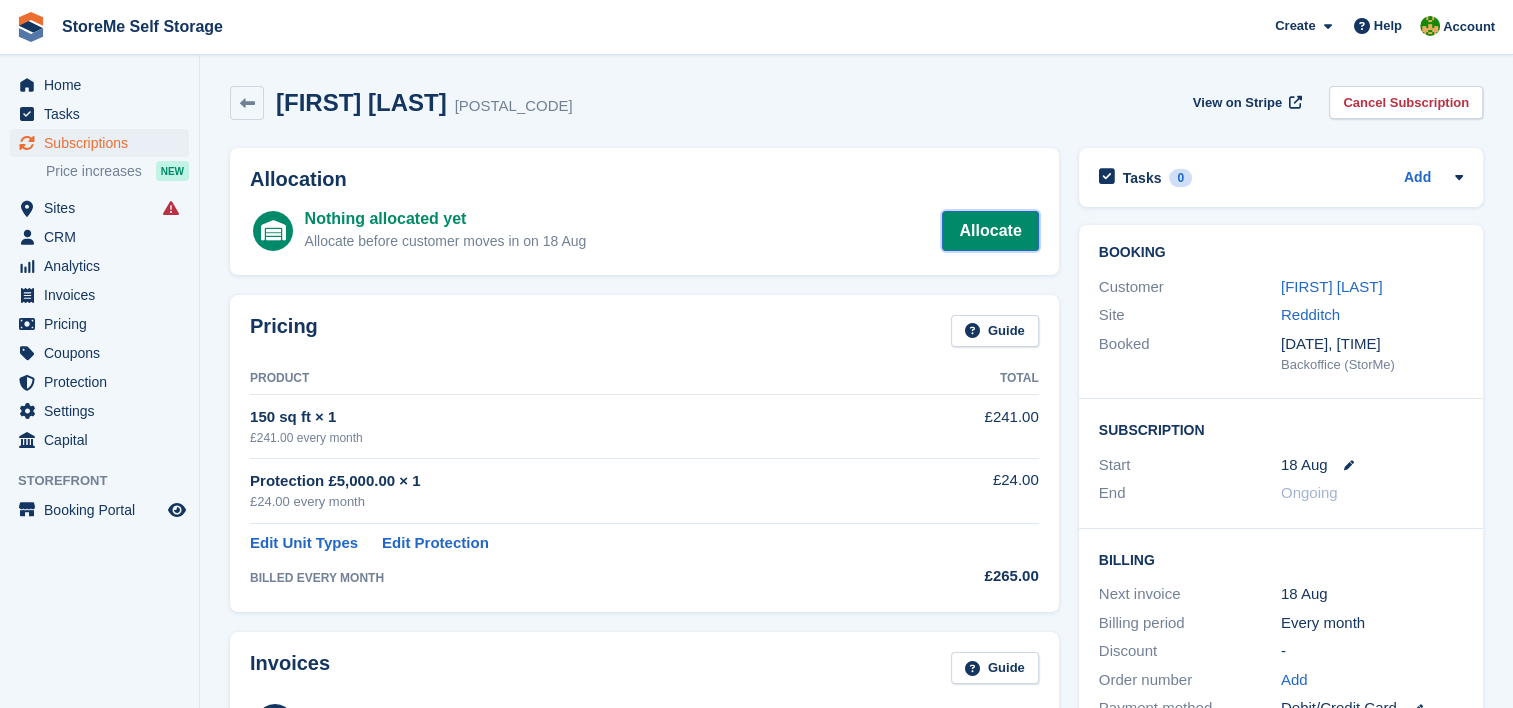 click on "Allocate" at bounding box center [990, 231] 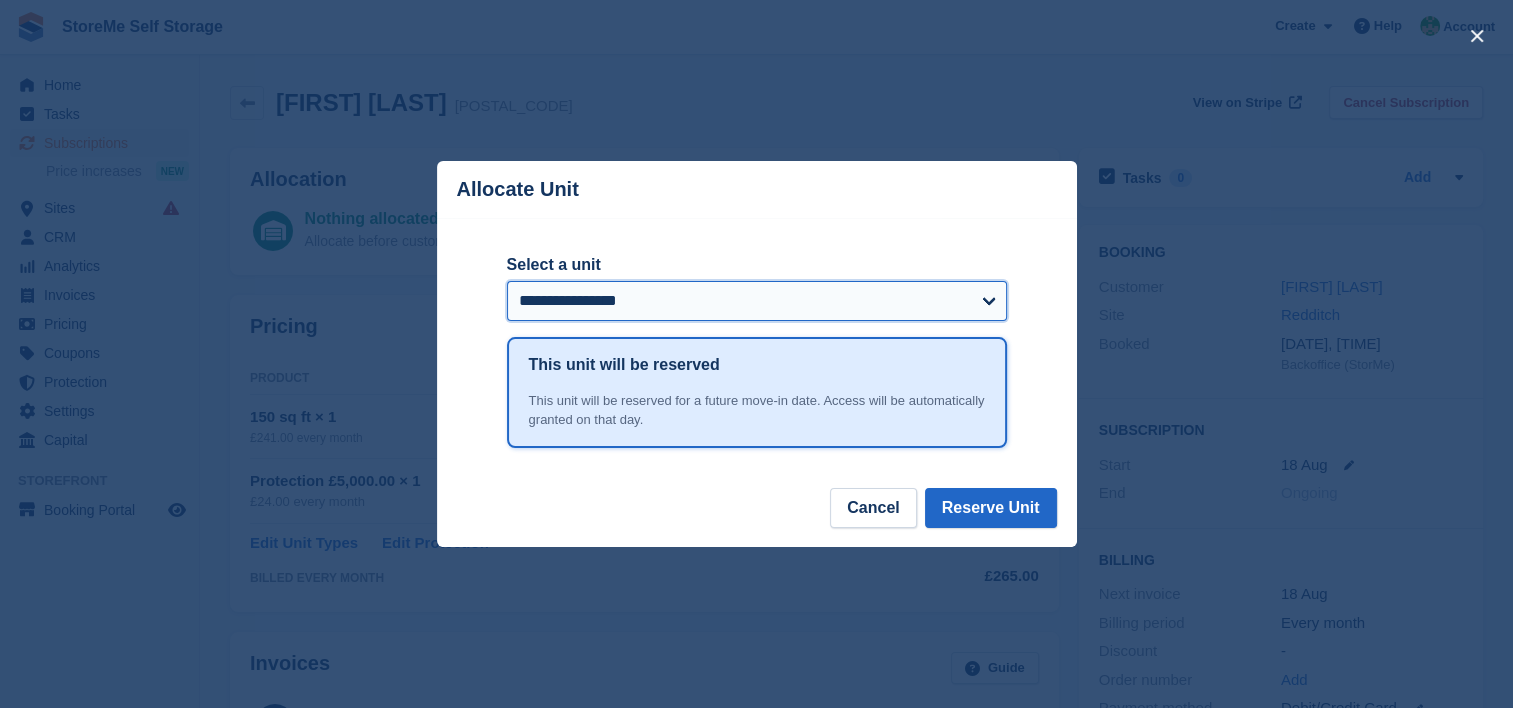 click on "**********" at bounding box center (757, 301) 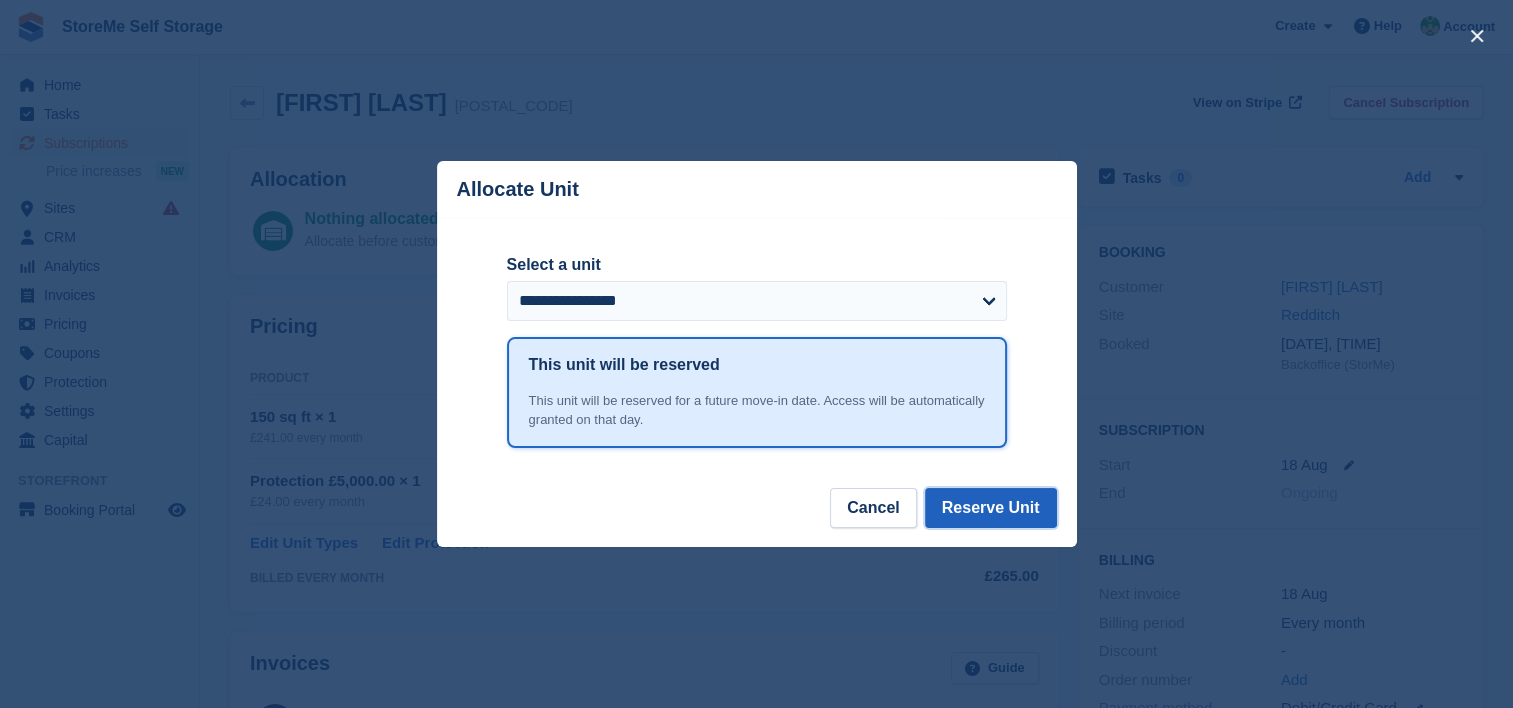 click on "Reserve Unit" at bounding box center [991, 508] 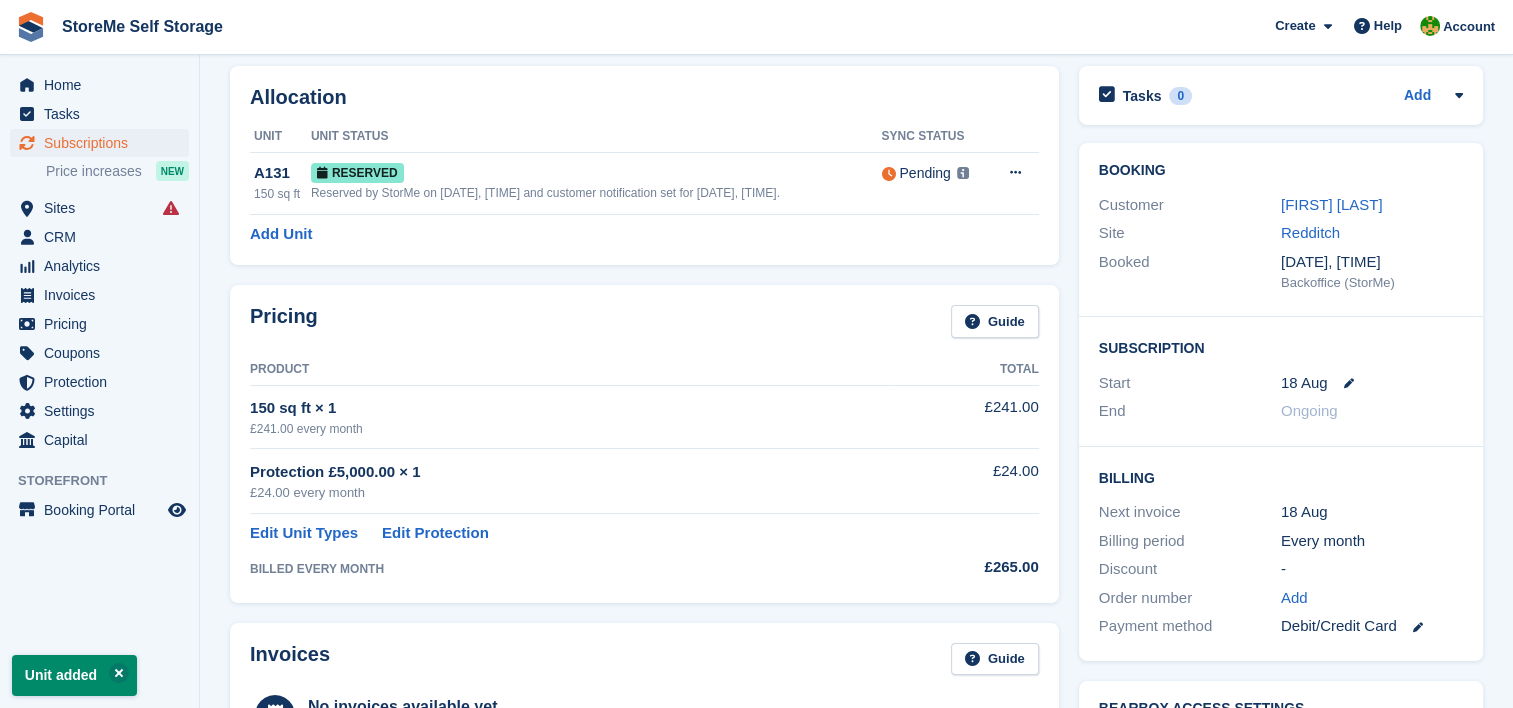 scroll, scrollTop: 200, scrollLeft: 0, axis: vertical 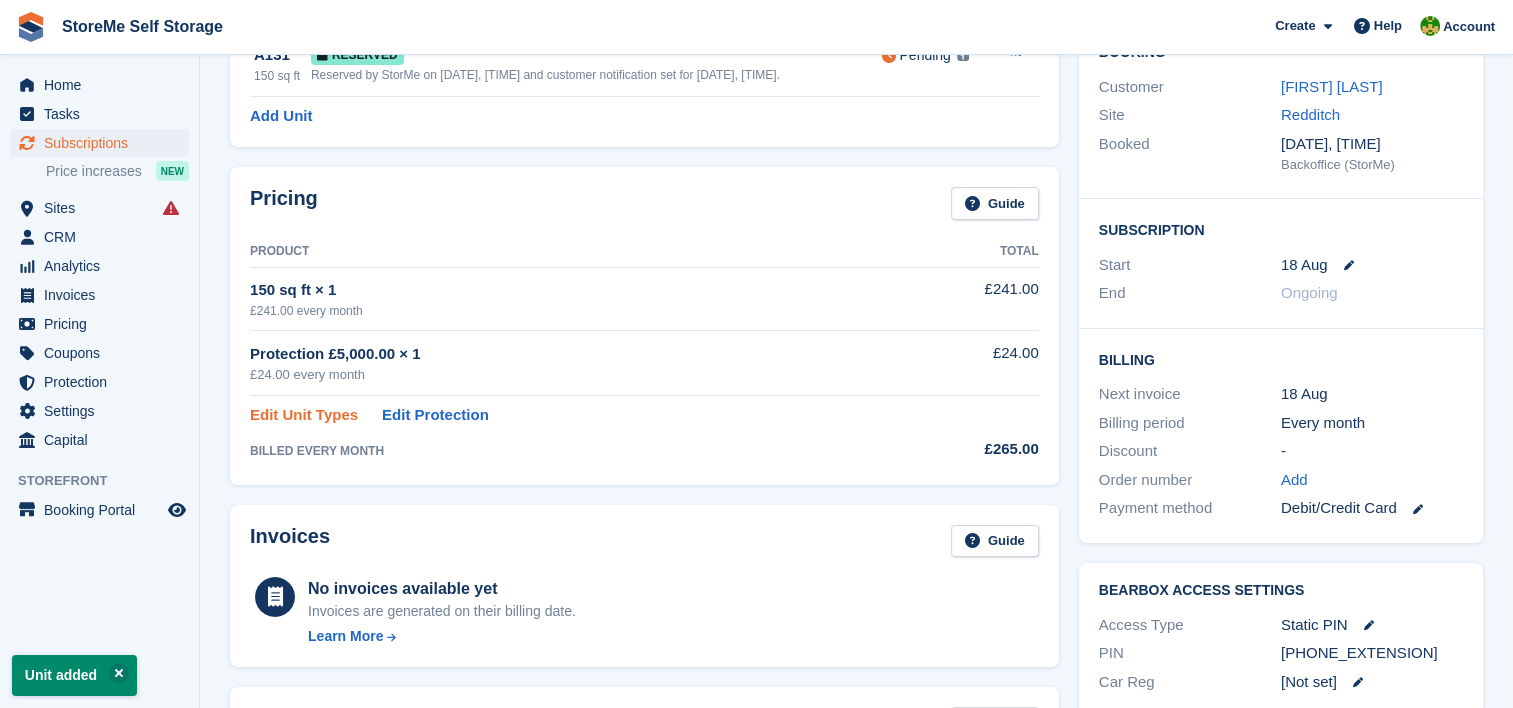 click on "Edit Unit Types" at bounding box center [304, 415] 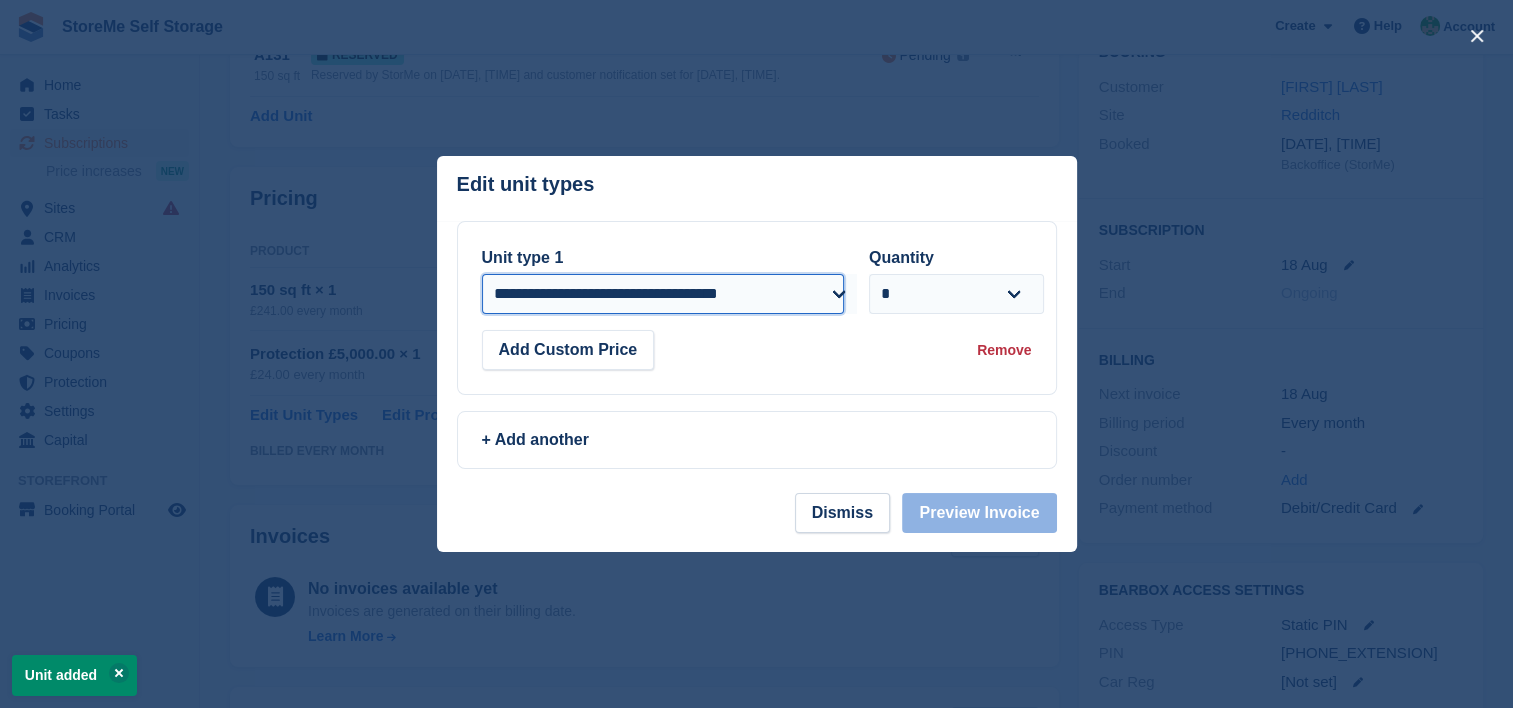 click on "**********" at bounding box center (663, 294) 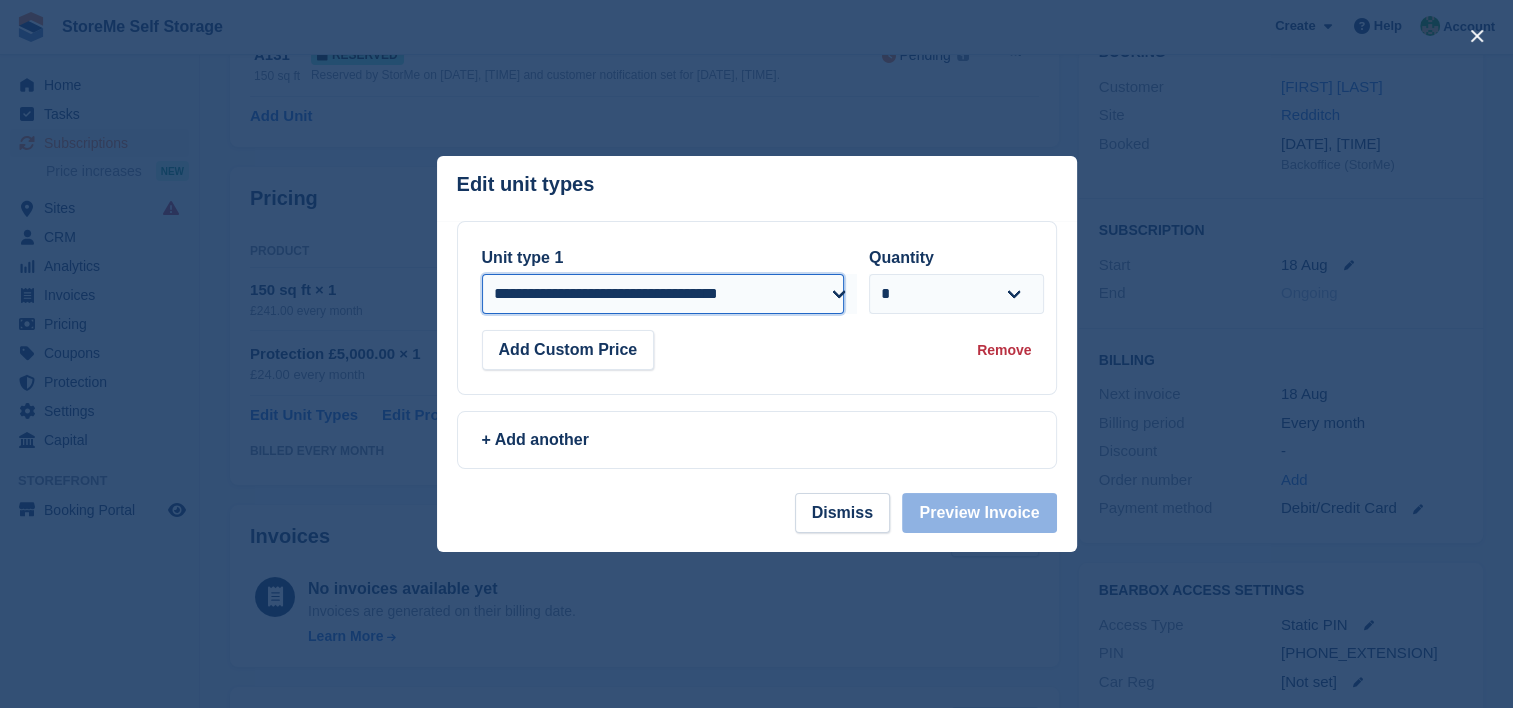 select on "*****" 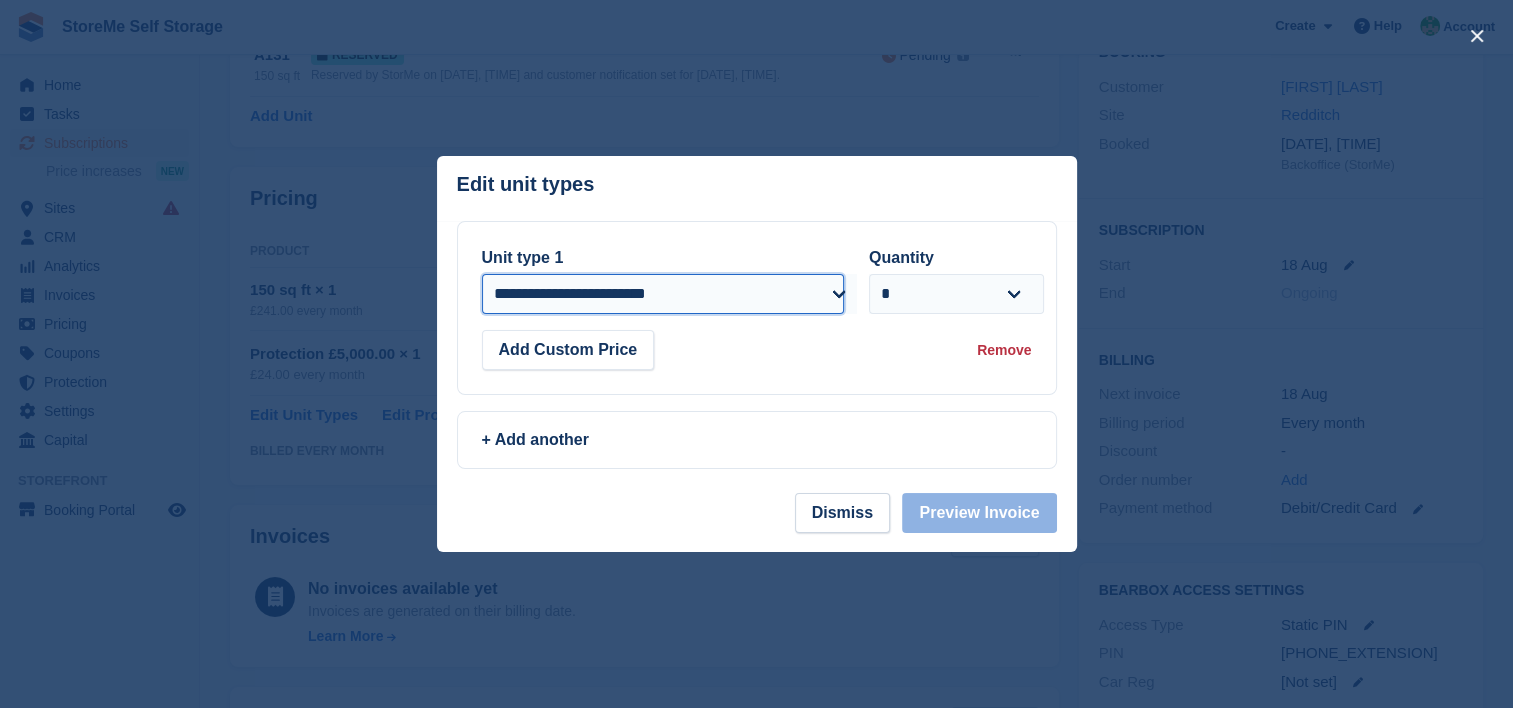 click on "**********" at bounding box center [663, 294] 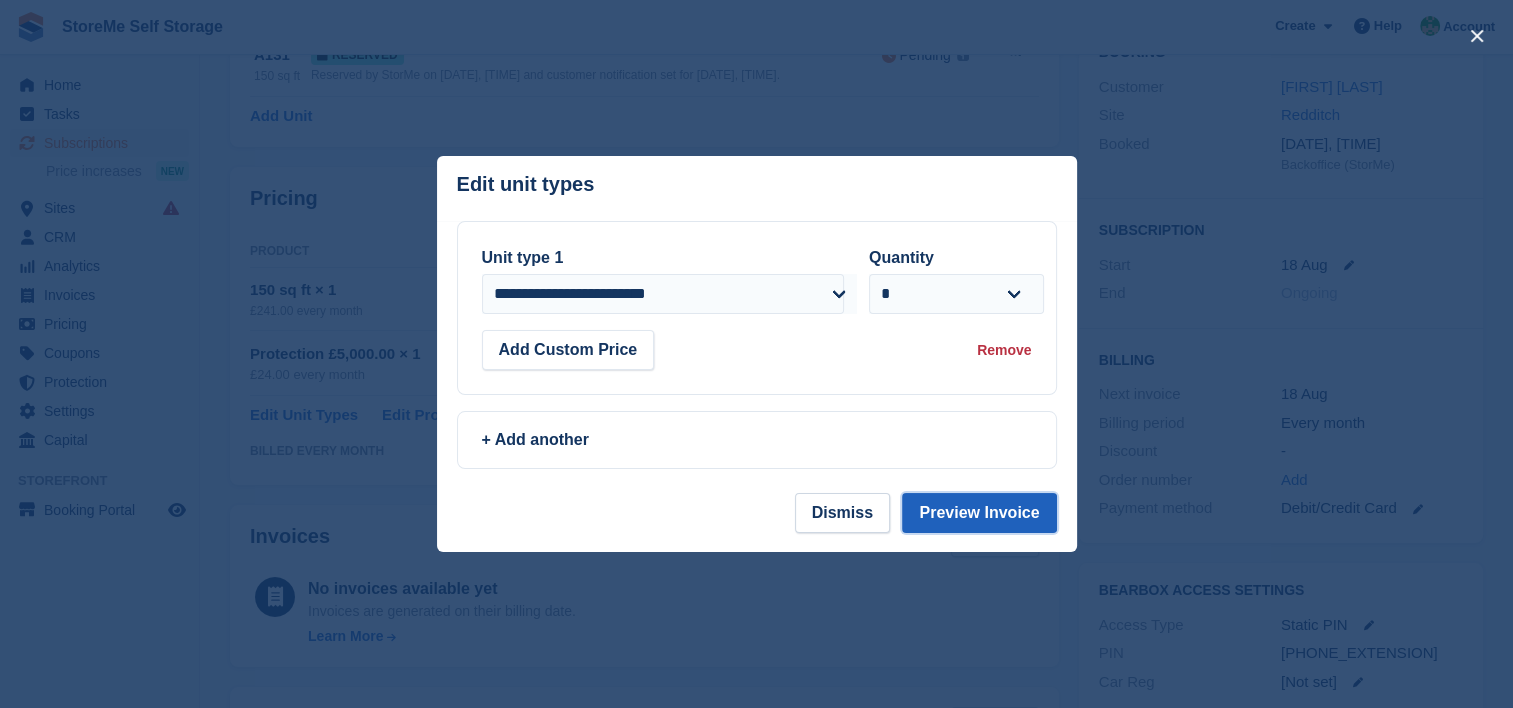click on "Preview Invoice" at bounding box center [979, 513] 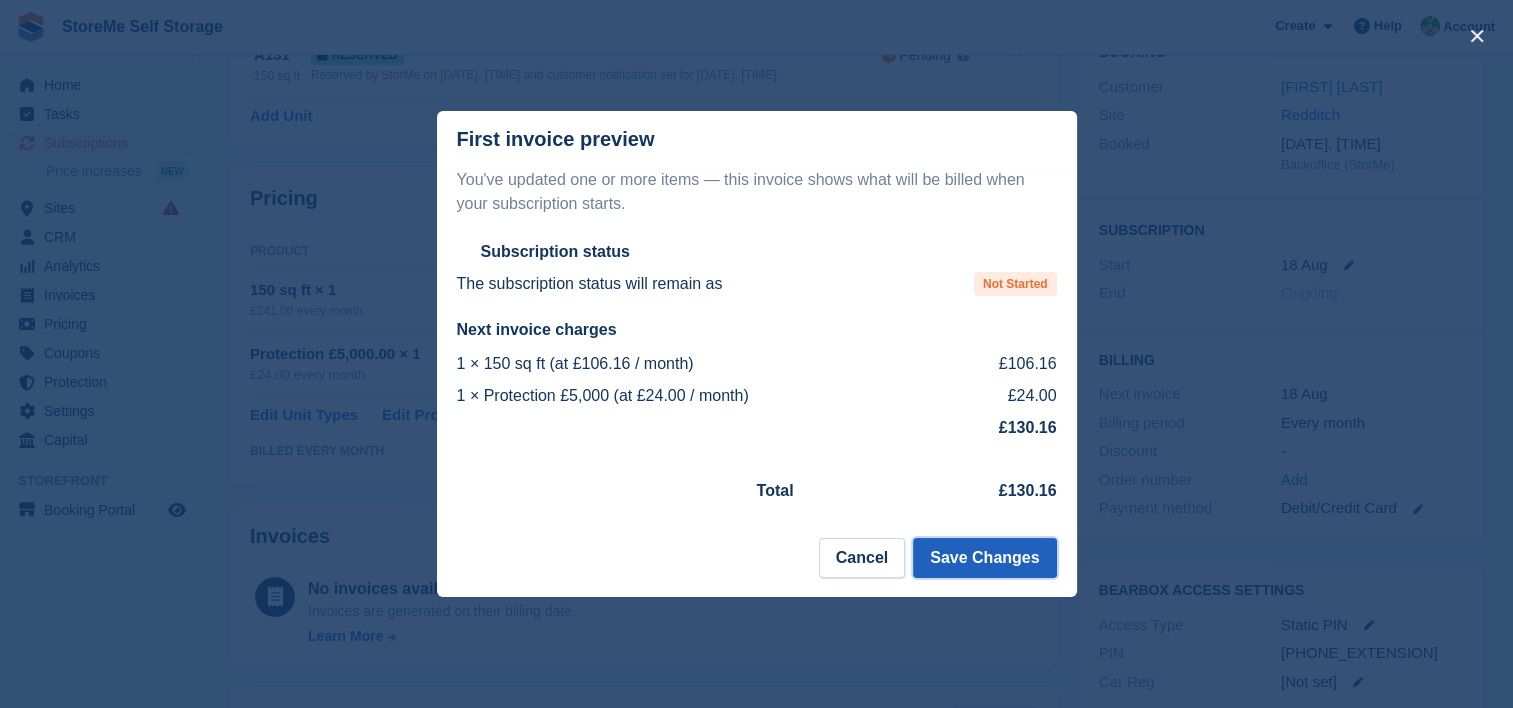 click on "Save Changes" at bounding box center (984, 558) 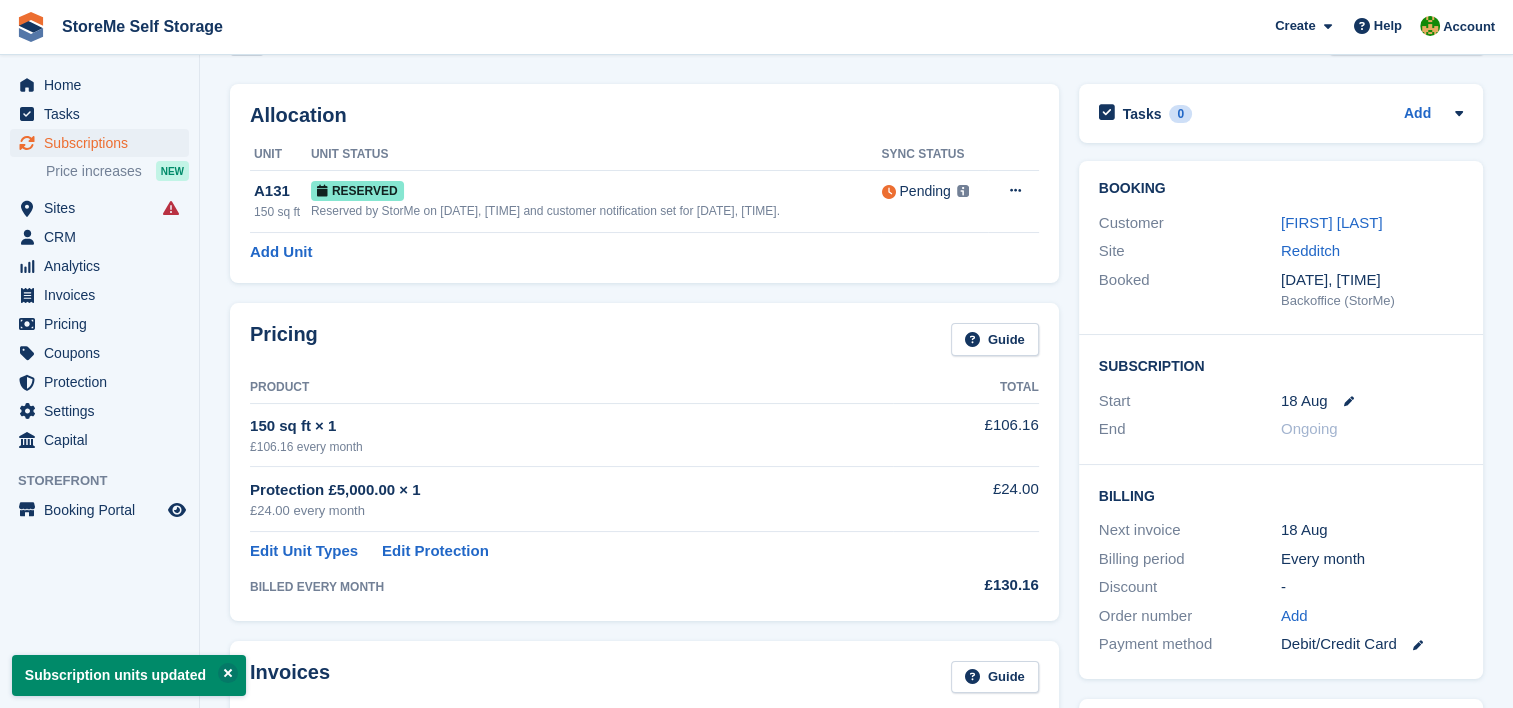 scroll, scrollTop: 200, scrollLeft: 0, axis: vertical 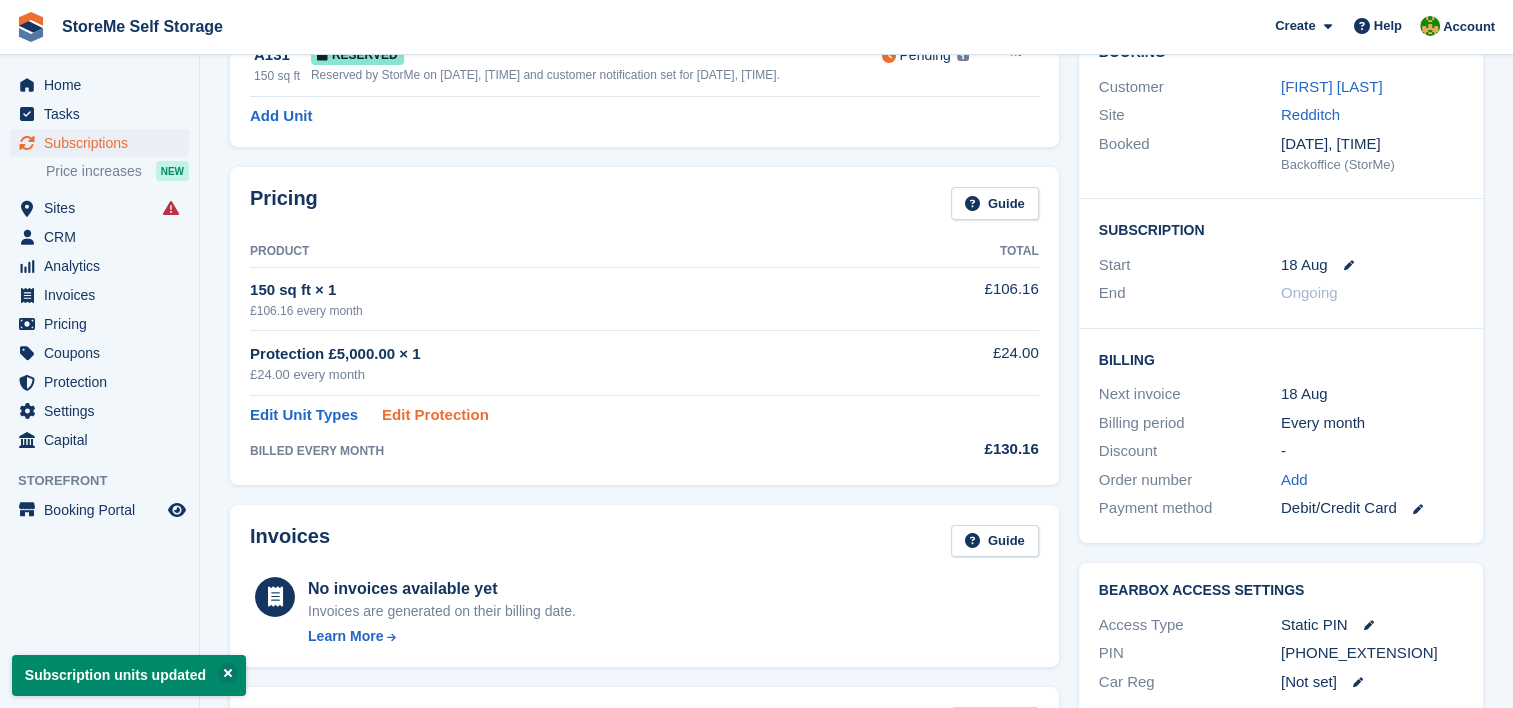 click on "Edit Protection" at bounding box center [435, 415] 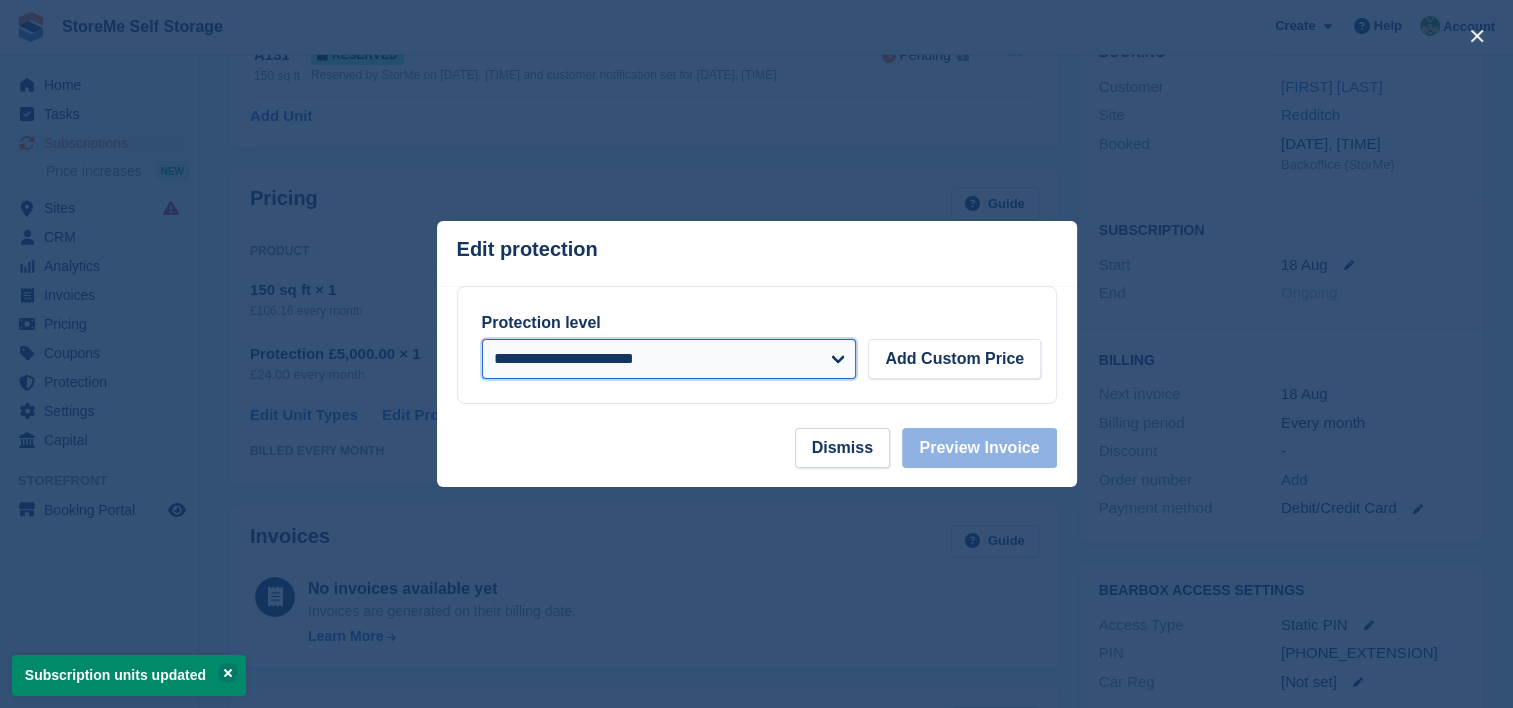 click on "**********" at bounding box center [669, 359] 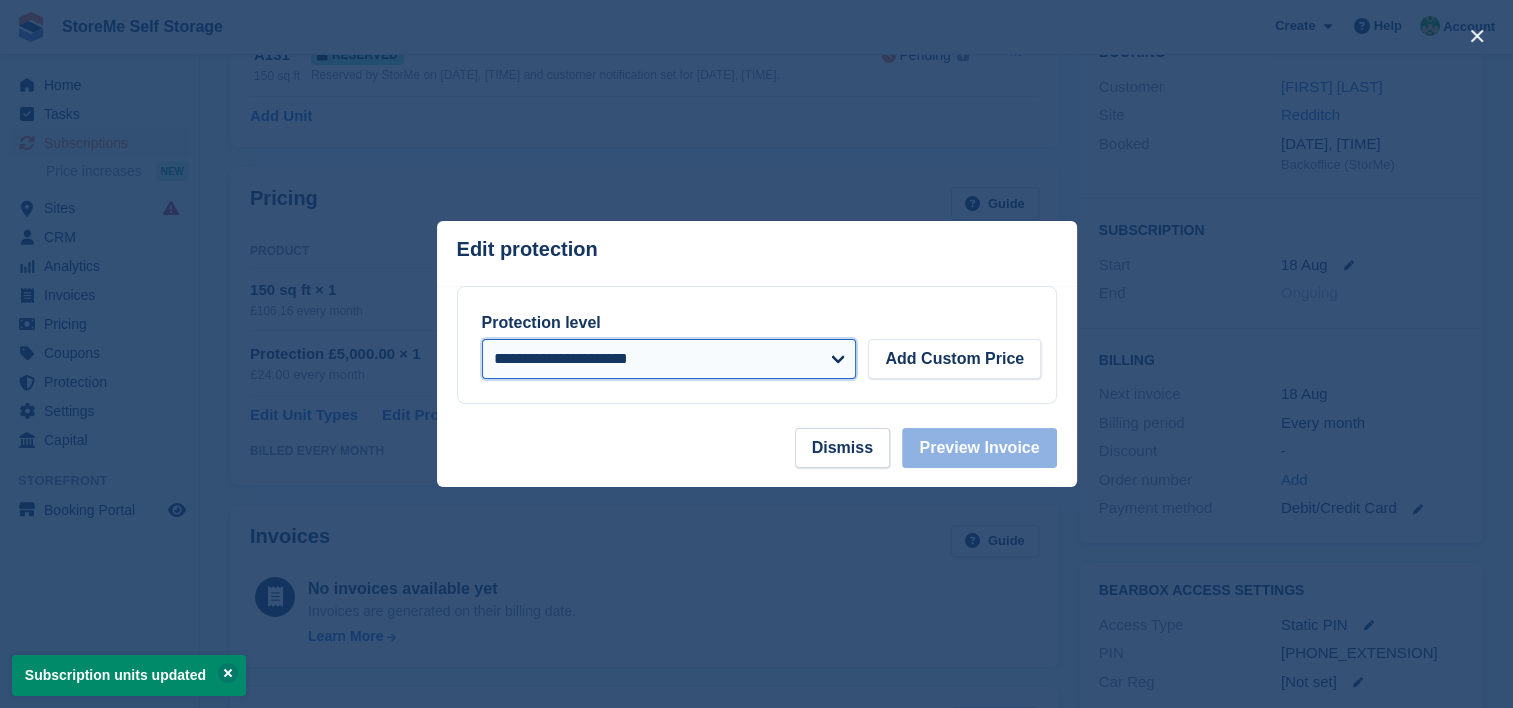 click on "**********" at bounding box center (669, 359) 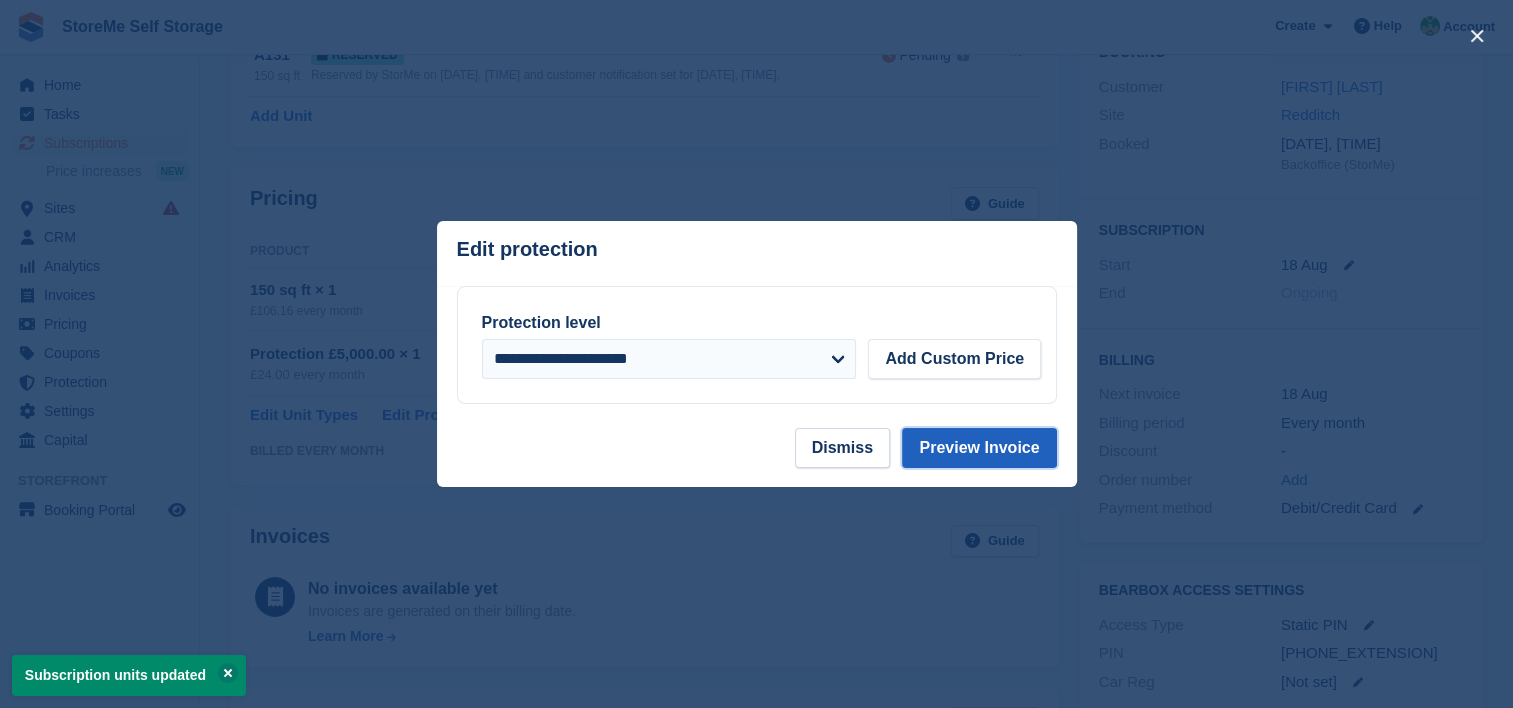 click on "Preview Invoice" at bounding box center [979, 448] 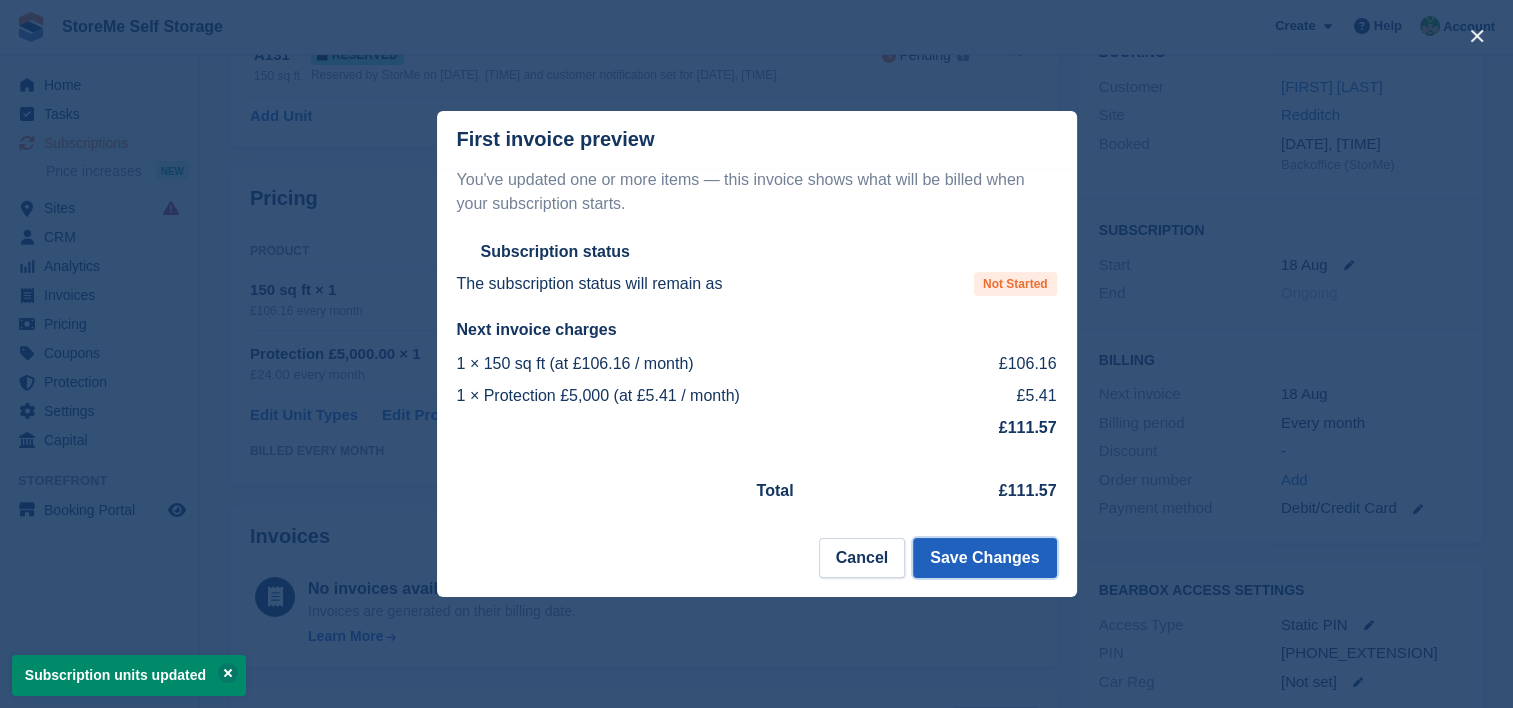click on "Save Changes" at bounding box center [984, 558] 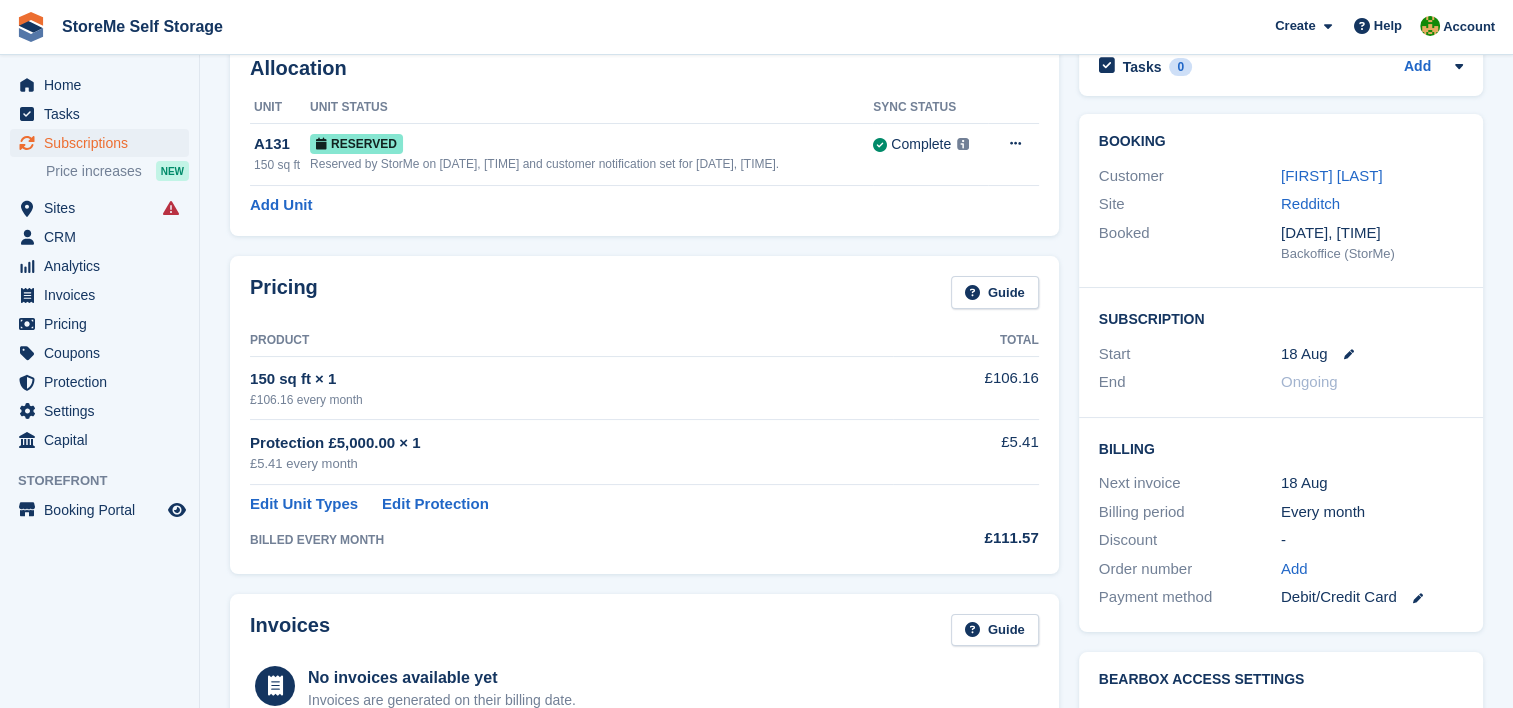 scroll, scrollTop: 0, scrollLeft: 0, axis: both 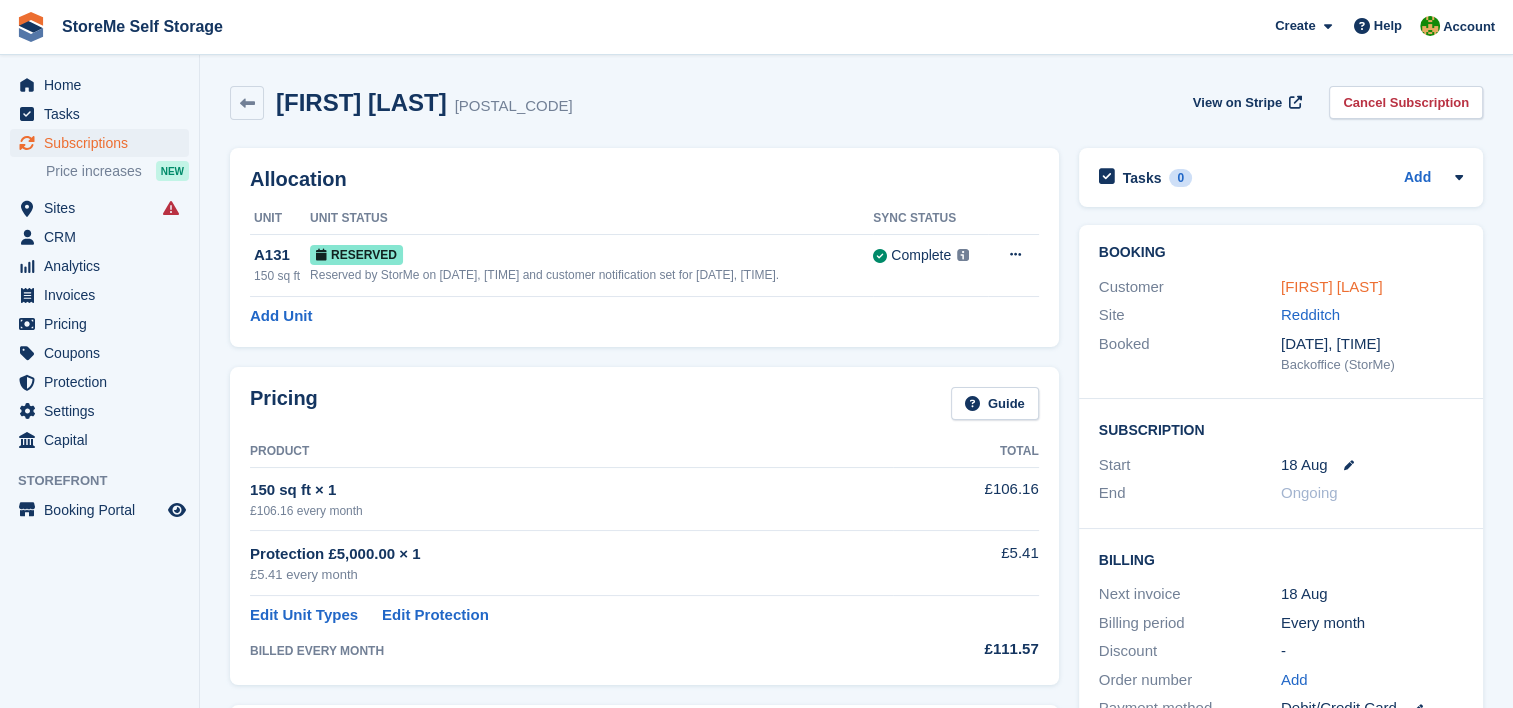 click on "[FIRST] [LAST]" at bounding box center [1332, 286] 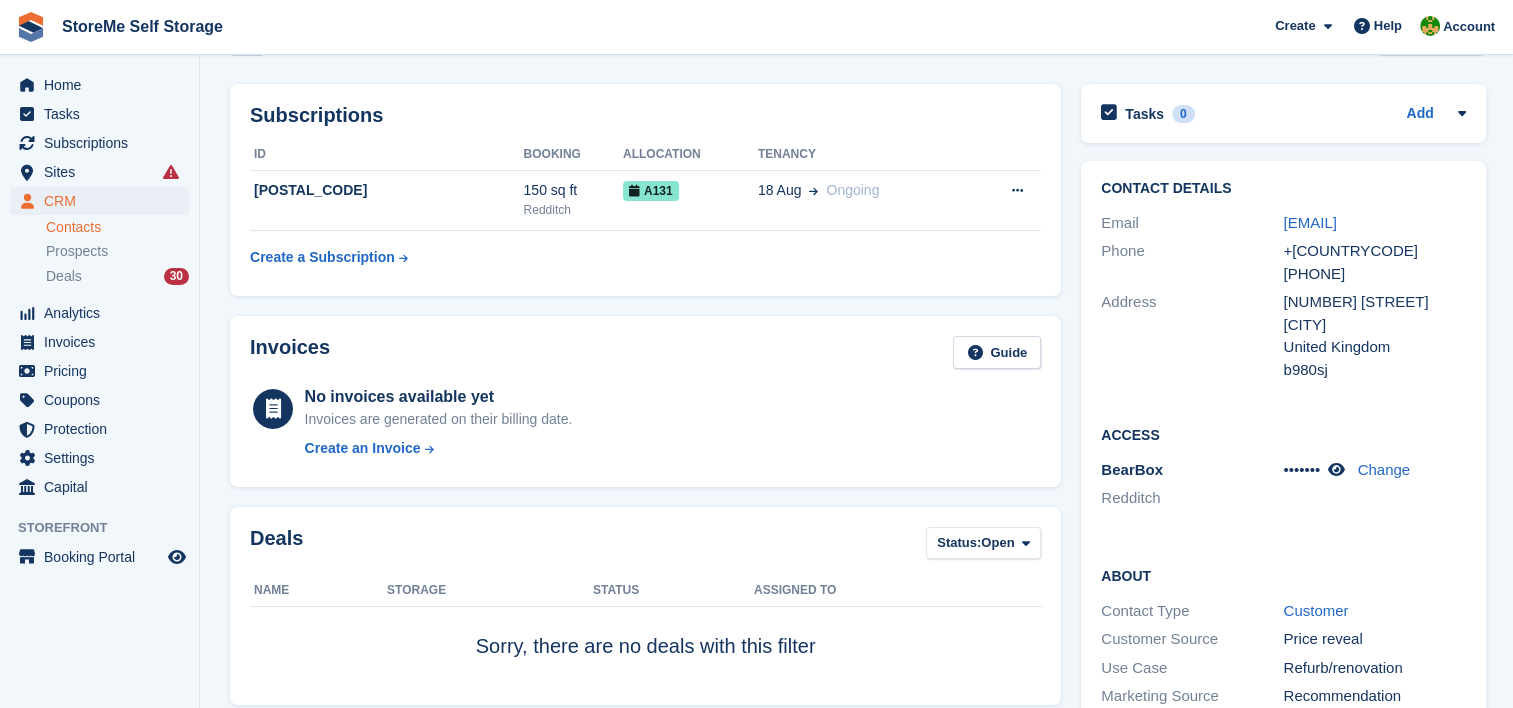 scroll, scrollTop: 100, scrollLeft: 0, axis: vertical 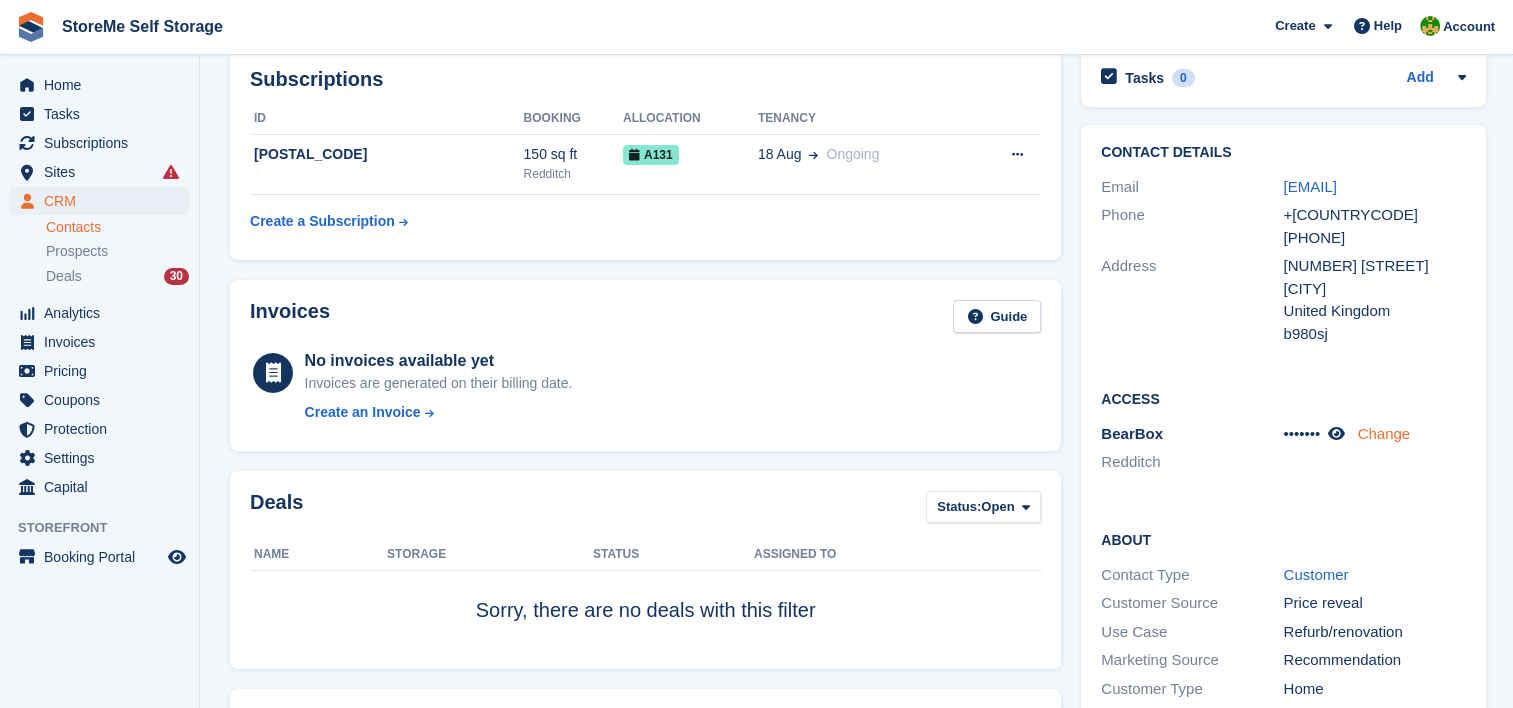 click on "Change" at bounding box center [1383, 433] 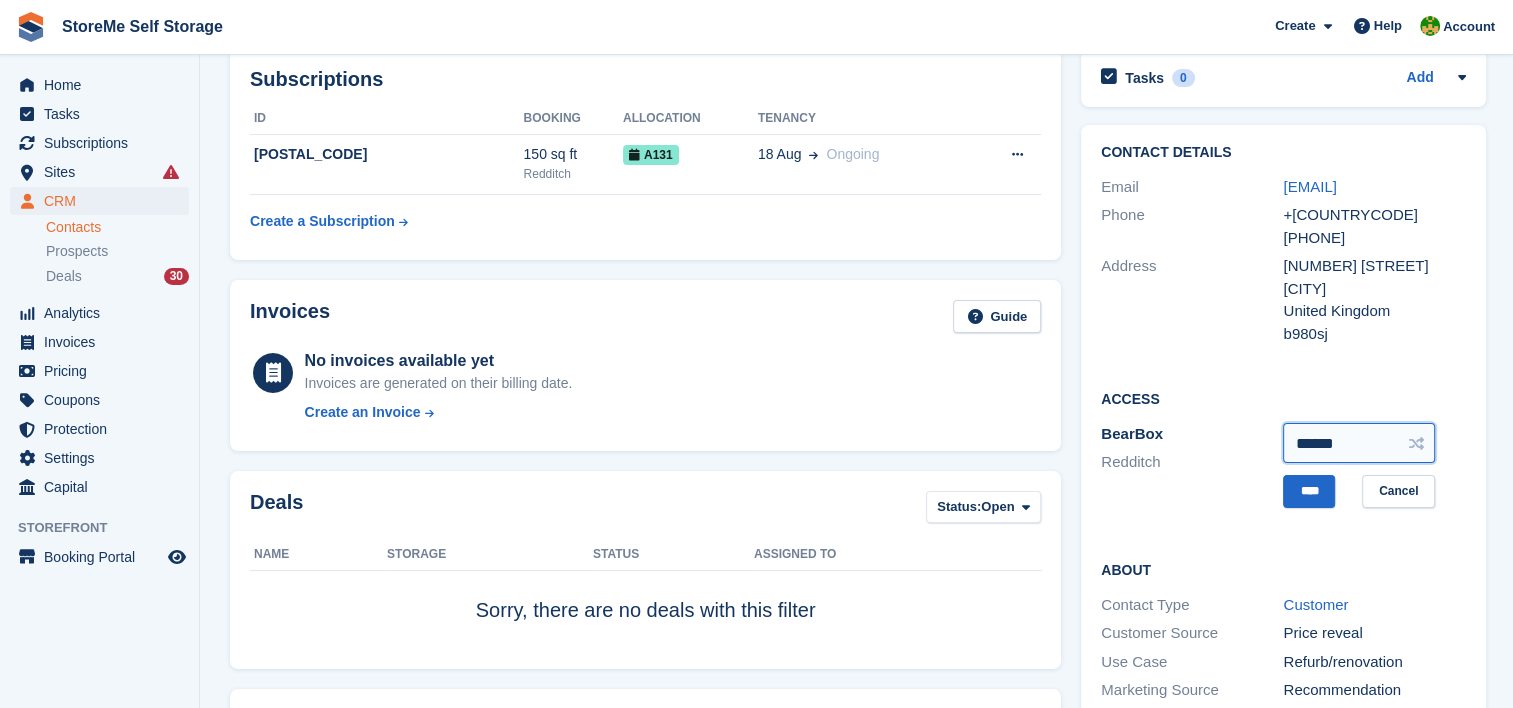 drag, startPoint x: 1383, startPoint y: 449, endPoint x: 1185, endPoint y: 436, distance: 198.42632 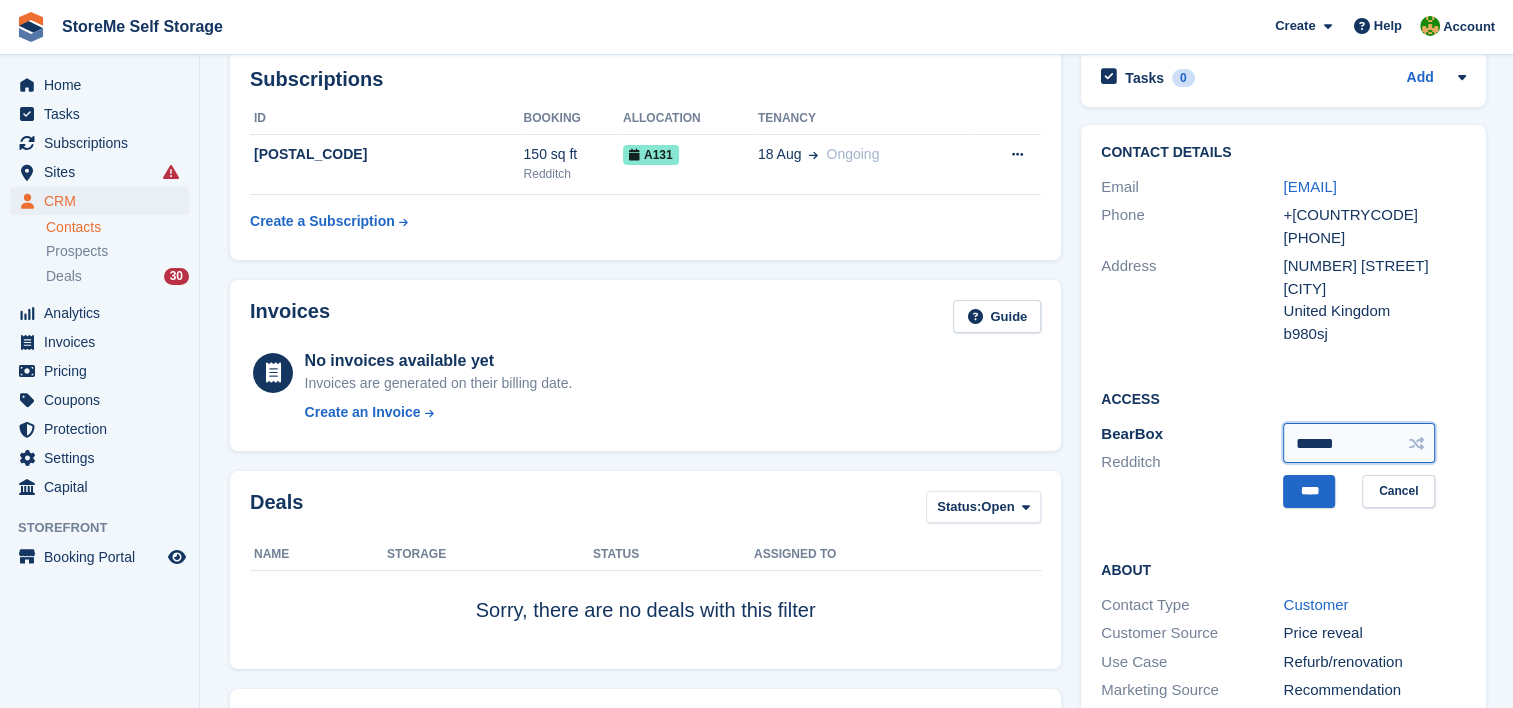 click on "BearBox
[CITY]
******
****
Cancel" at bounding box center (1283, 465) 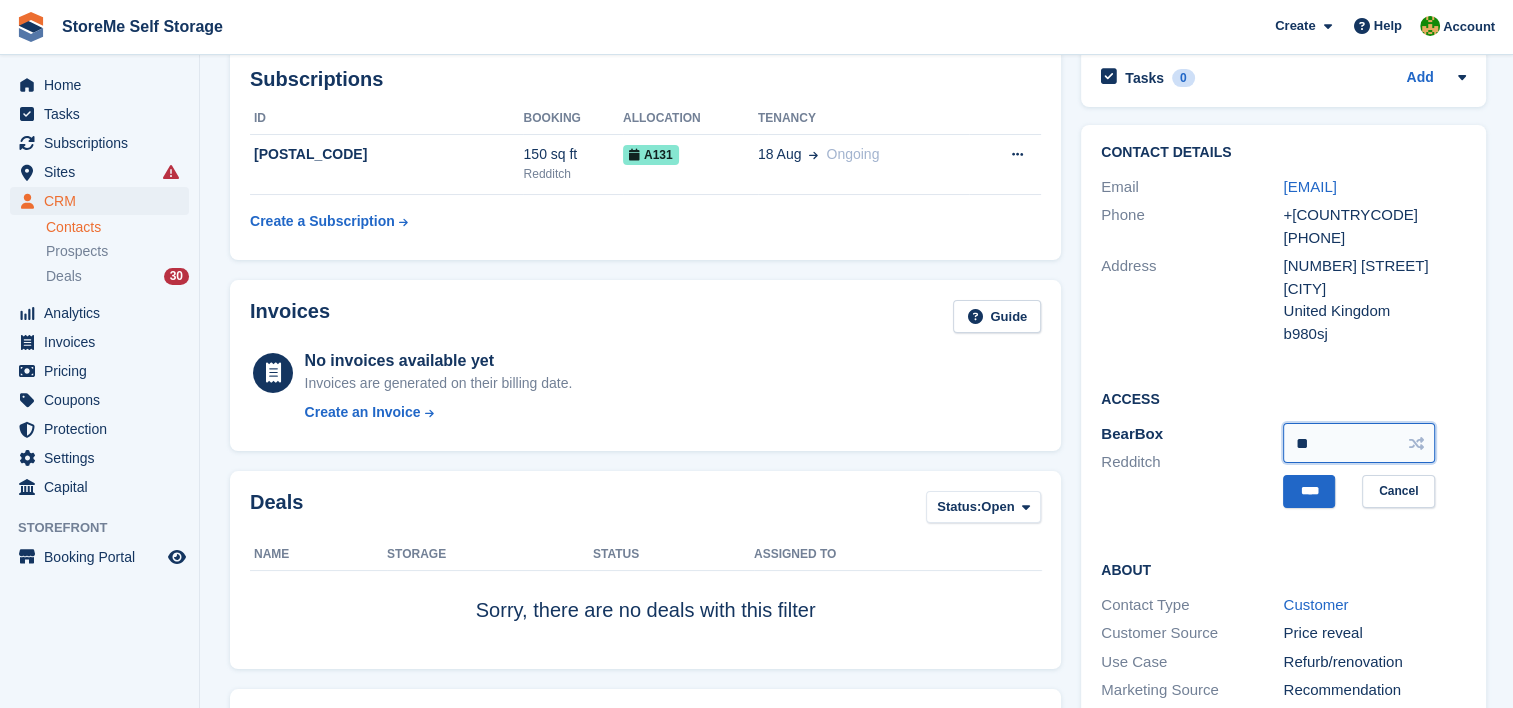 type on "*" 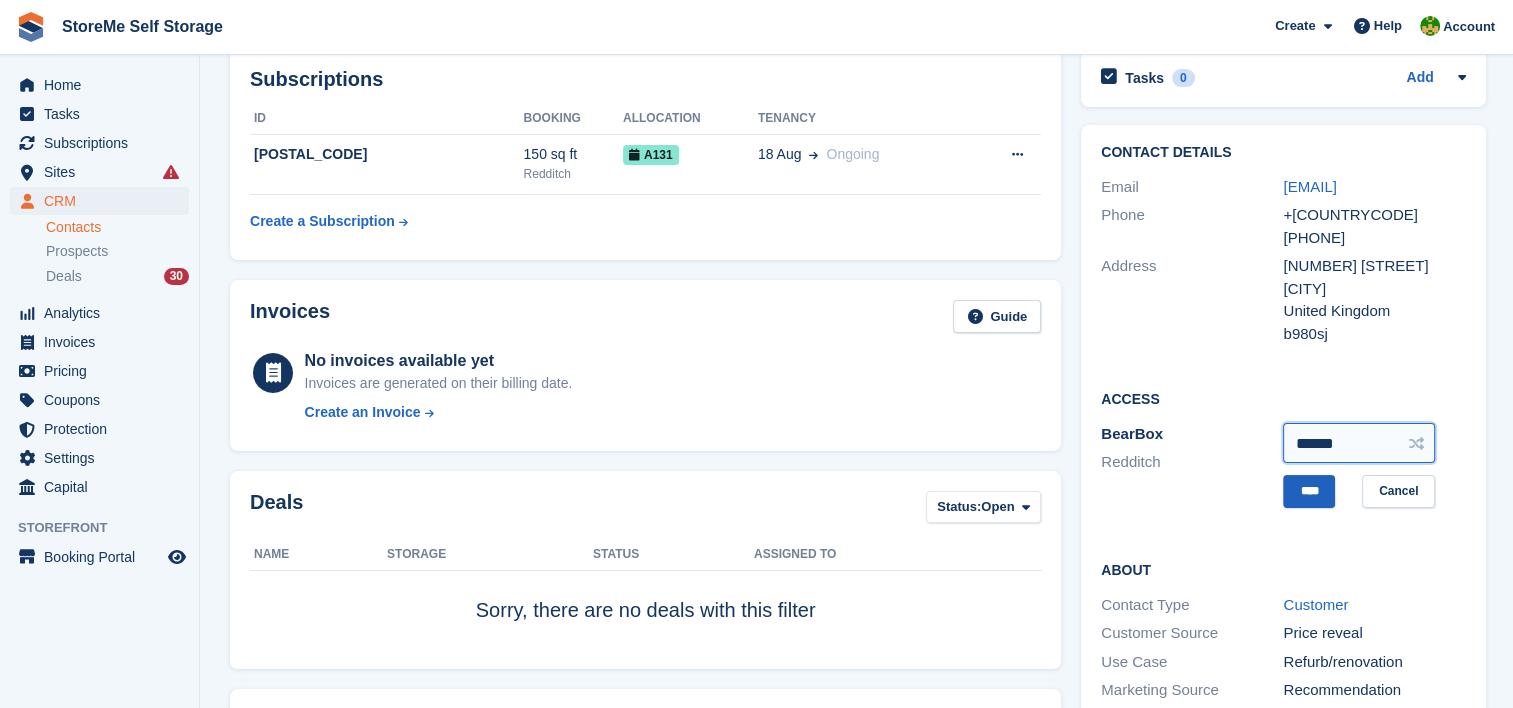 type on "******" 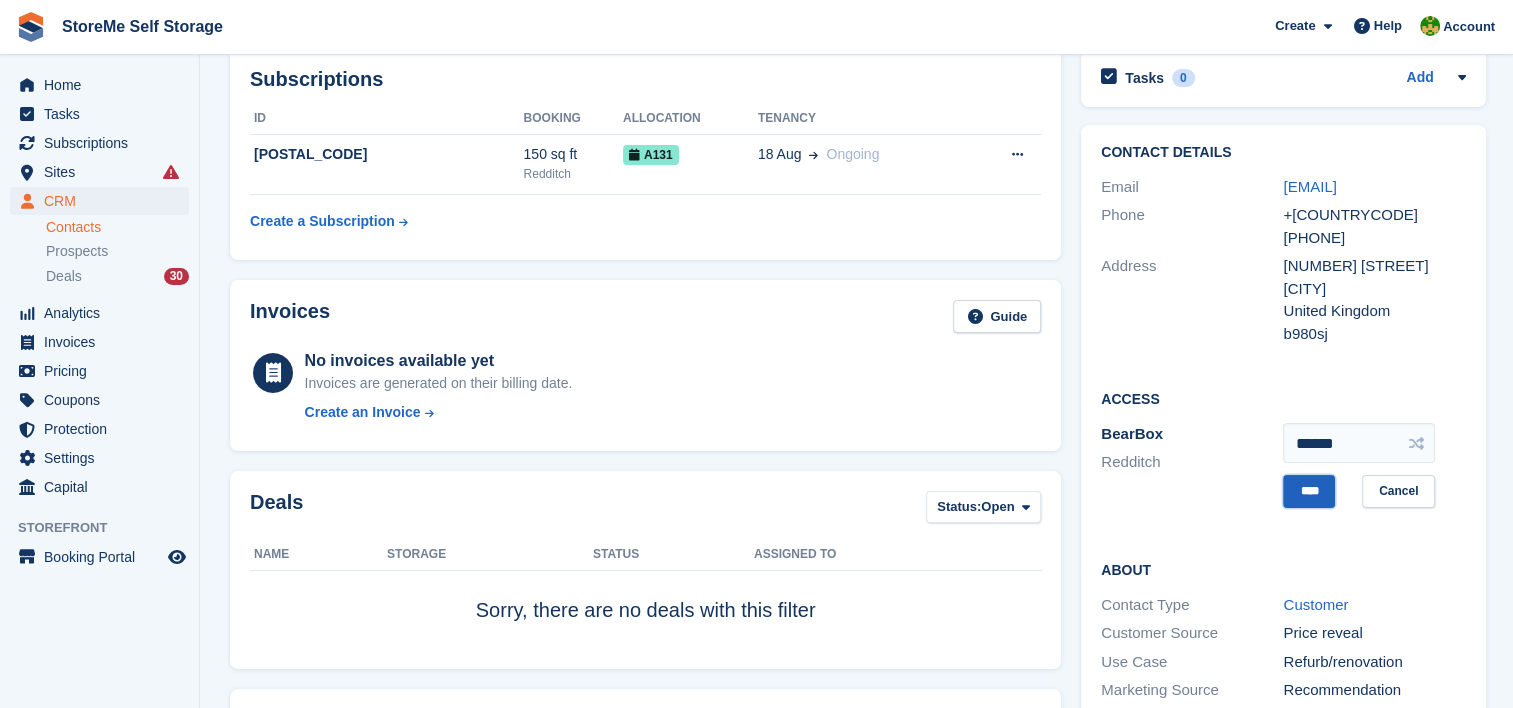 click on "****" at bounding box center [1309, 491] 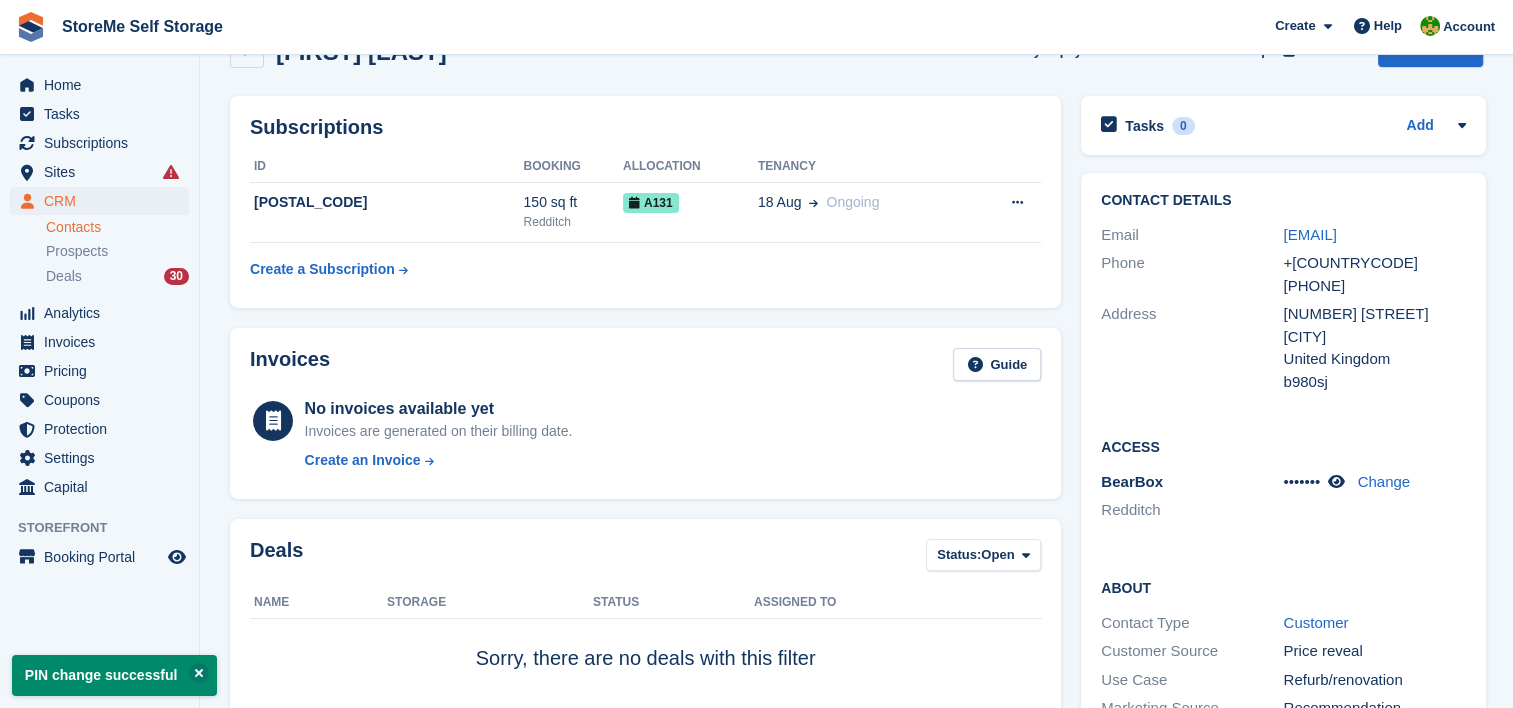 scroll, scrollTop: 0, scrollLeft: 0, axis: both 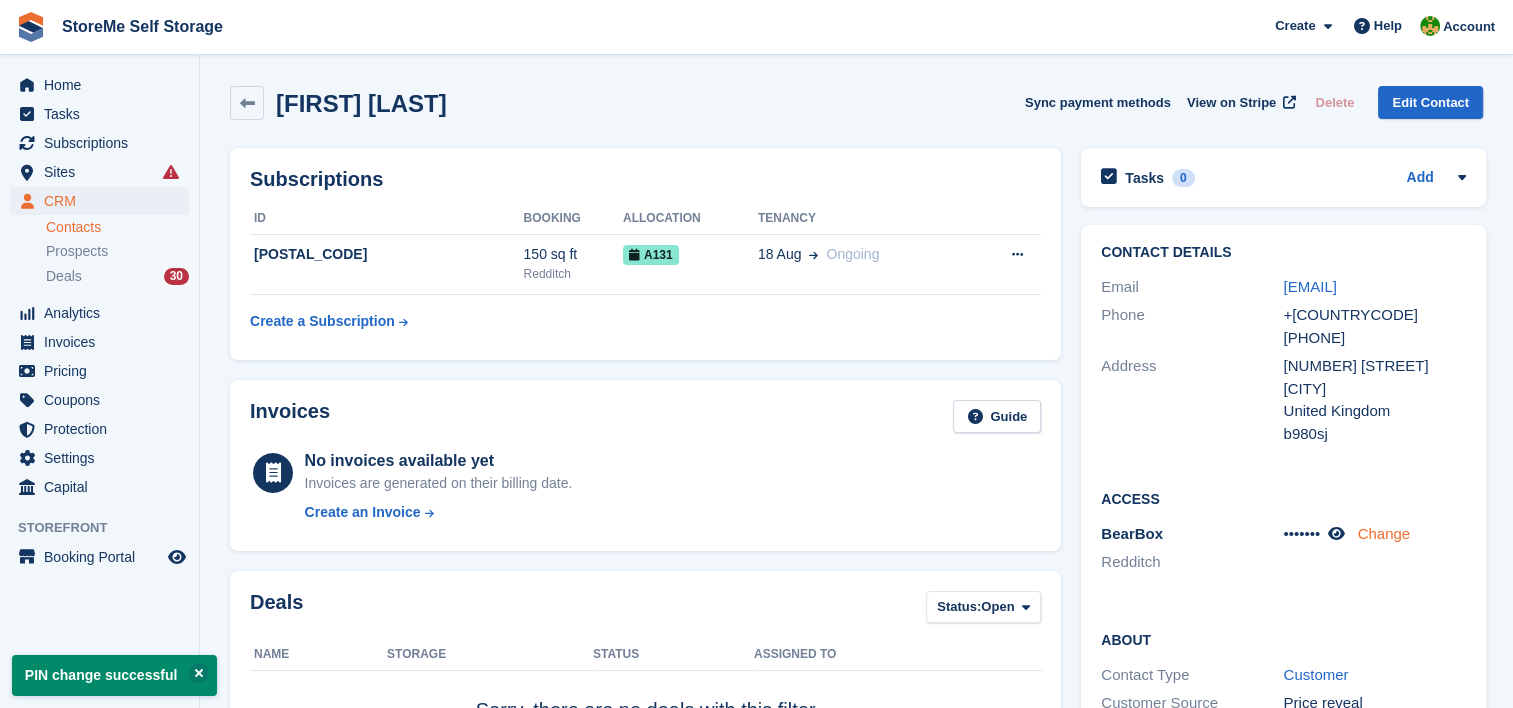 click on "Change" at bounding box center (1383, 533) 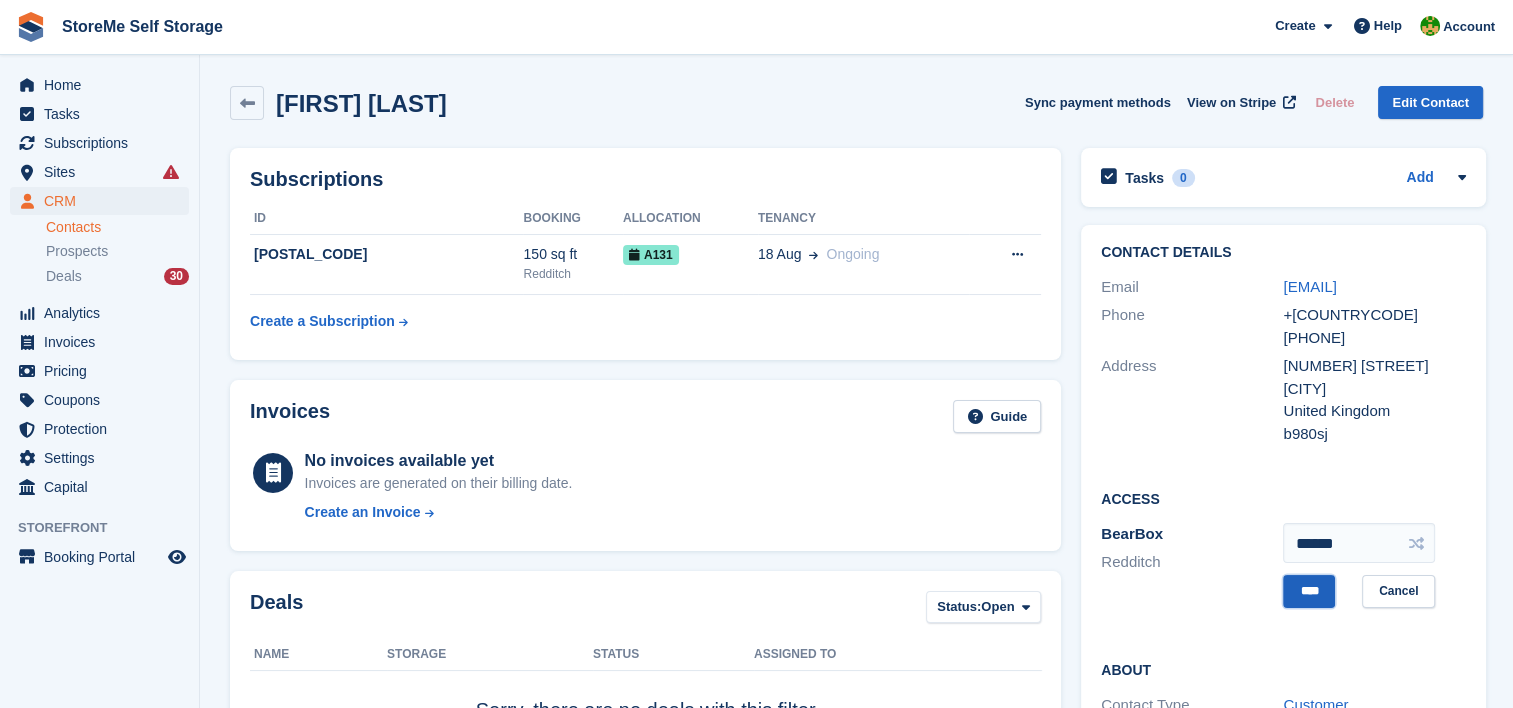 click on "****" at bounding box center [1309, 591] 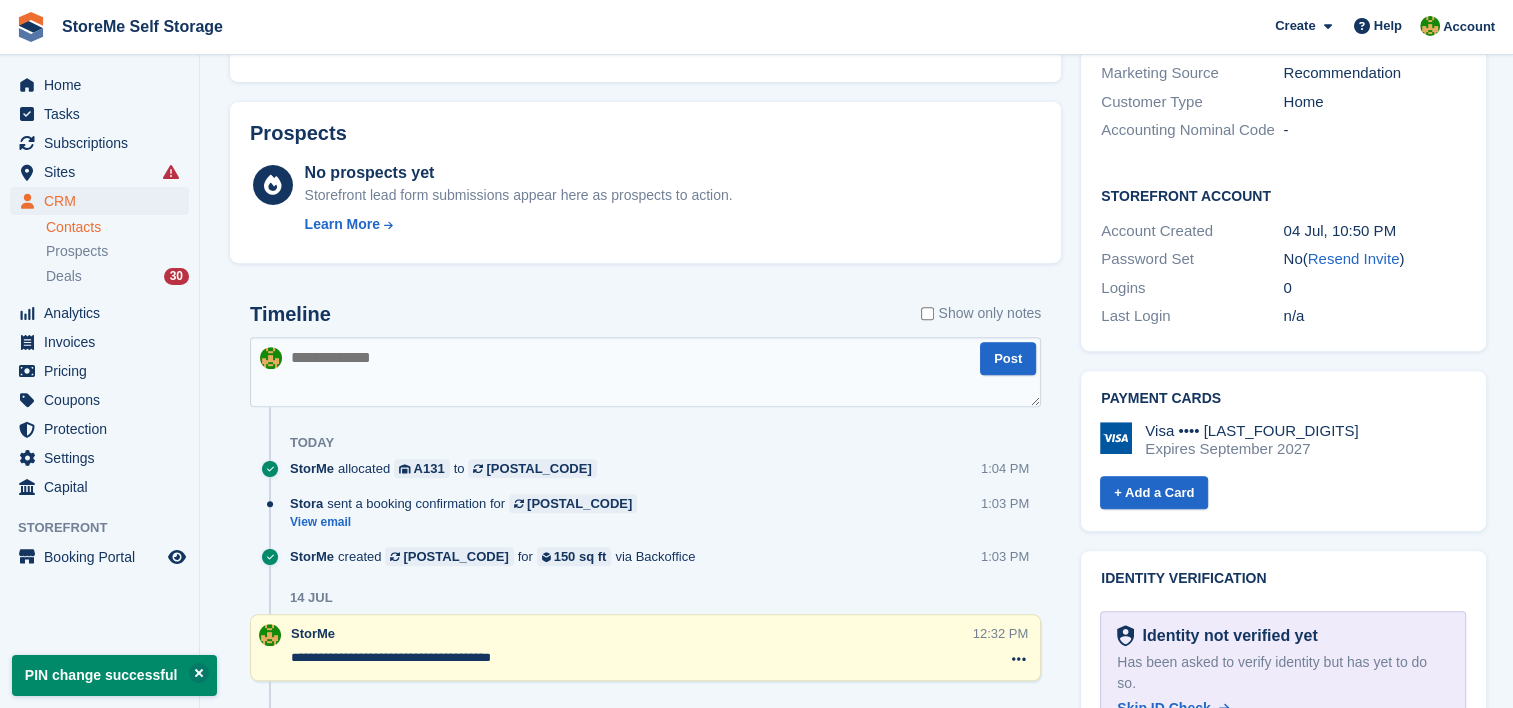 scroll, scrollTop: 700, scrollLeft: 0, axis: vertical 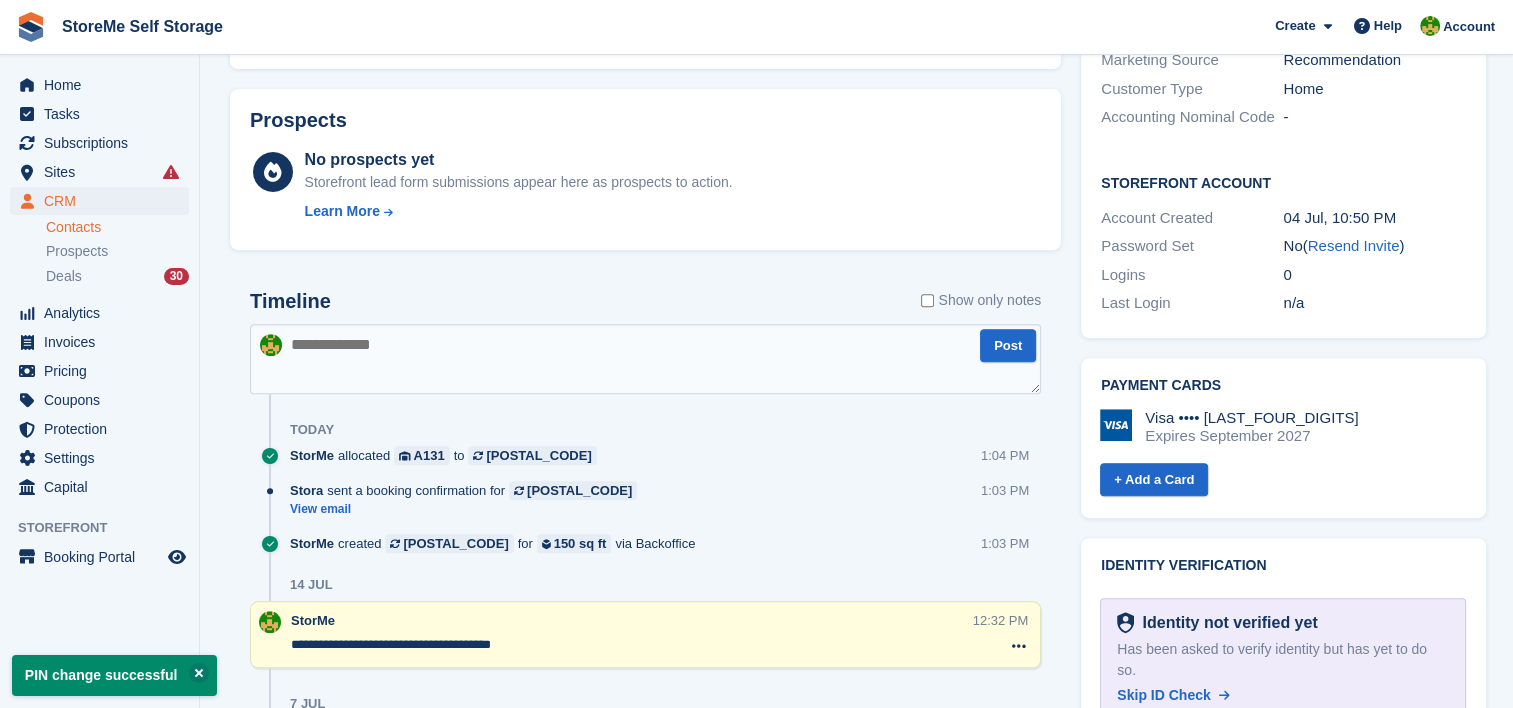 click at bounding box center (645, 359) 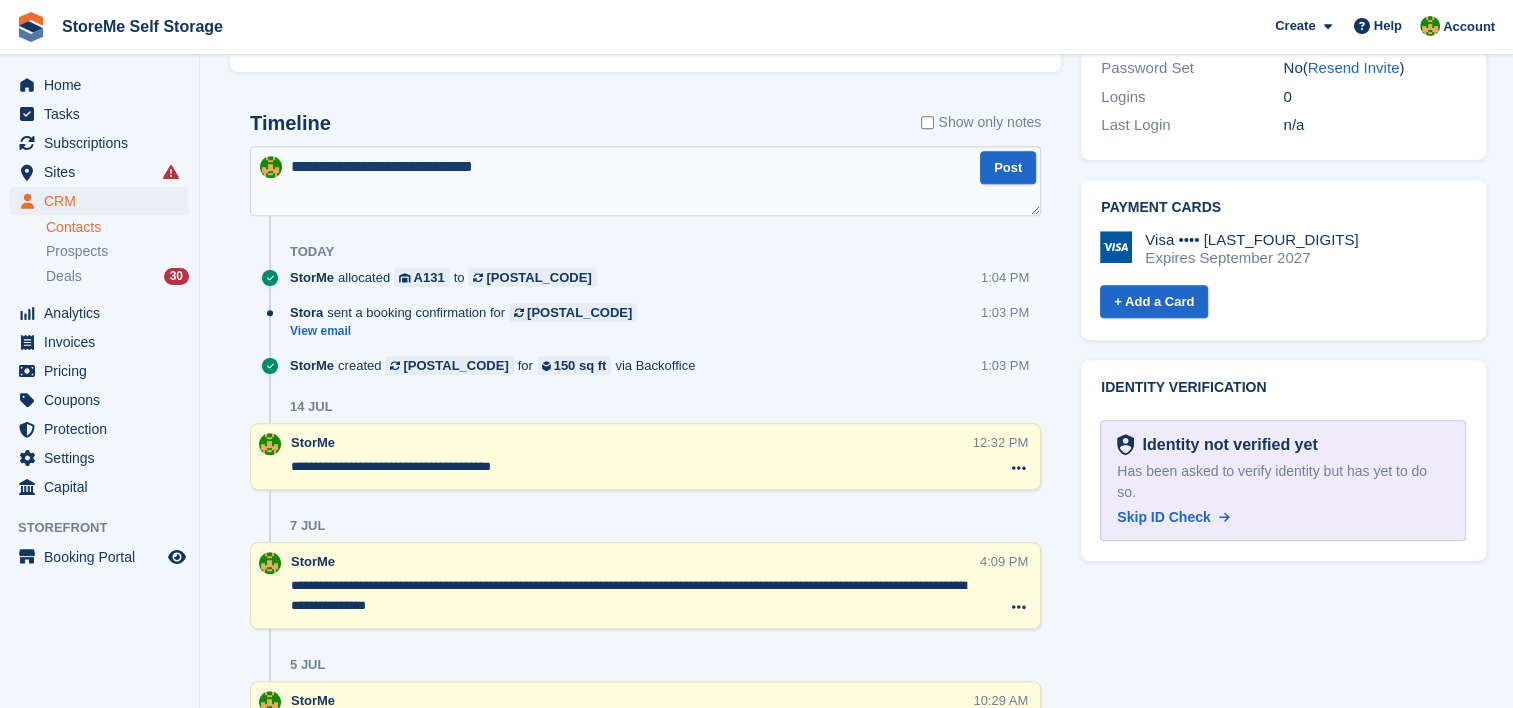 scroll, scrollTop: 900, scrollLeft: 0, axis: vertical 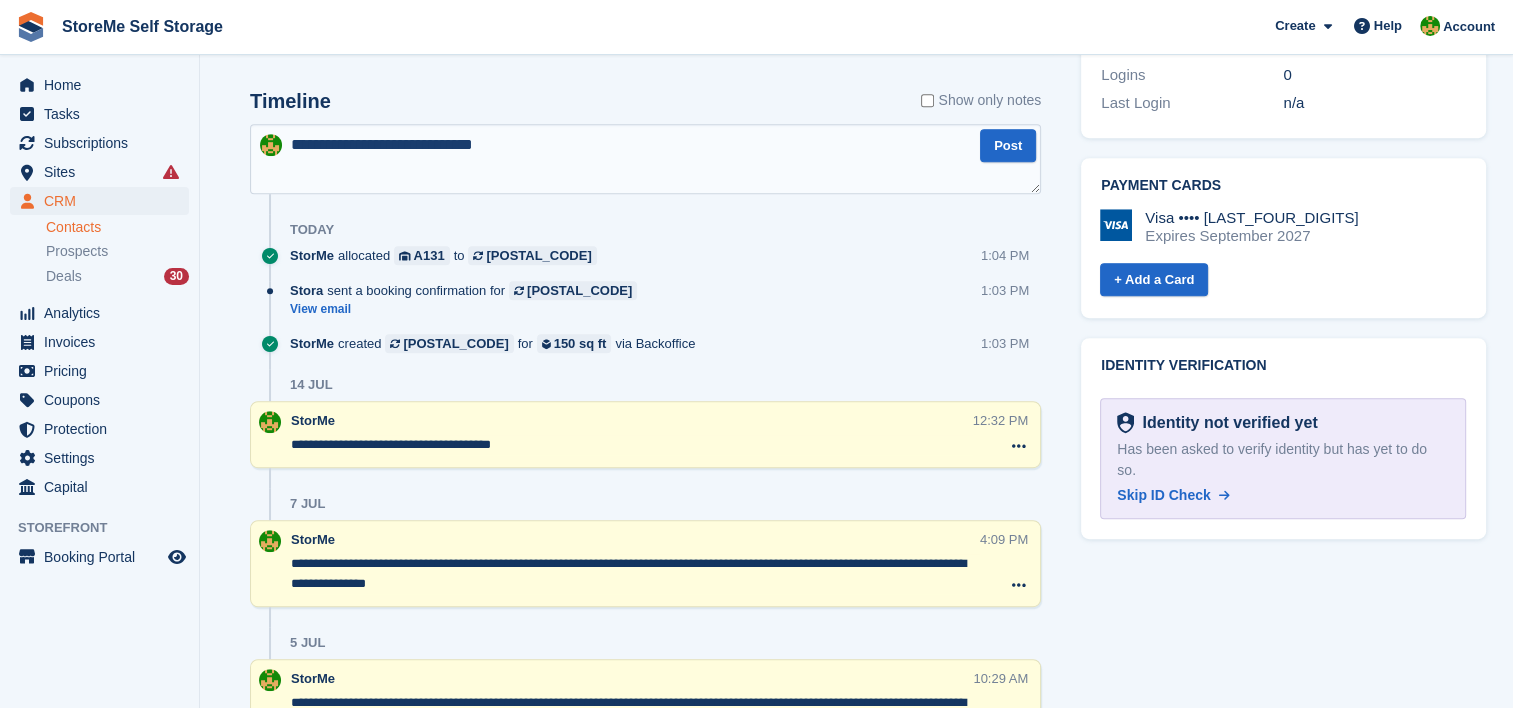 click on "**********" at bounding box center [645, 159] 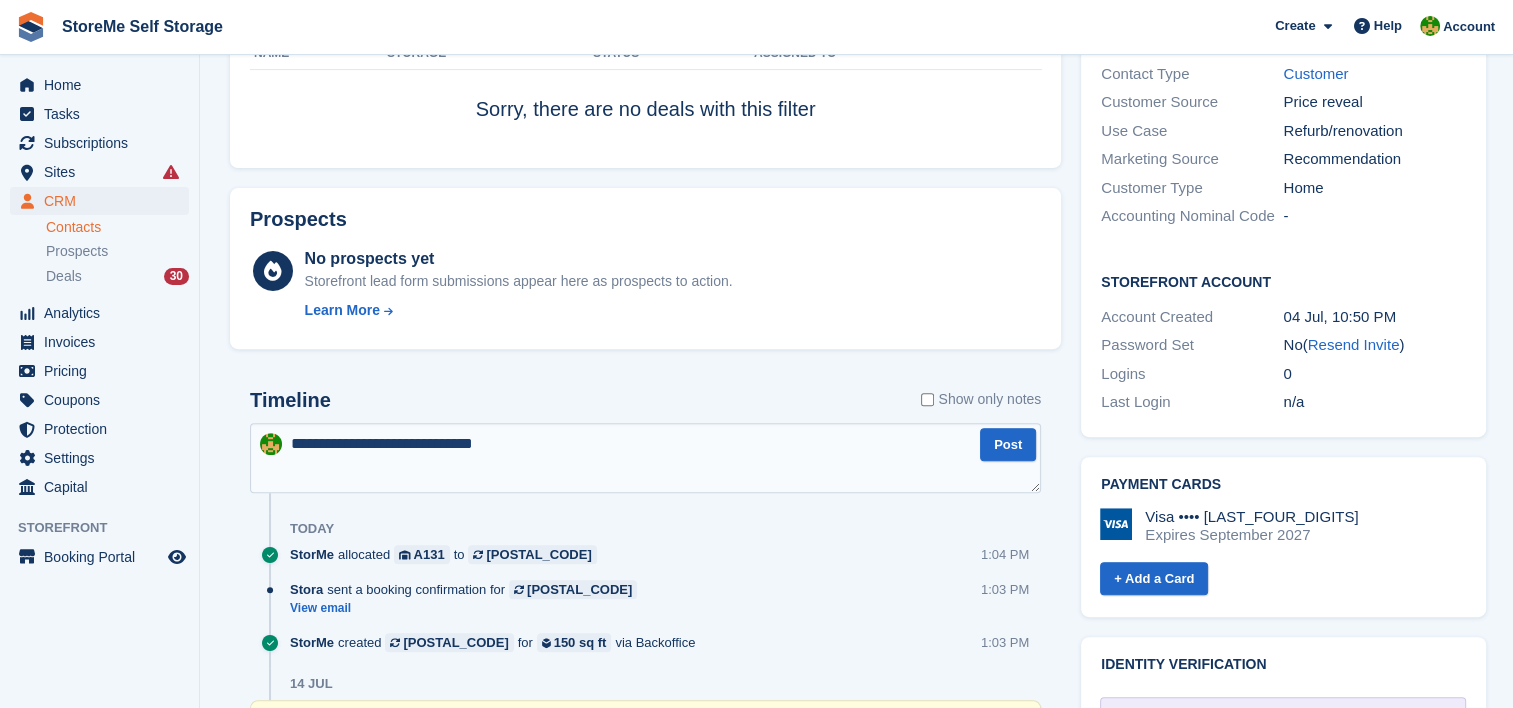 scroll, scrollTop: 600, scrollLeft: 0, axis: vertical 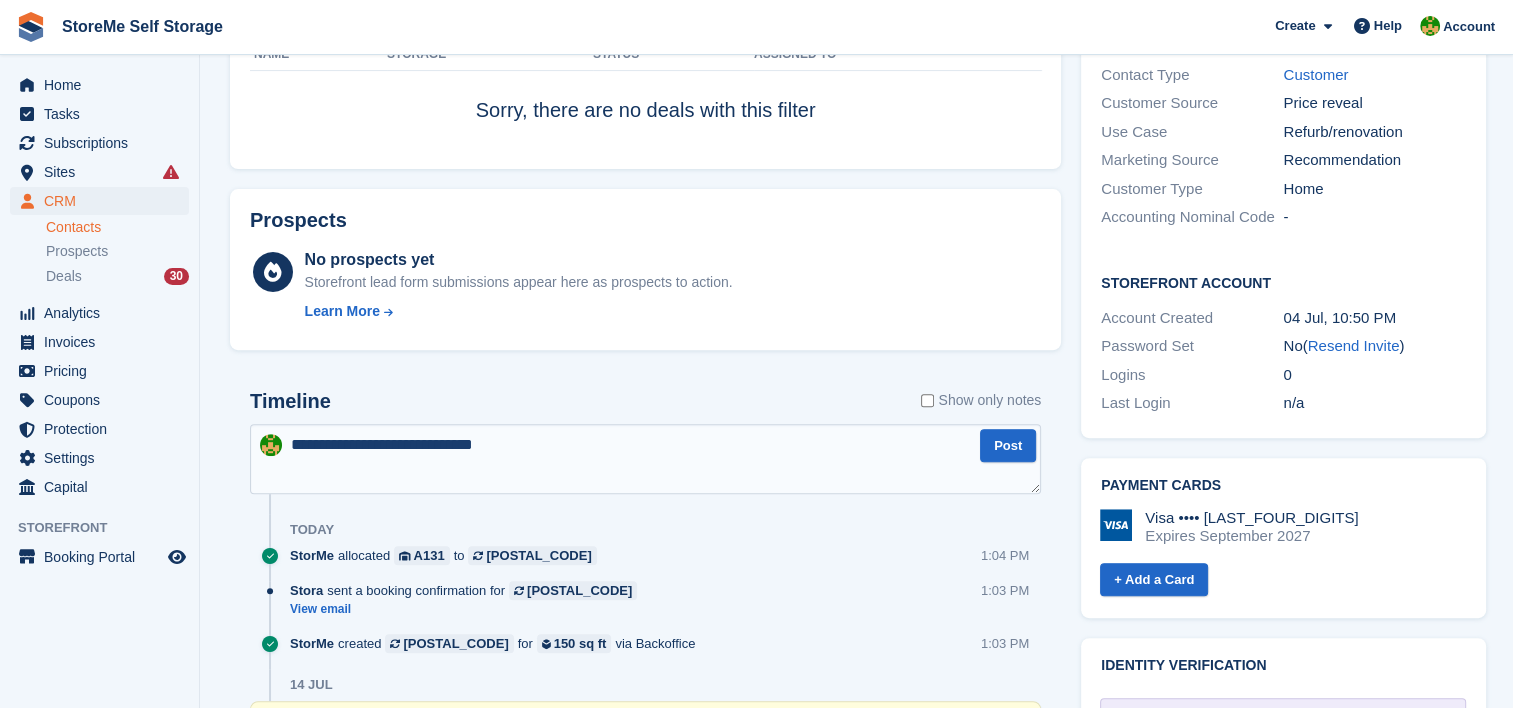 click on "**********" at bounding box center (645, 459) 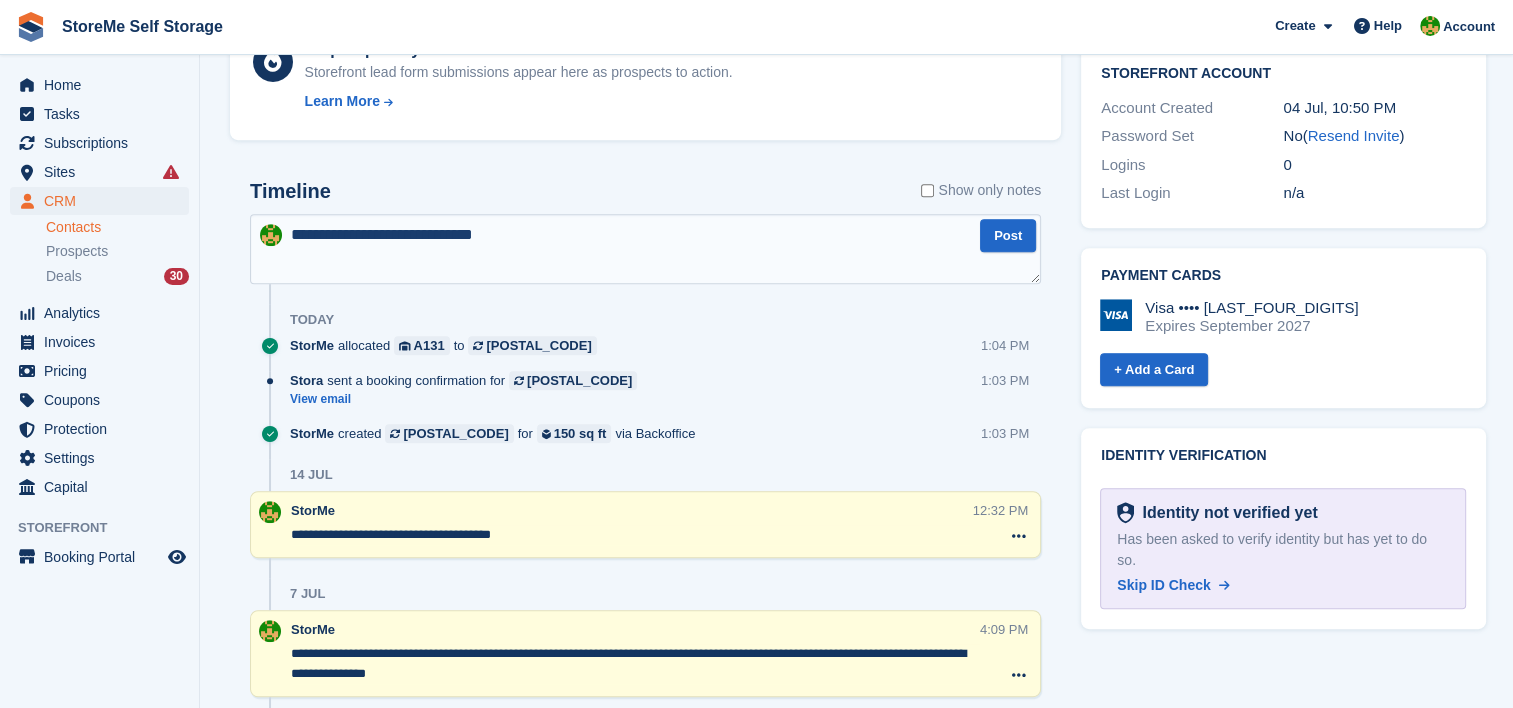 scroll, scrollTop: 400, scrollLeft: 0, axis: vertical 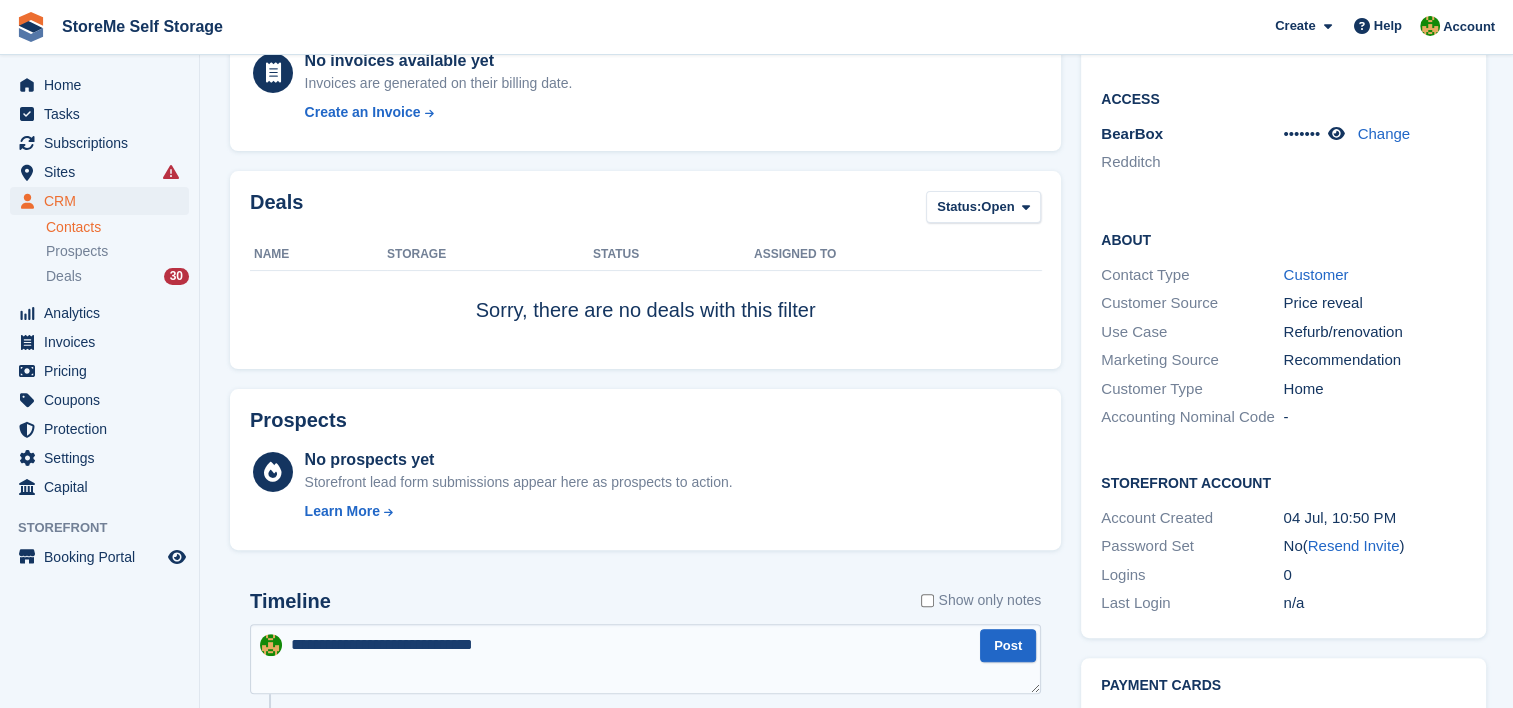 click on "**********" at bounding box center (645, 659) 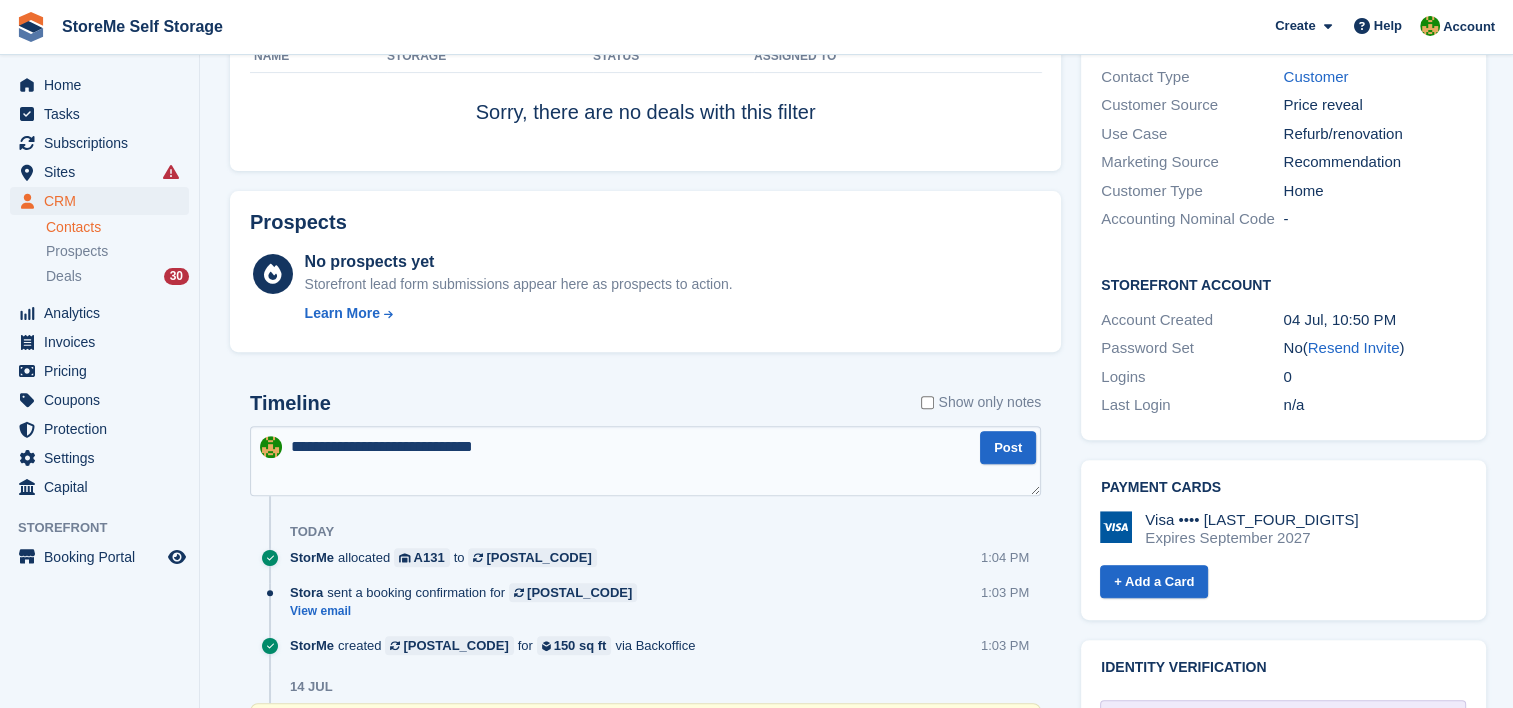 scroll, scrollTop: 700, scrollLeft: 0, axis: vertical 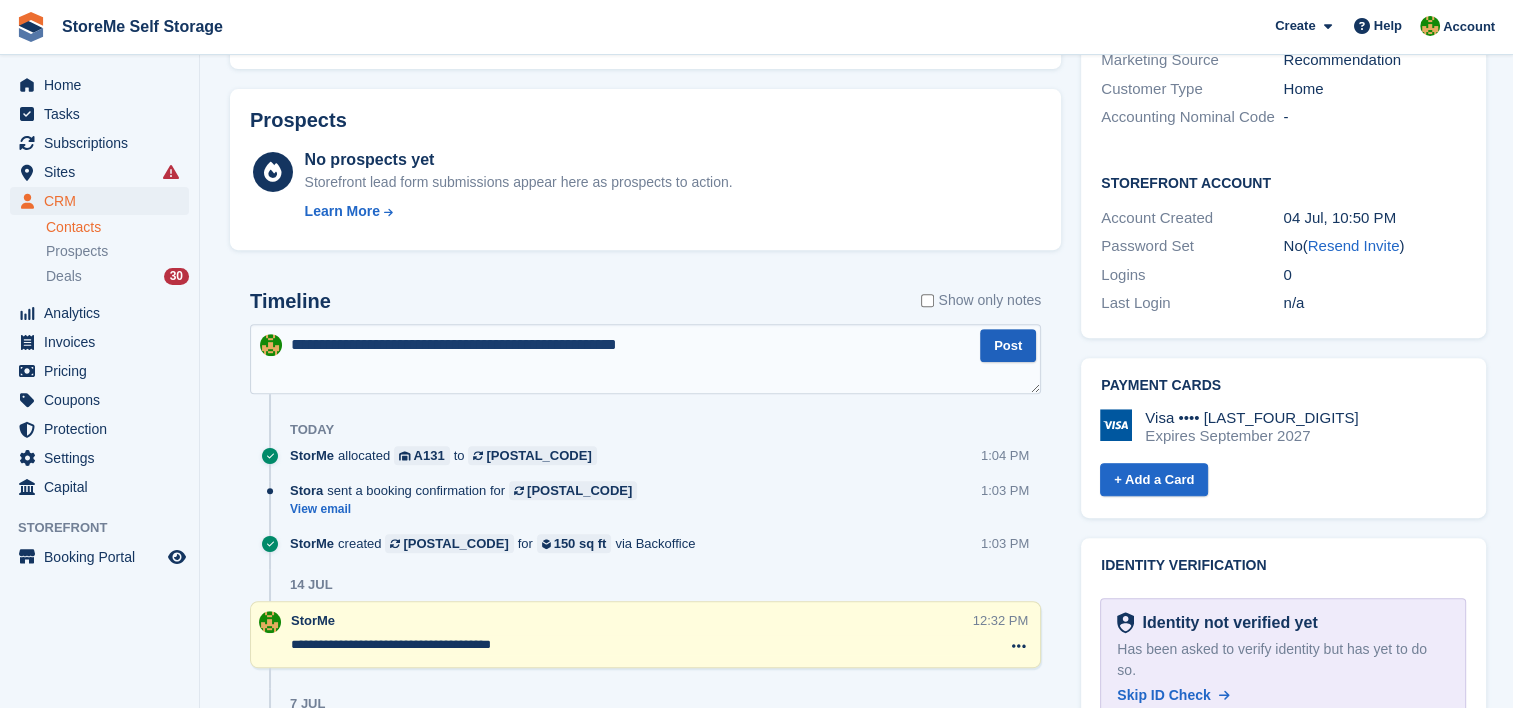 type on "**********" 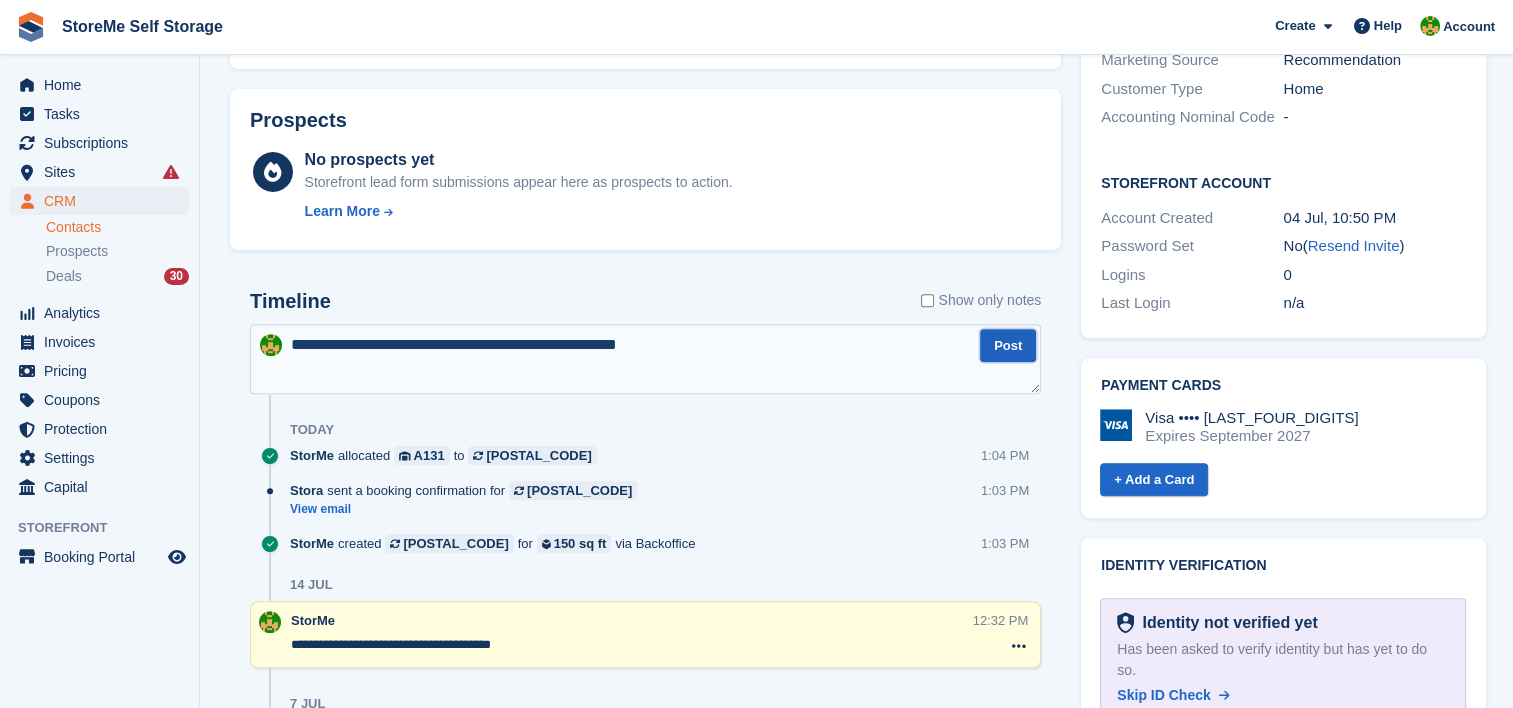 click on "Post" at bounding box center [1008, 345] 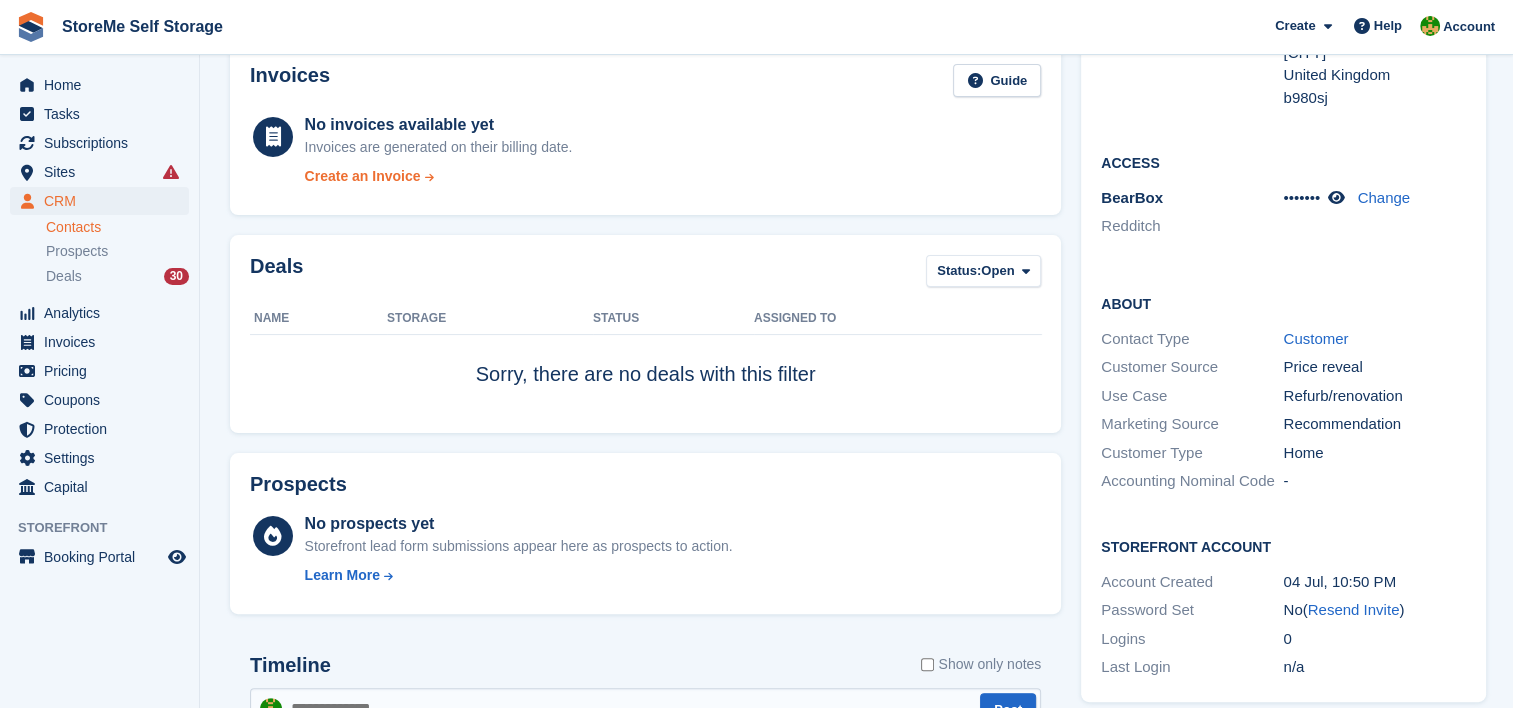 scroll, scrollTop: 600, scrollLeft: 0, axis: vertical 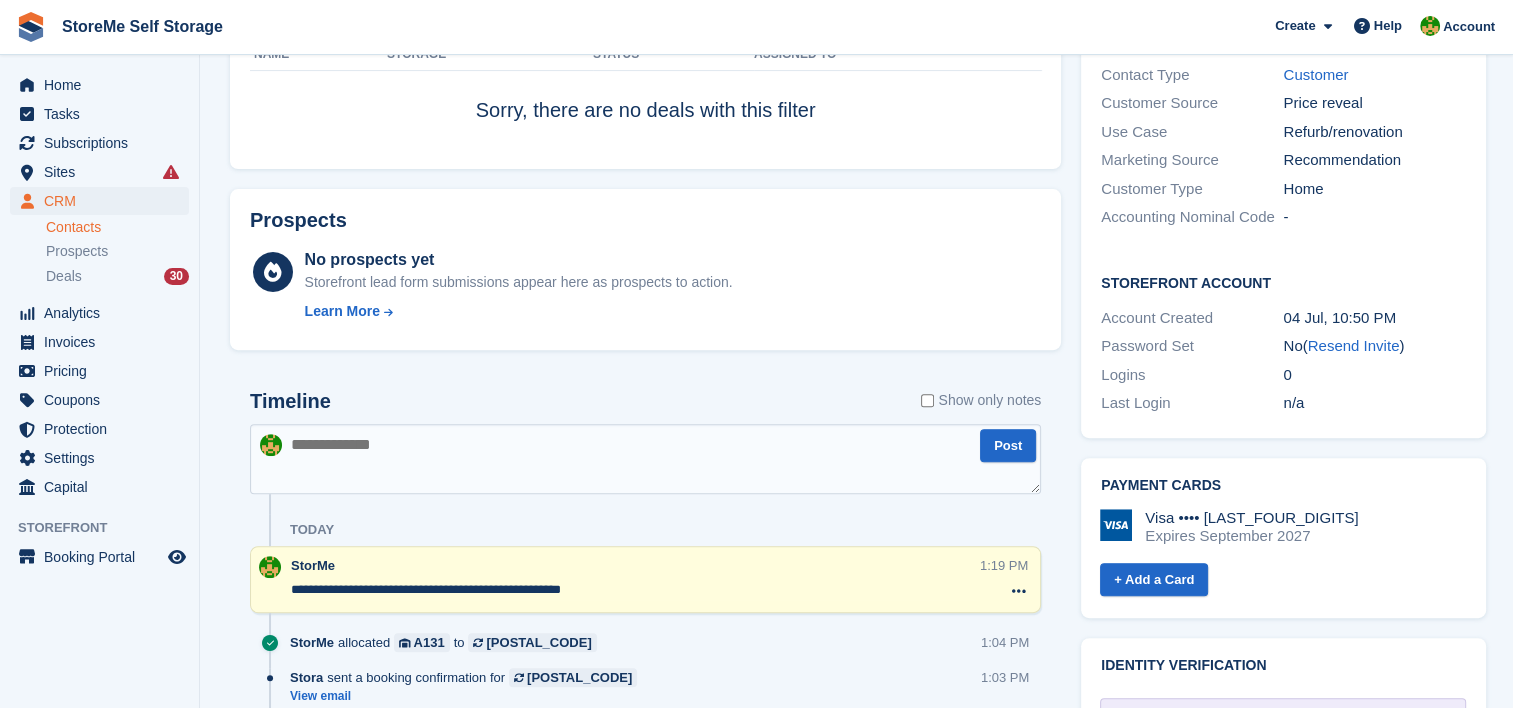 click at bounding box center [645, 459] 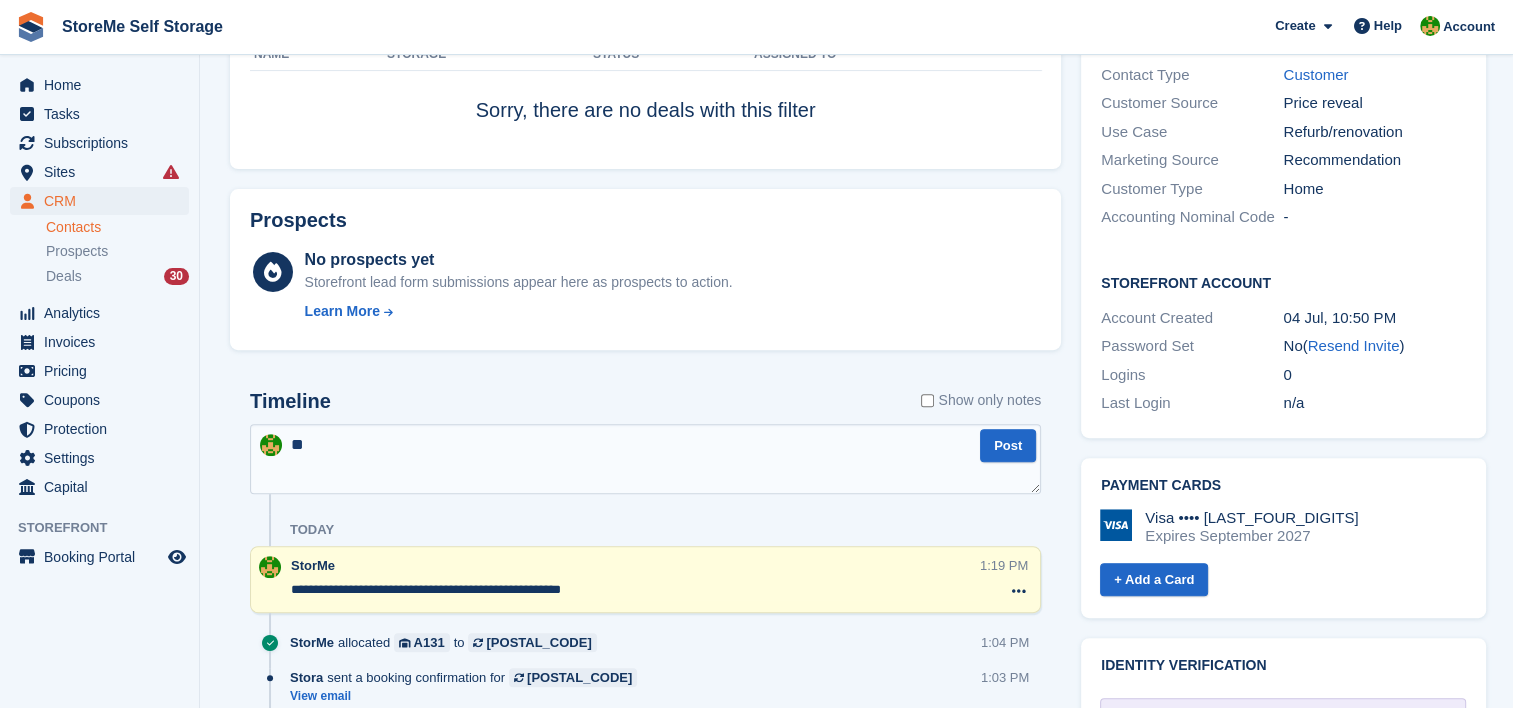type on "*" 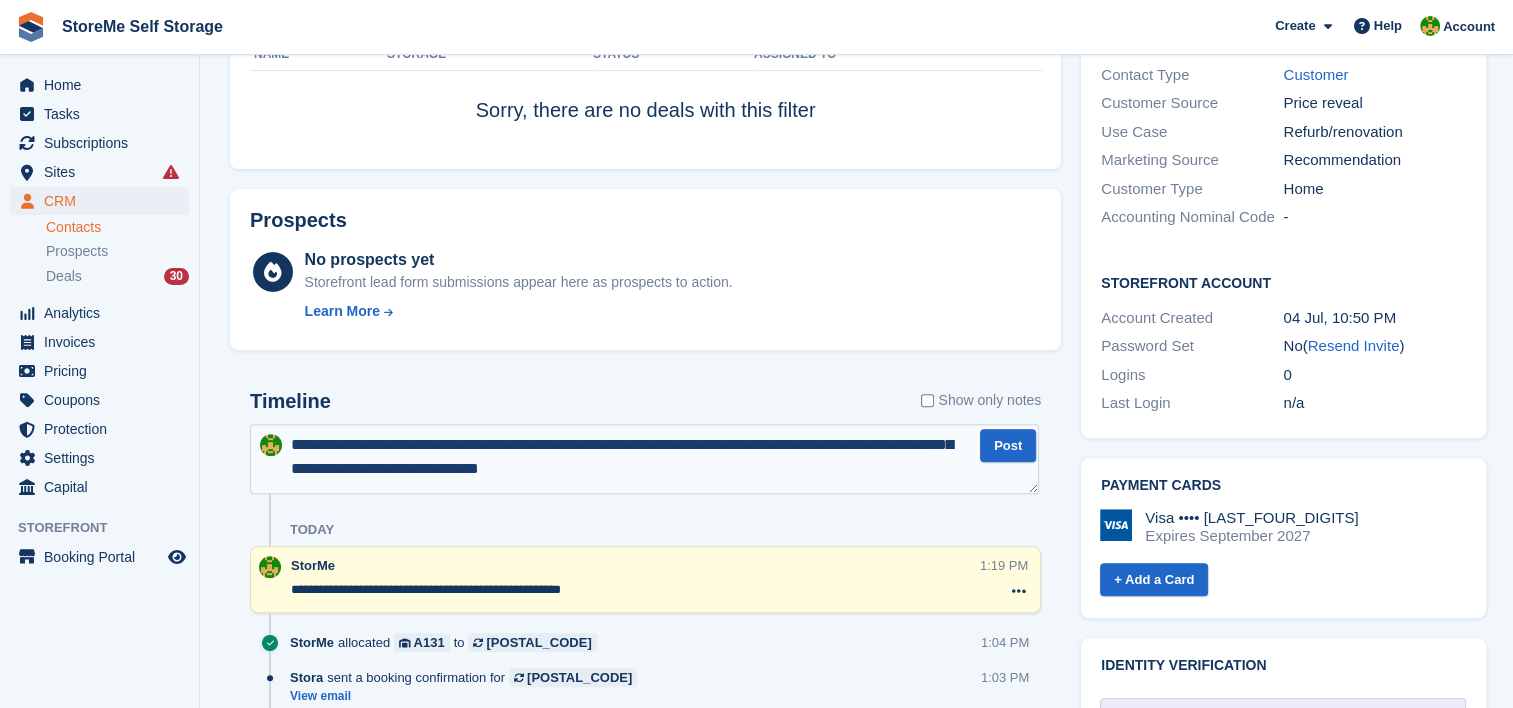 scroll, scrollTop: 72, scrollLeft: 0, axis: vertical 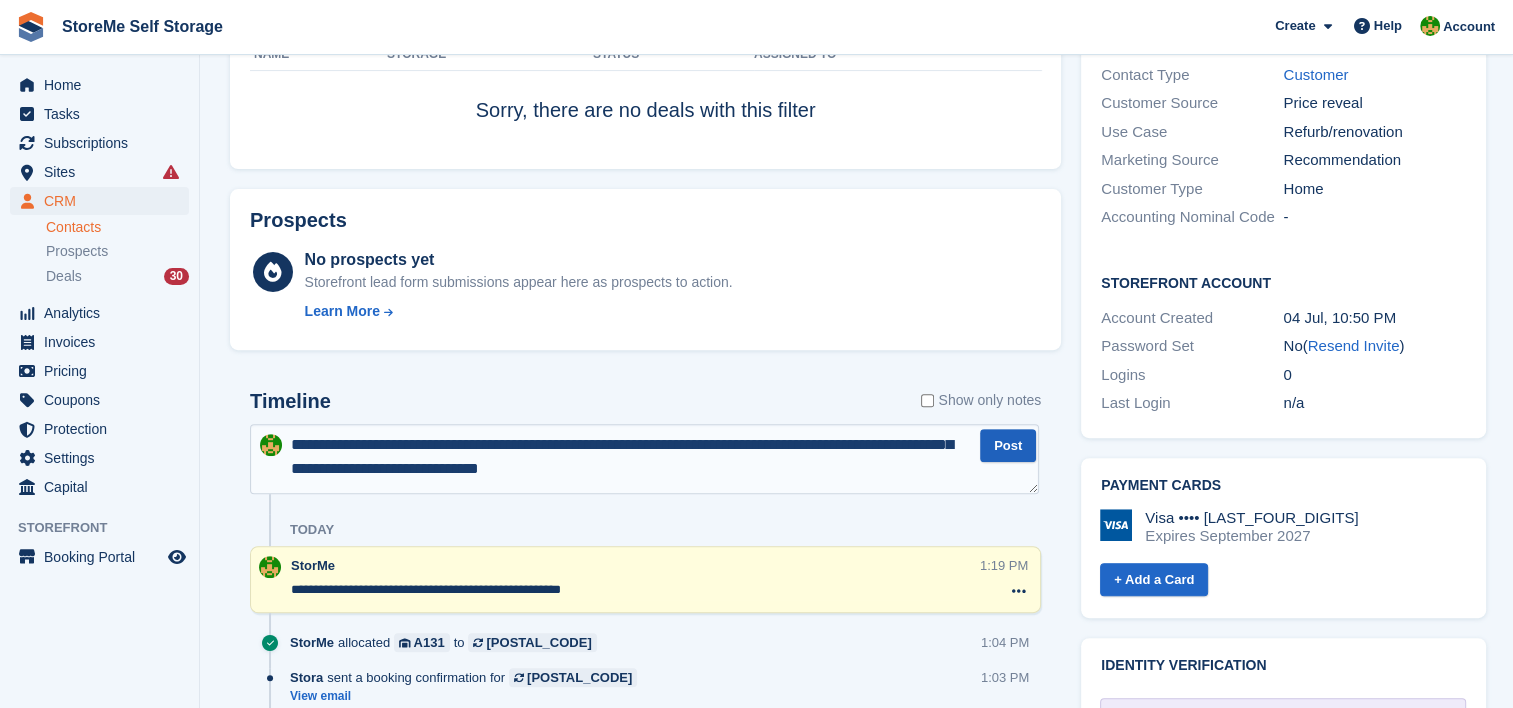 type on "**********" 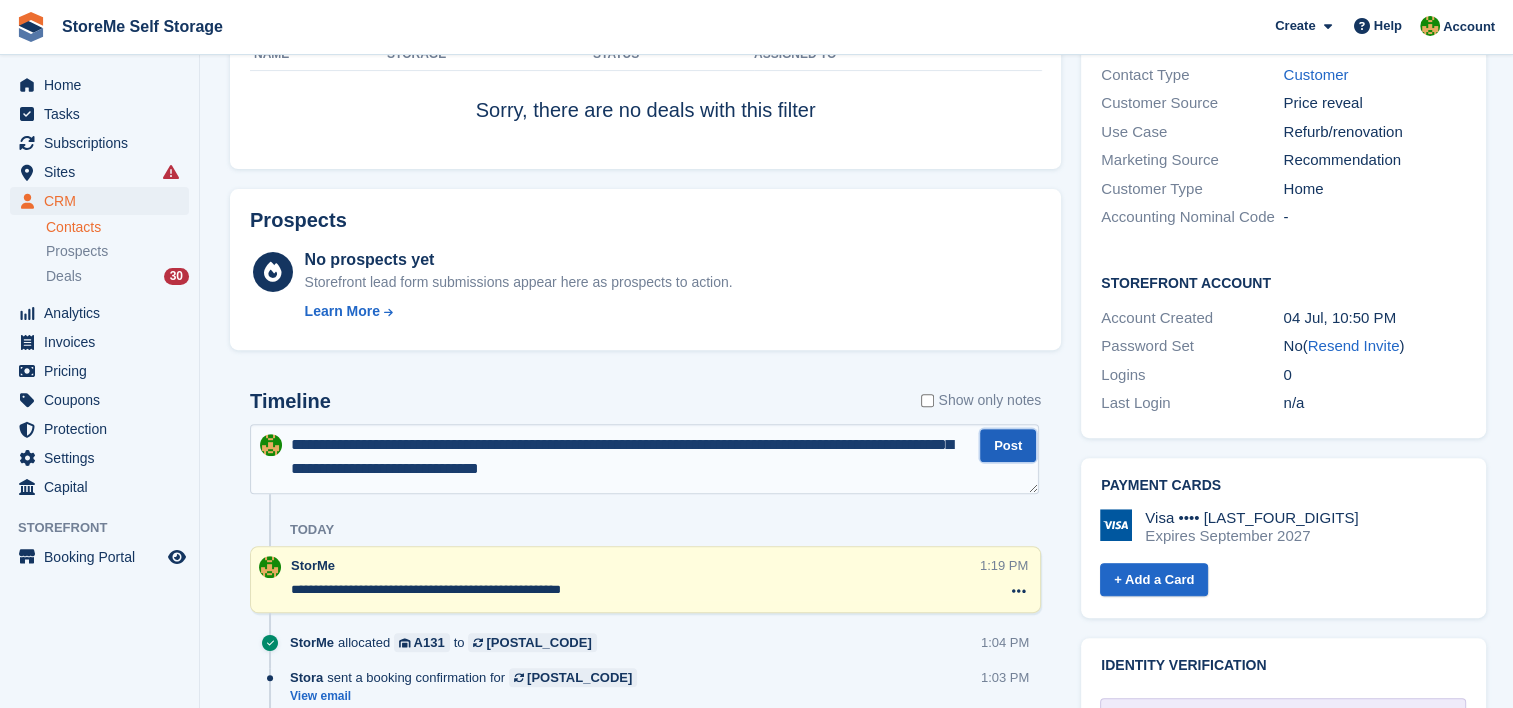 click on "Post" at bounding box center (1008, 445) 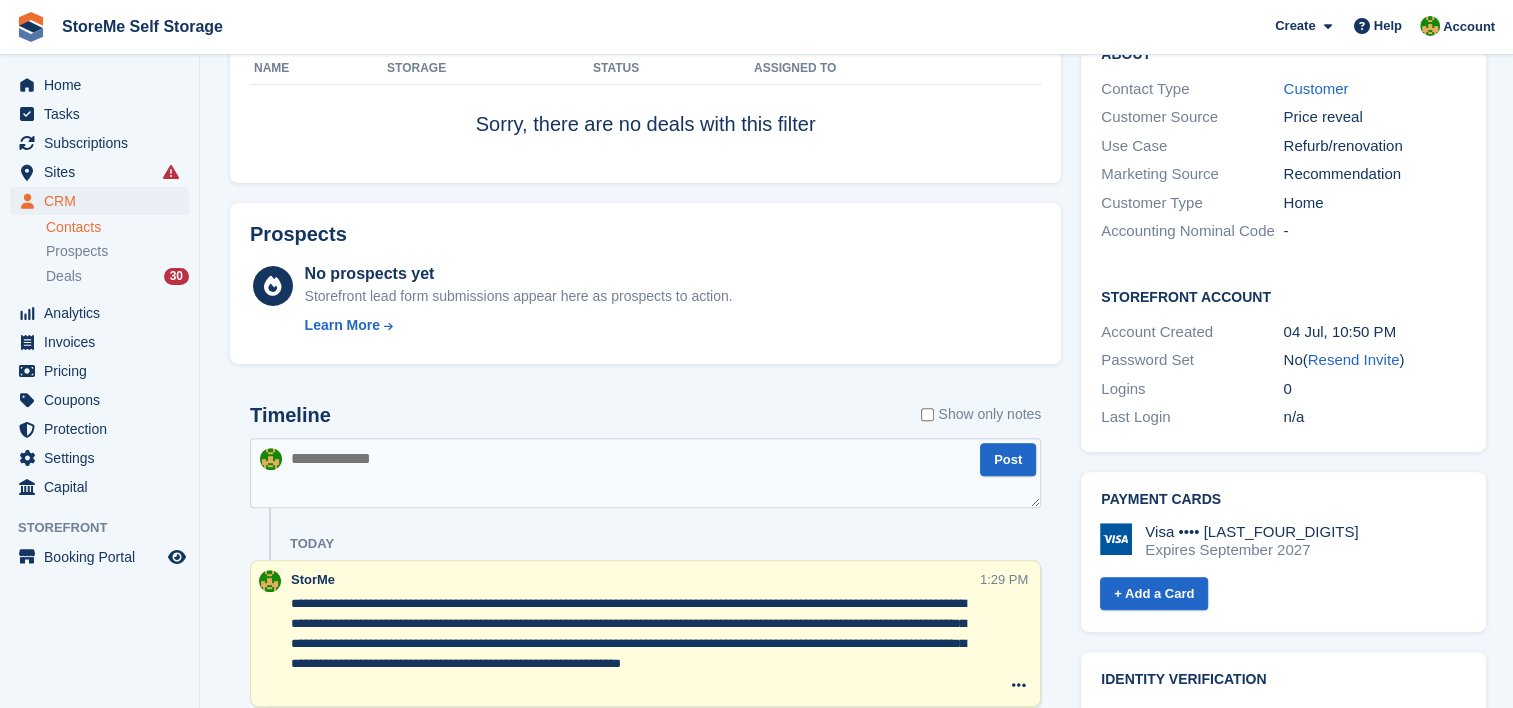 scroll, scrollTop: 500, scrollLeft: 0, axis: vertical 